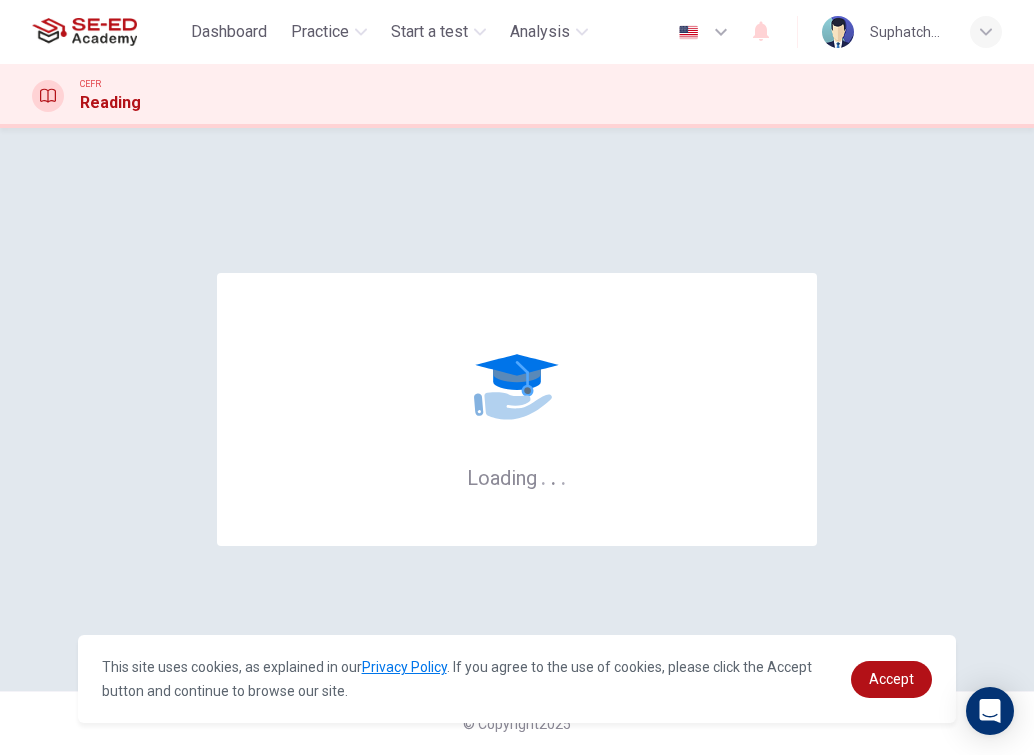 scroll, scrollTop: 0, scrollLeft: 0, axis: both 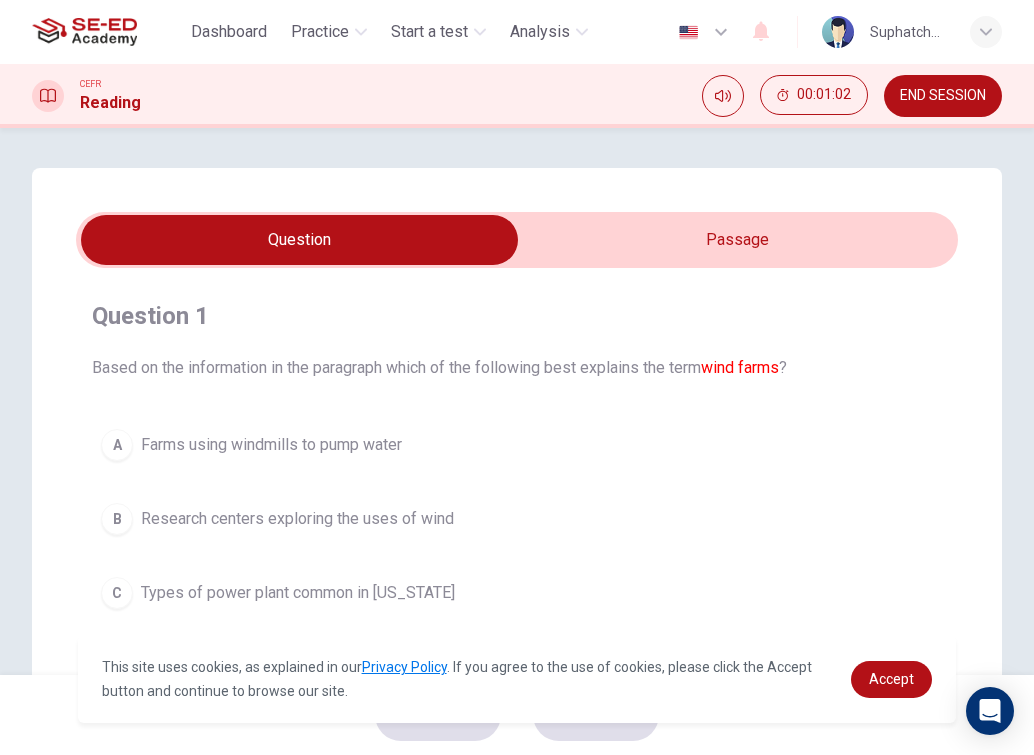 click at bounding box center [299, 240] 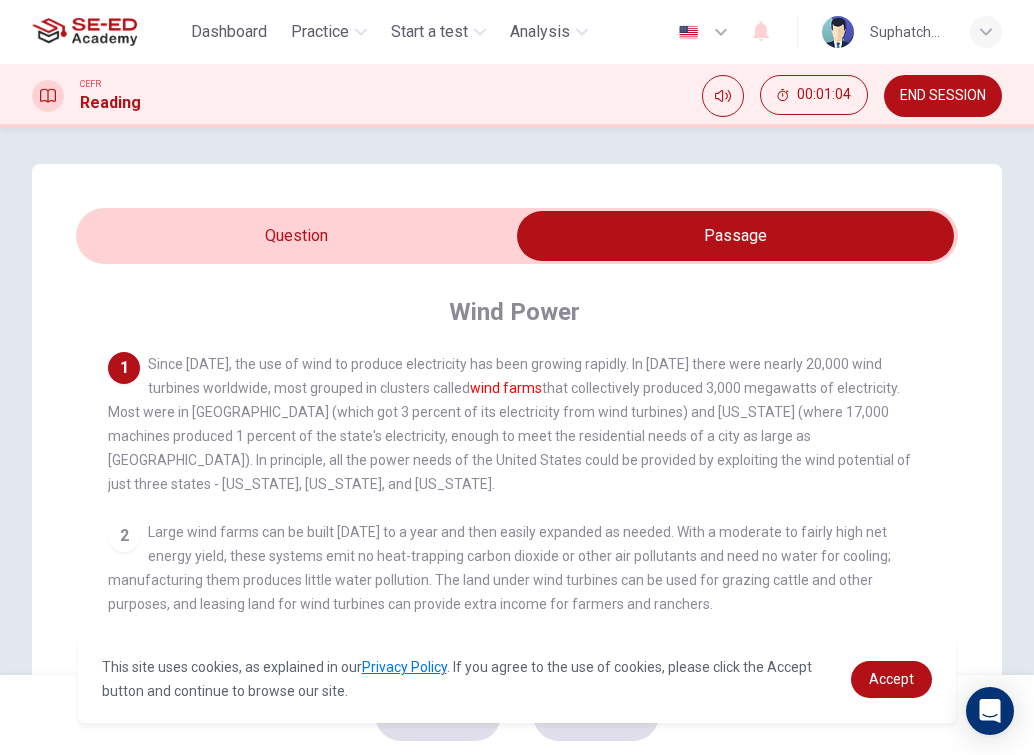 scroll, scrollTop: 0, scrollLeft: 0, axis: both 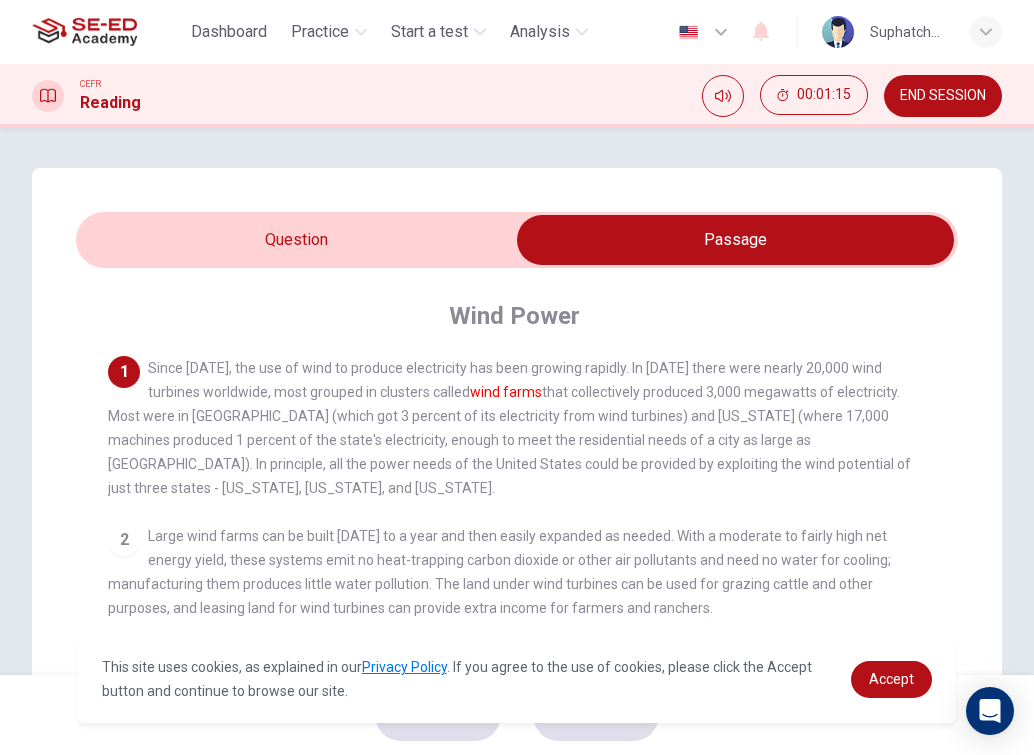 click at bounding box center [735, 240] 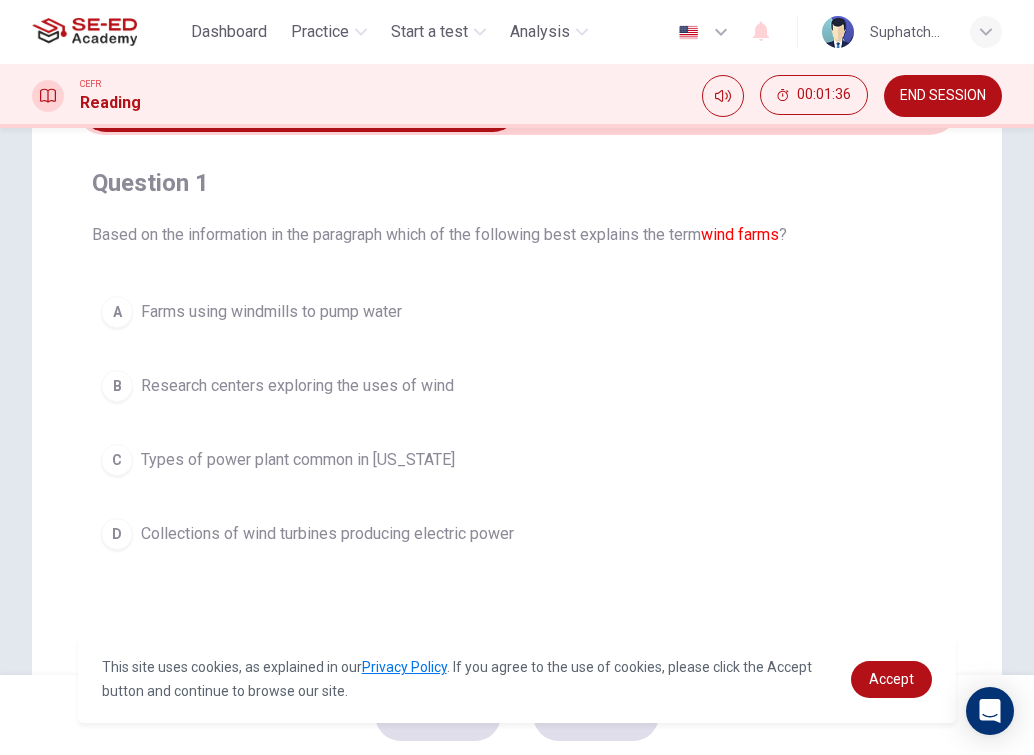 scroll, scrollTop: 100, scrollLeft: 0, axis: vertical 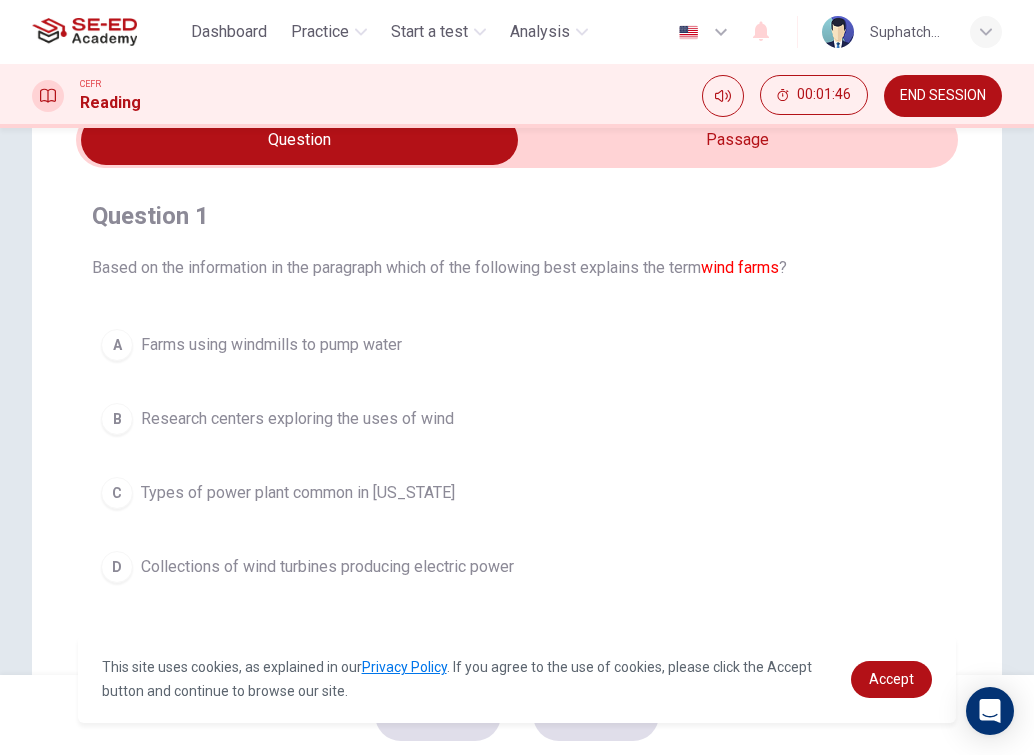 click at bounding box center [299, 140] 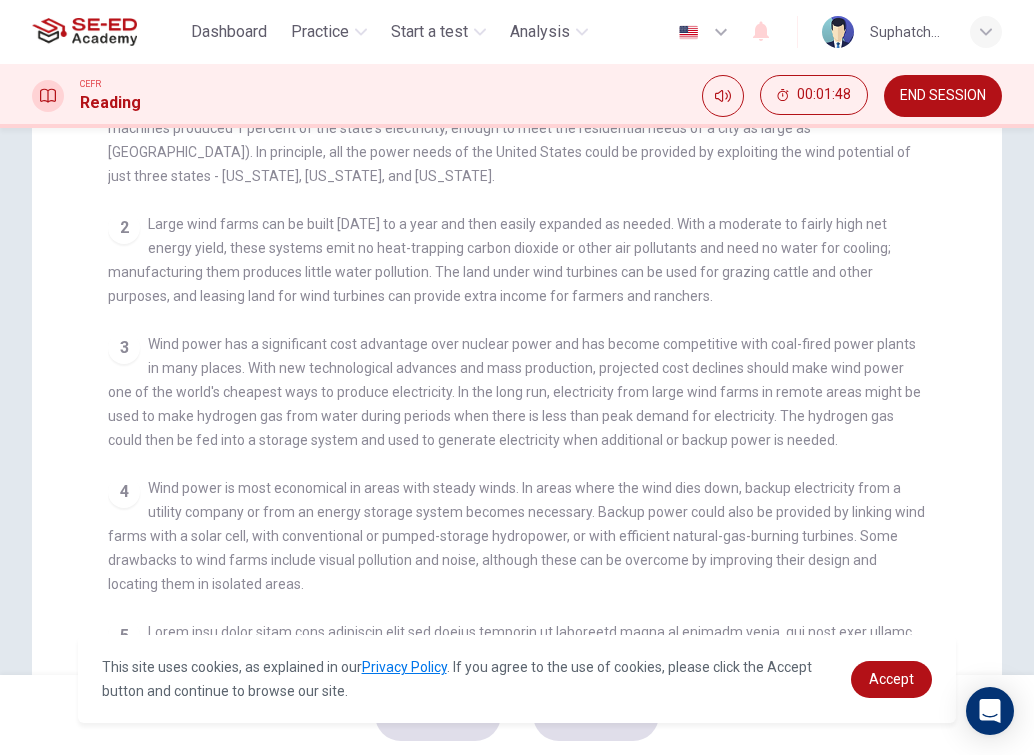 scroll, scrollTop: 481, scrollLeft: 0, axis: vertical 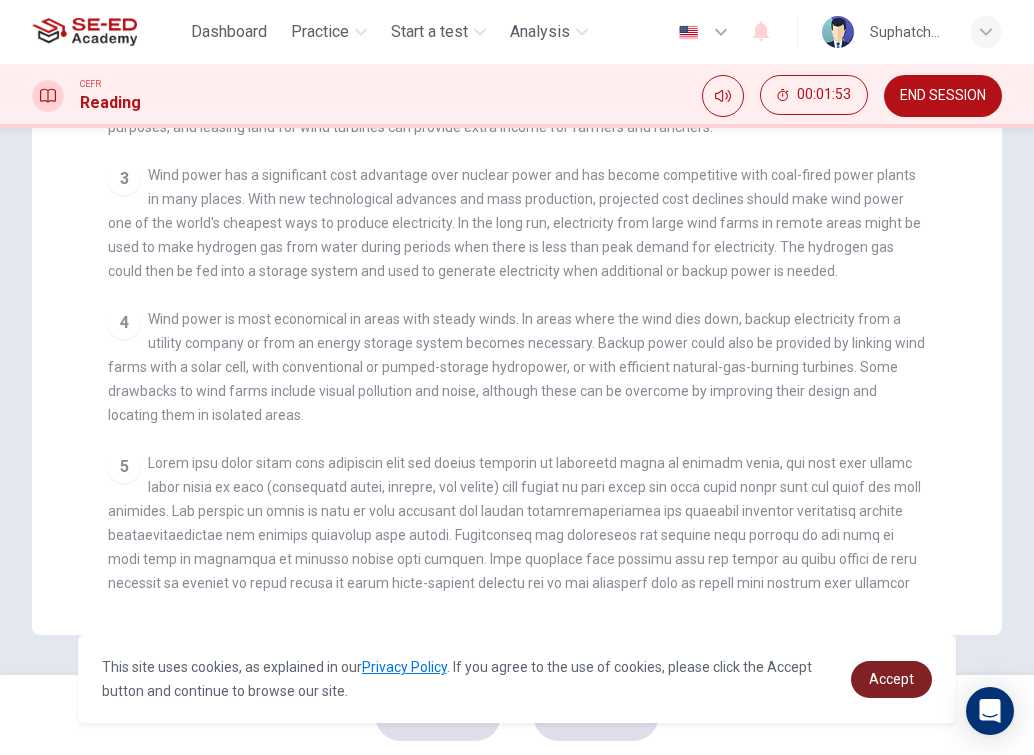 click on "Accept" at bounding box center (891, 679) 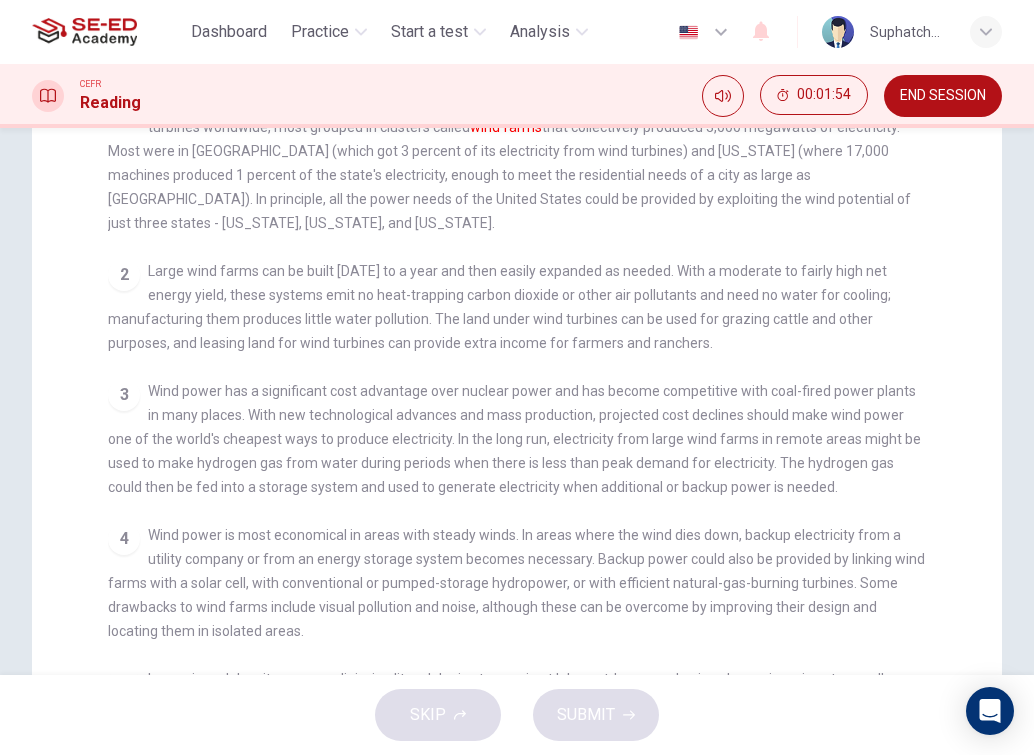 scroll, scrollTop: 0, scrollLeft: 0, axis: both 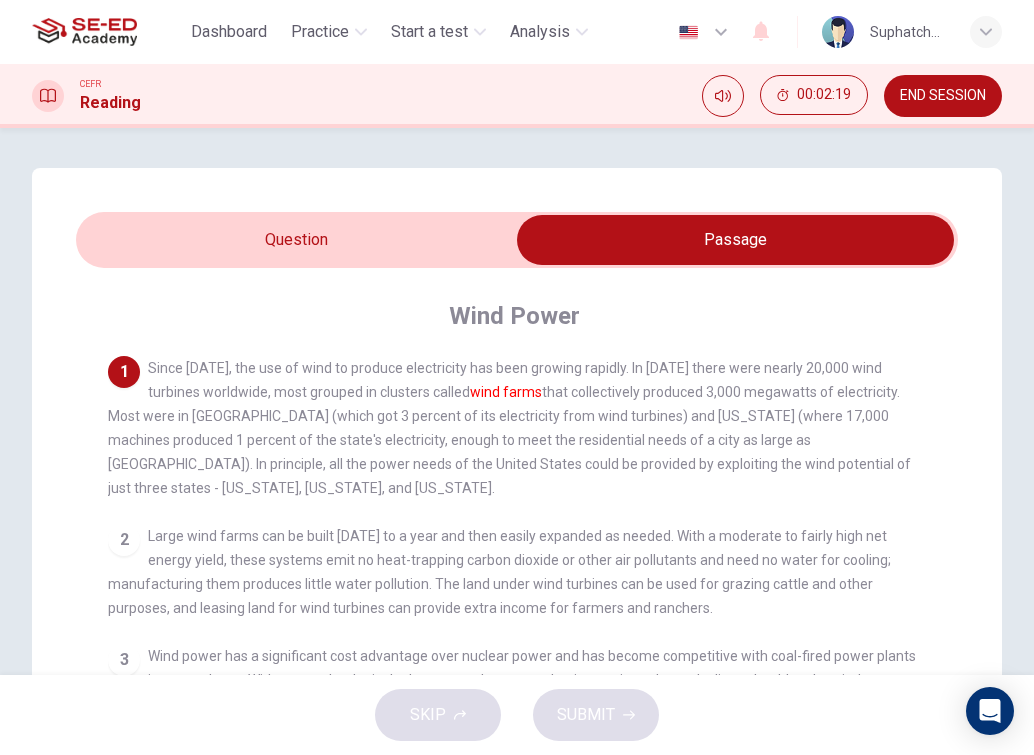 click at bounding box center (735, 240) 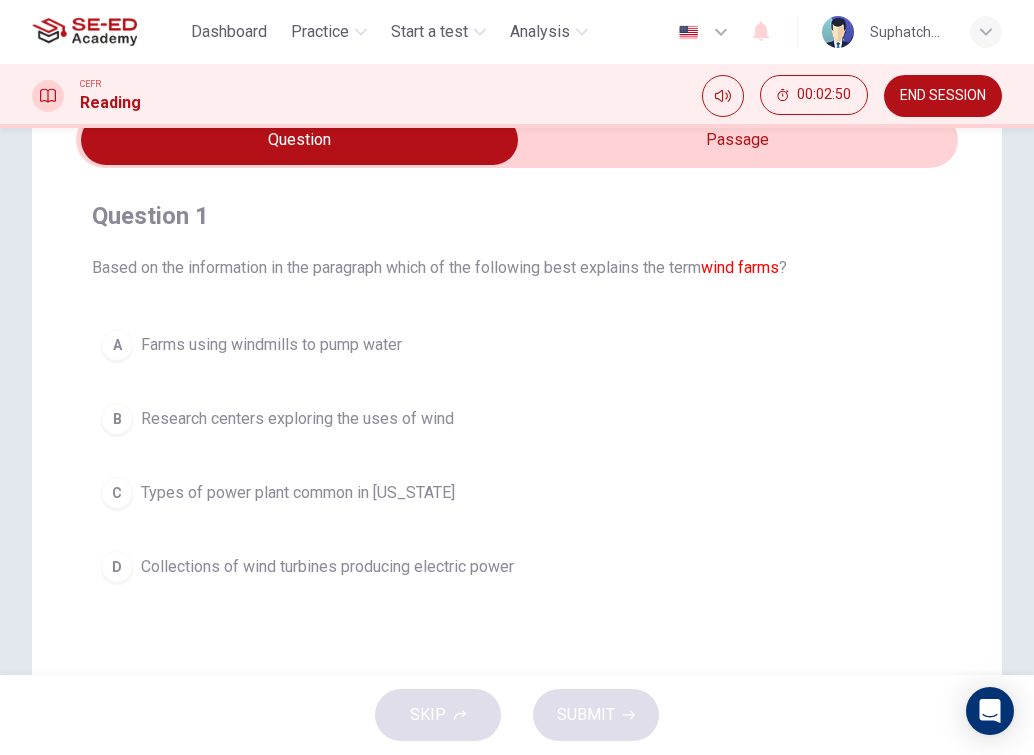 scroll, scrollTop: 0, scrollLeft: 0, axis: both 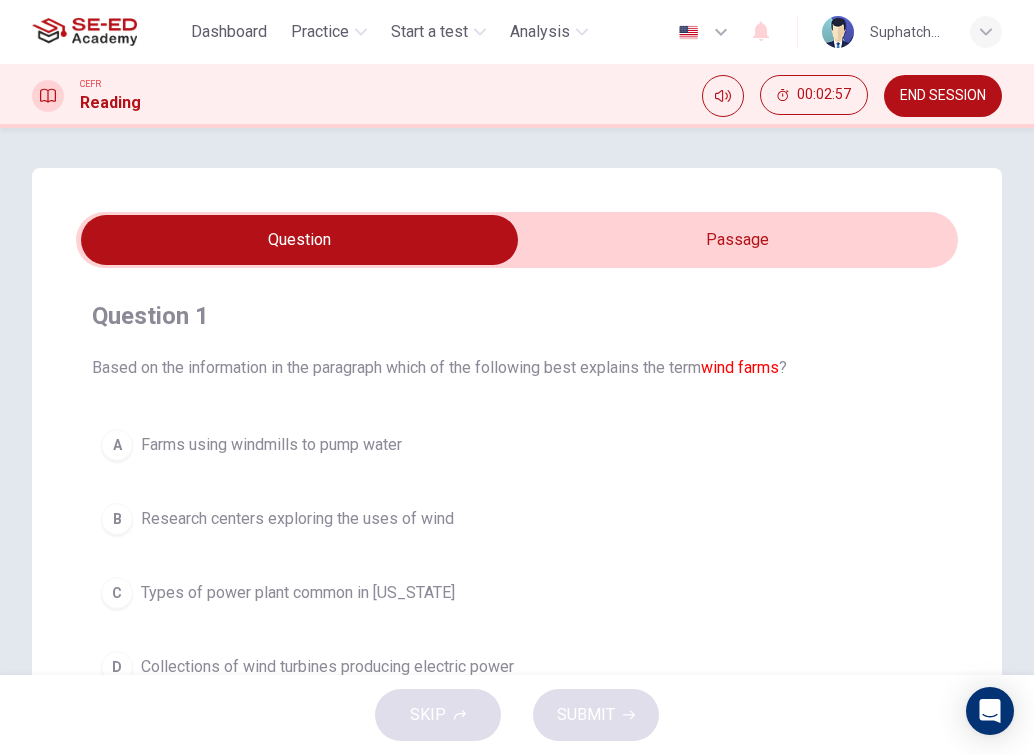 click at bounding box center (299, 240) 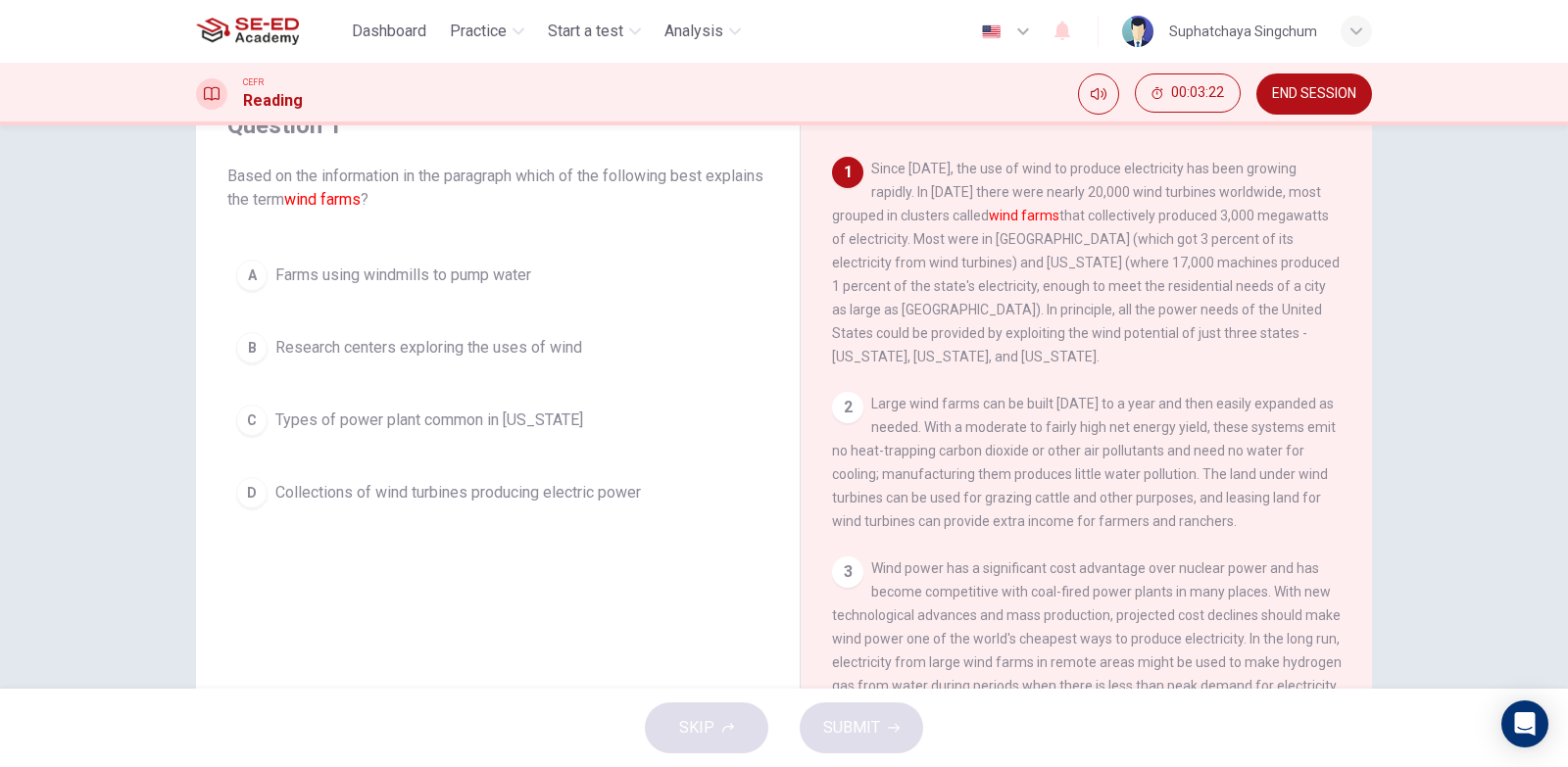 scroll, scrollTop: 196, scrollLeft: 0, axis: vertical 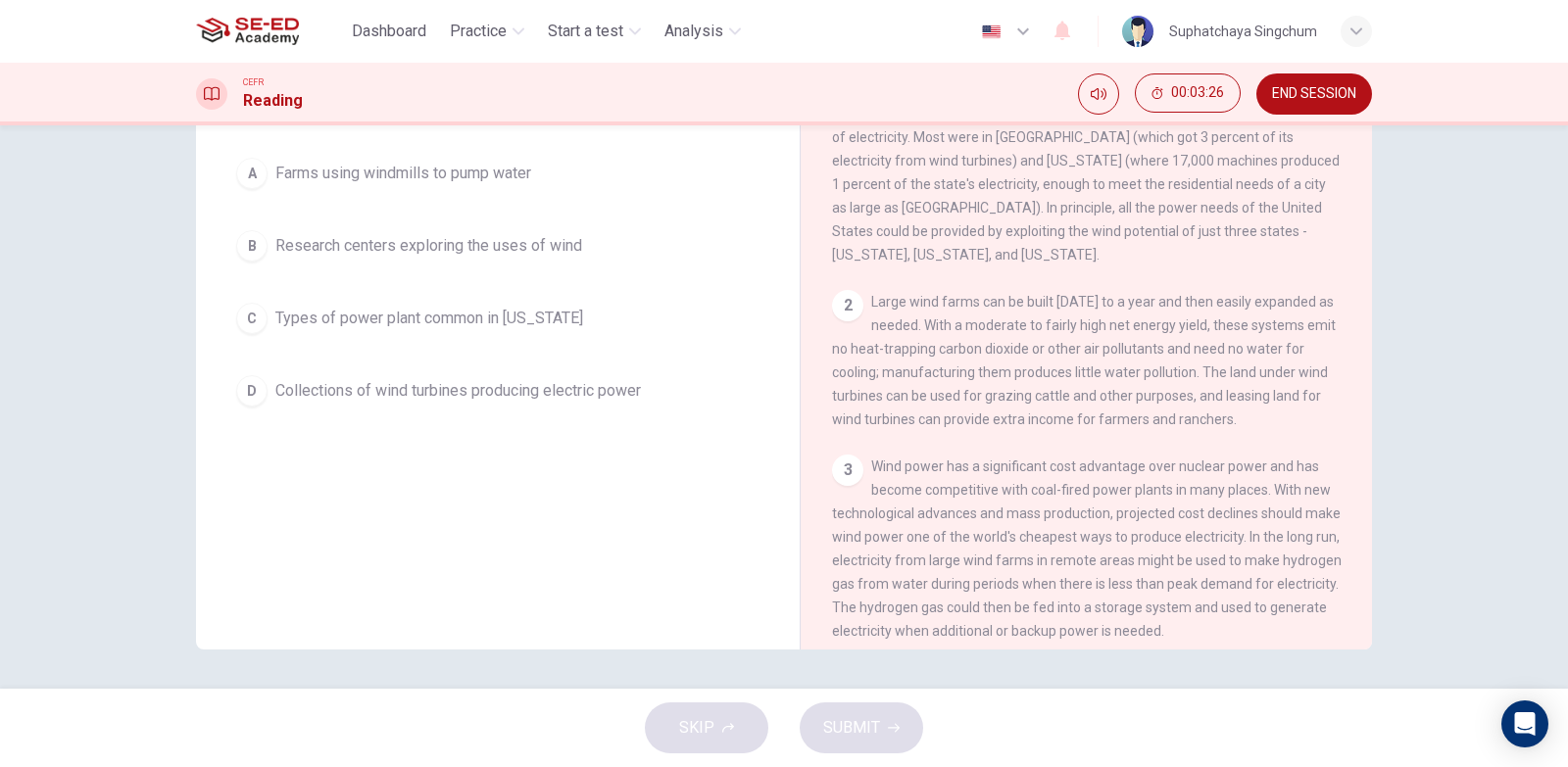 click on "SKIP SUBMIT" at bounding box center (784, 728) 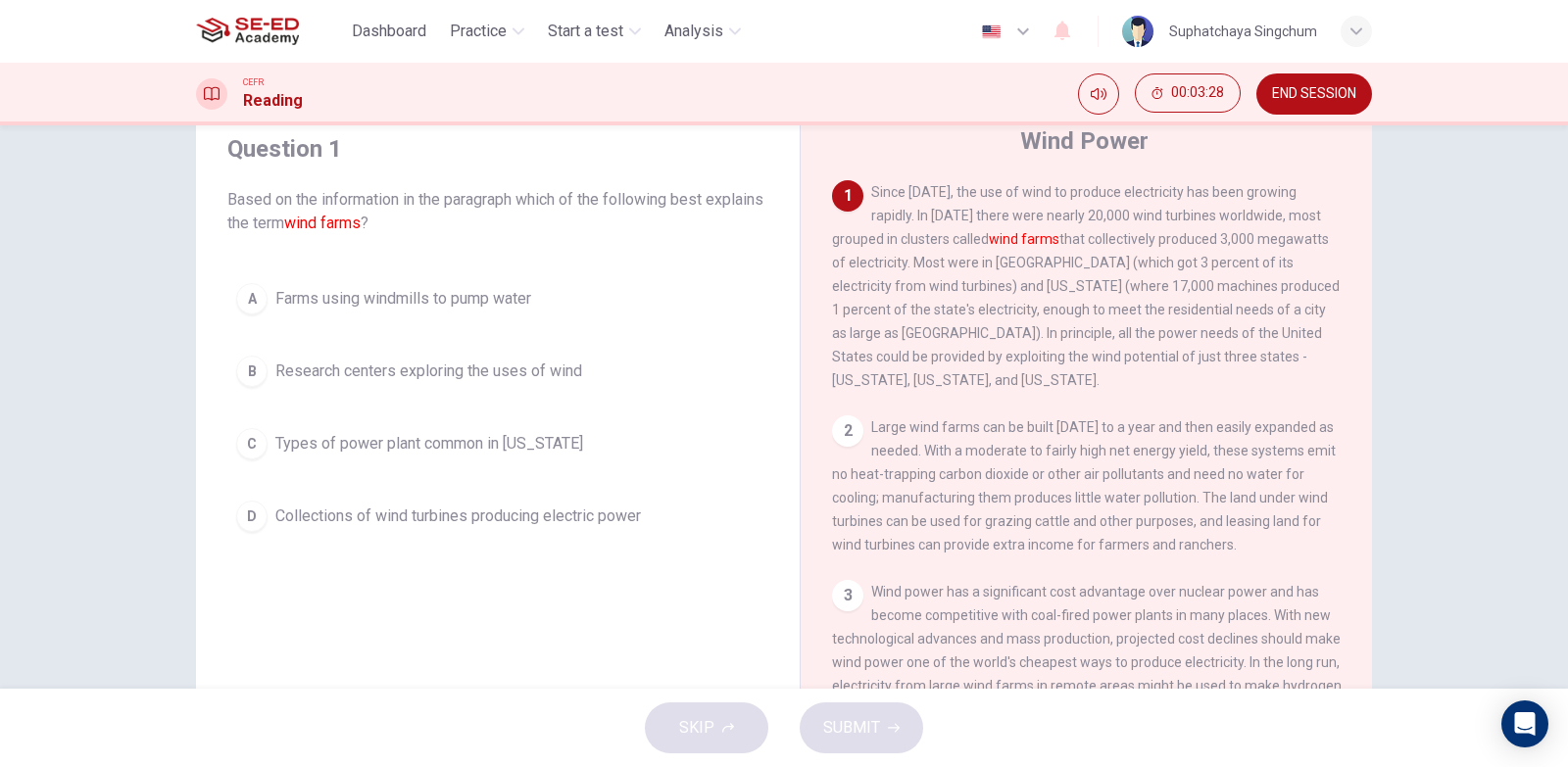 scroll, scrollTop: 0, scrollLeft: 0, axis: both 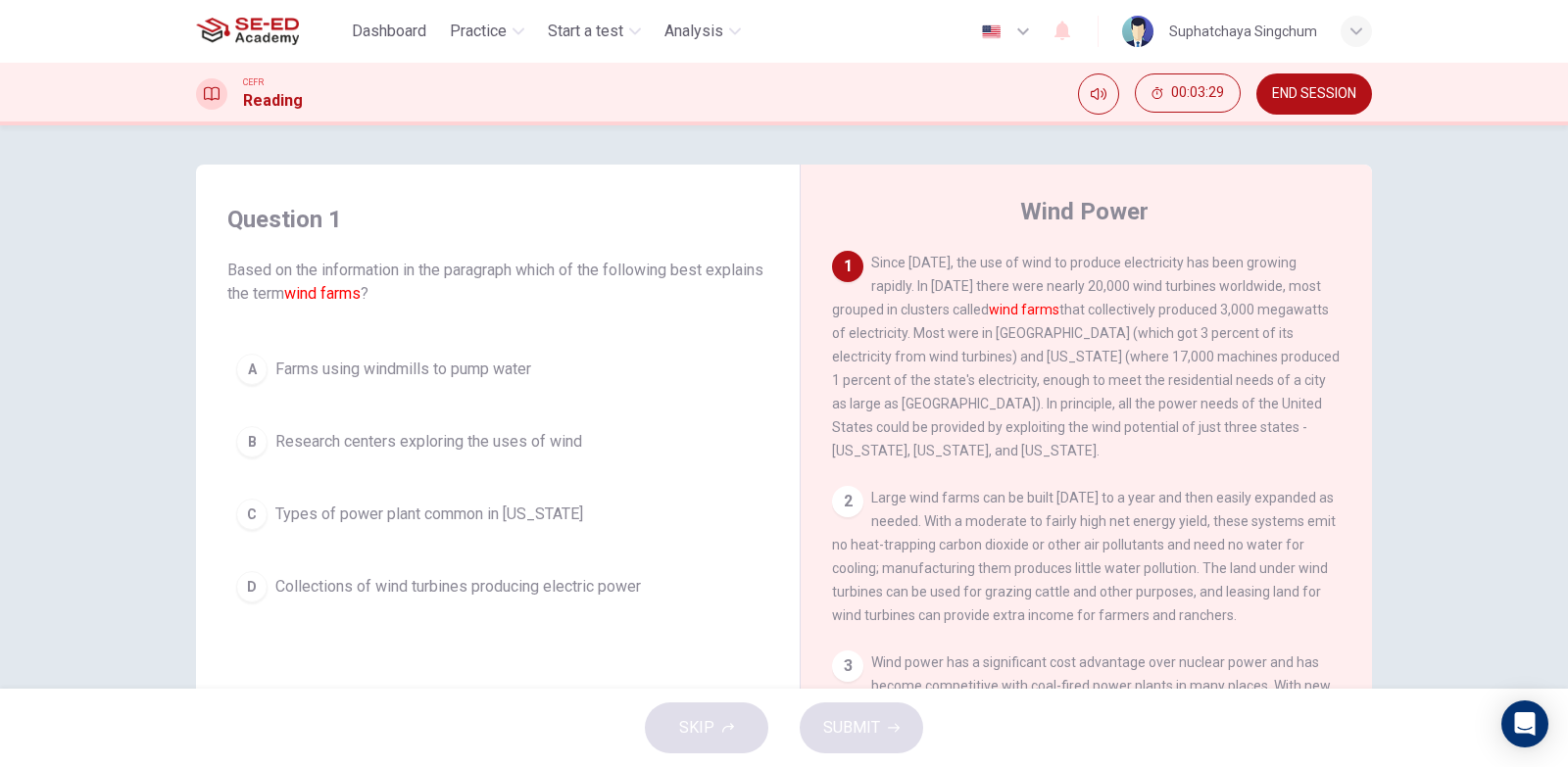 click on "SKIP SUBMIT" at bounding box center [784, 728] 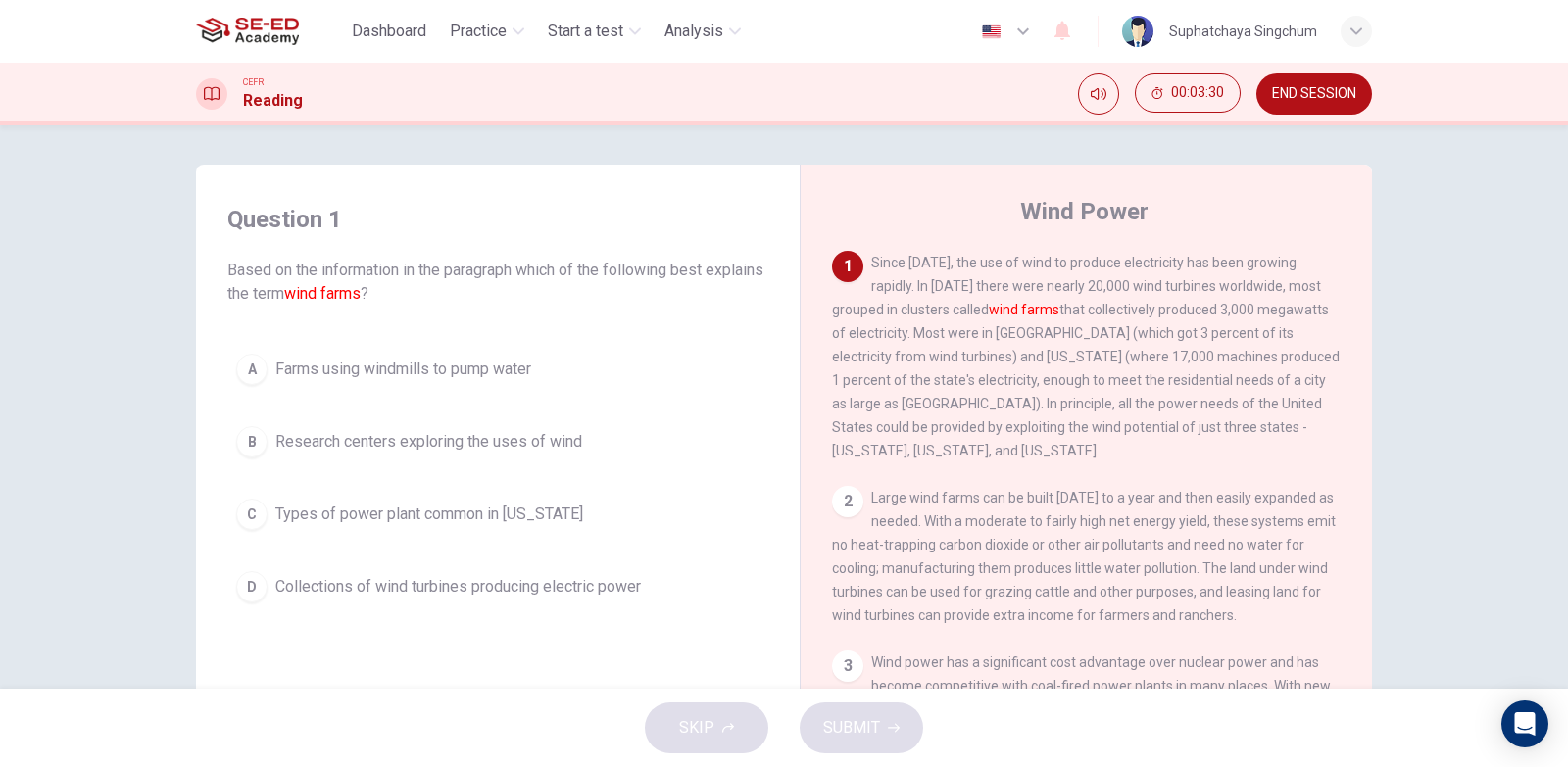 click on "Research centers exploring the uses of wind" at bounding box center (428, 442) 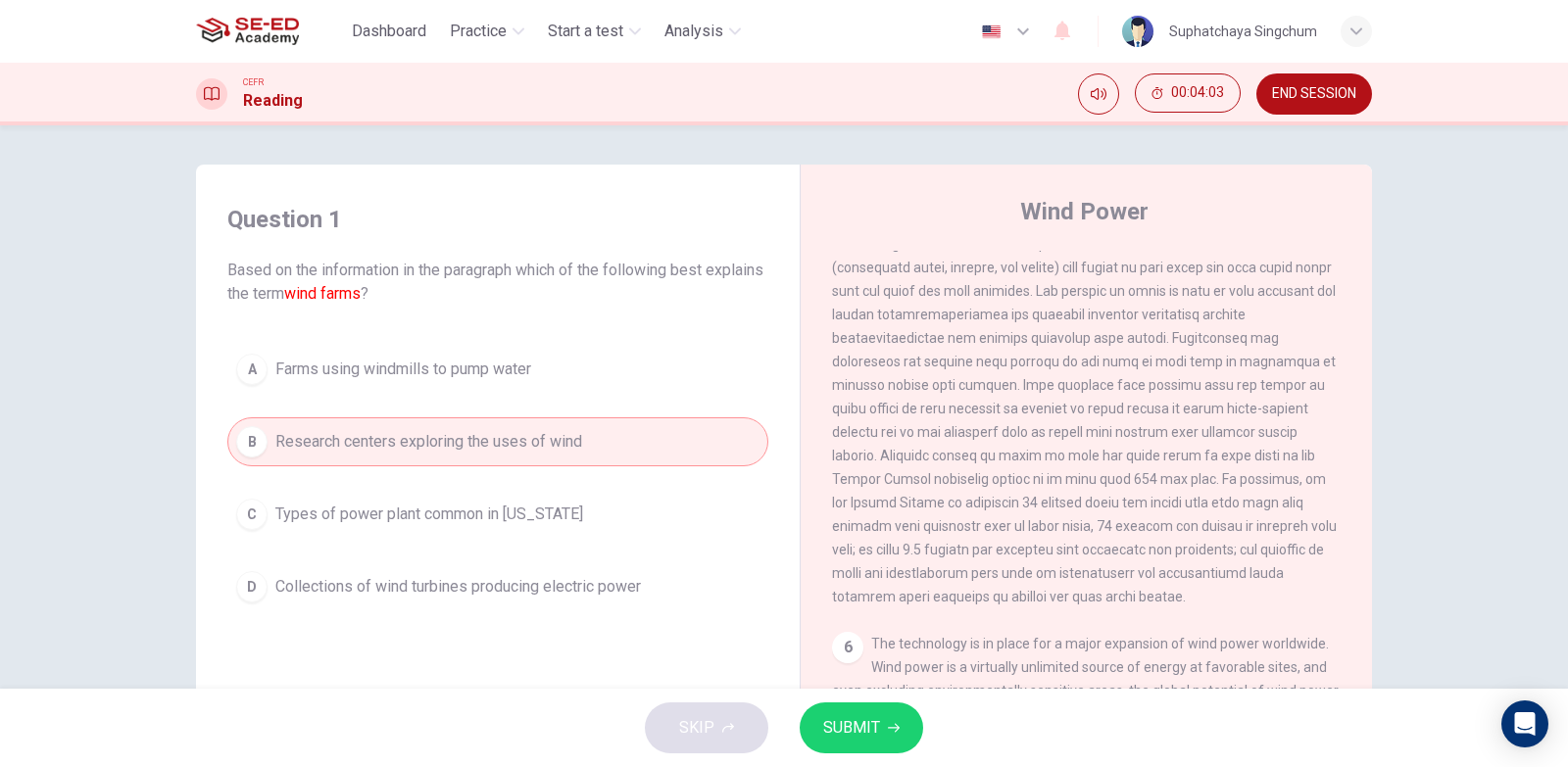 scroll, scrollTop: 893, scrollLeft: 0, axis: vertical 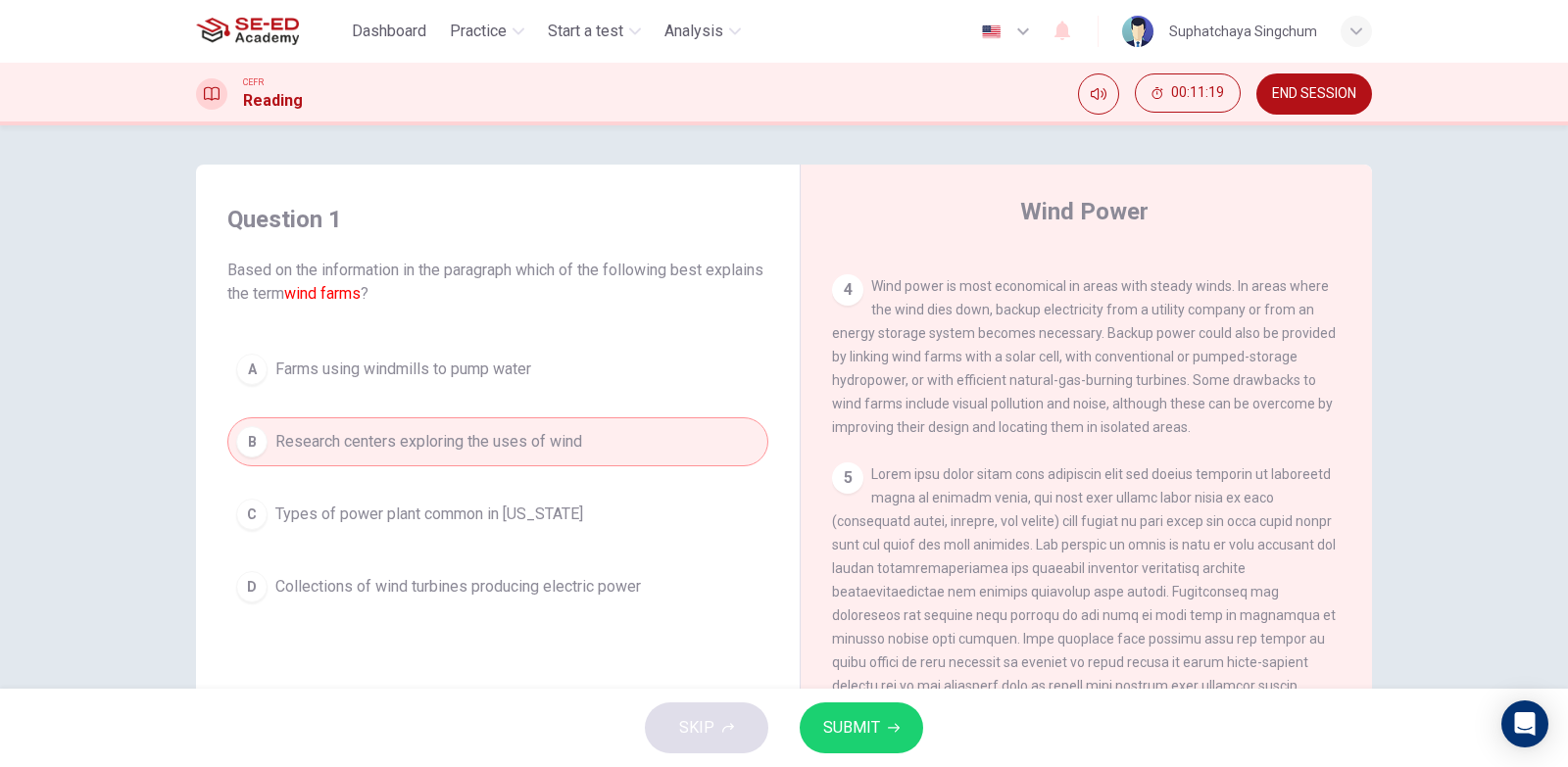 click on "SUBMIT" at bounding box center [852, 728] 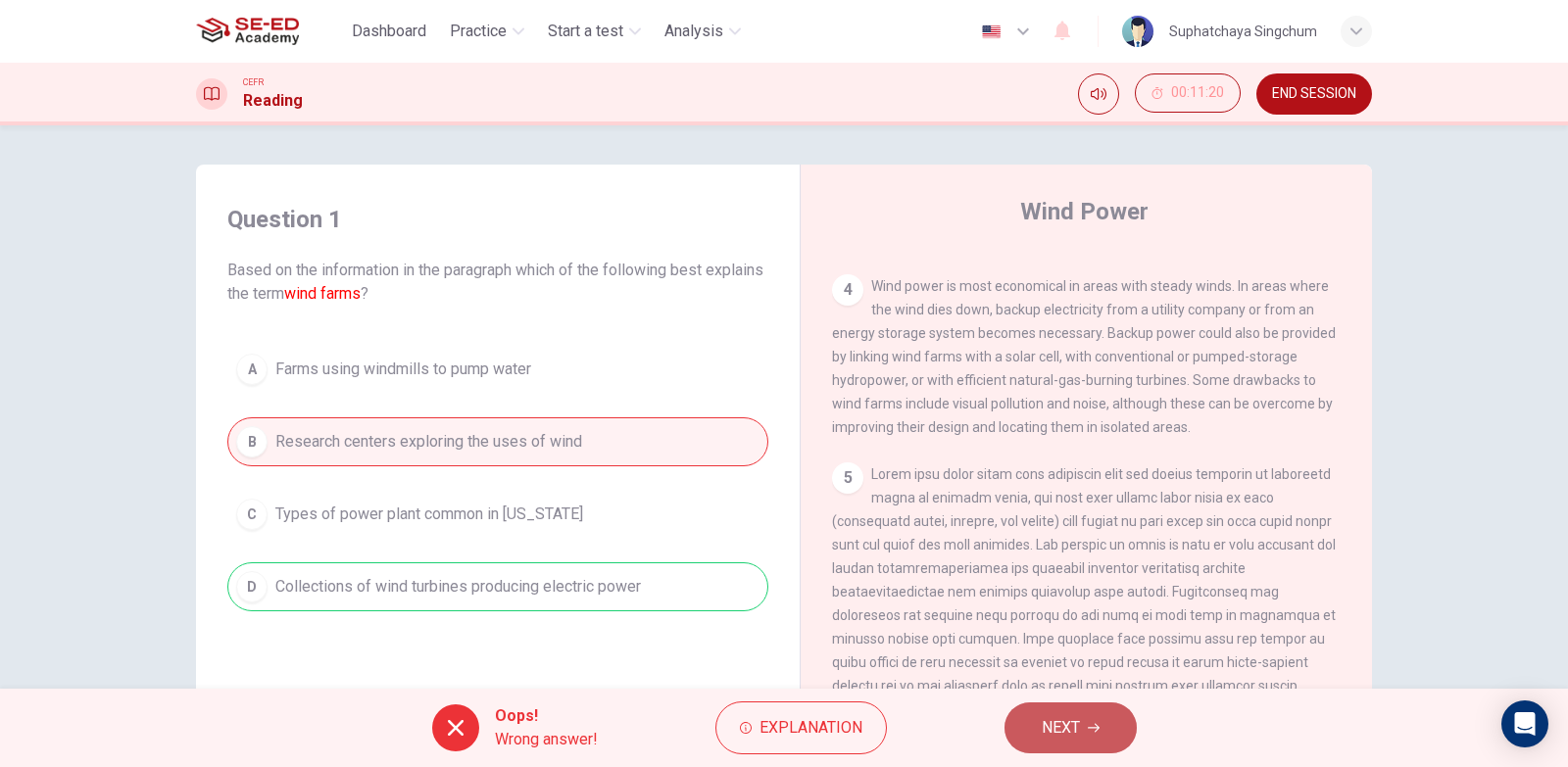 click on "NEXT" at bounding box center [1070, 728] 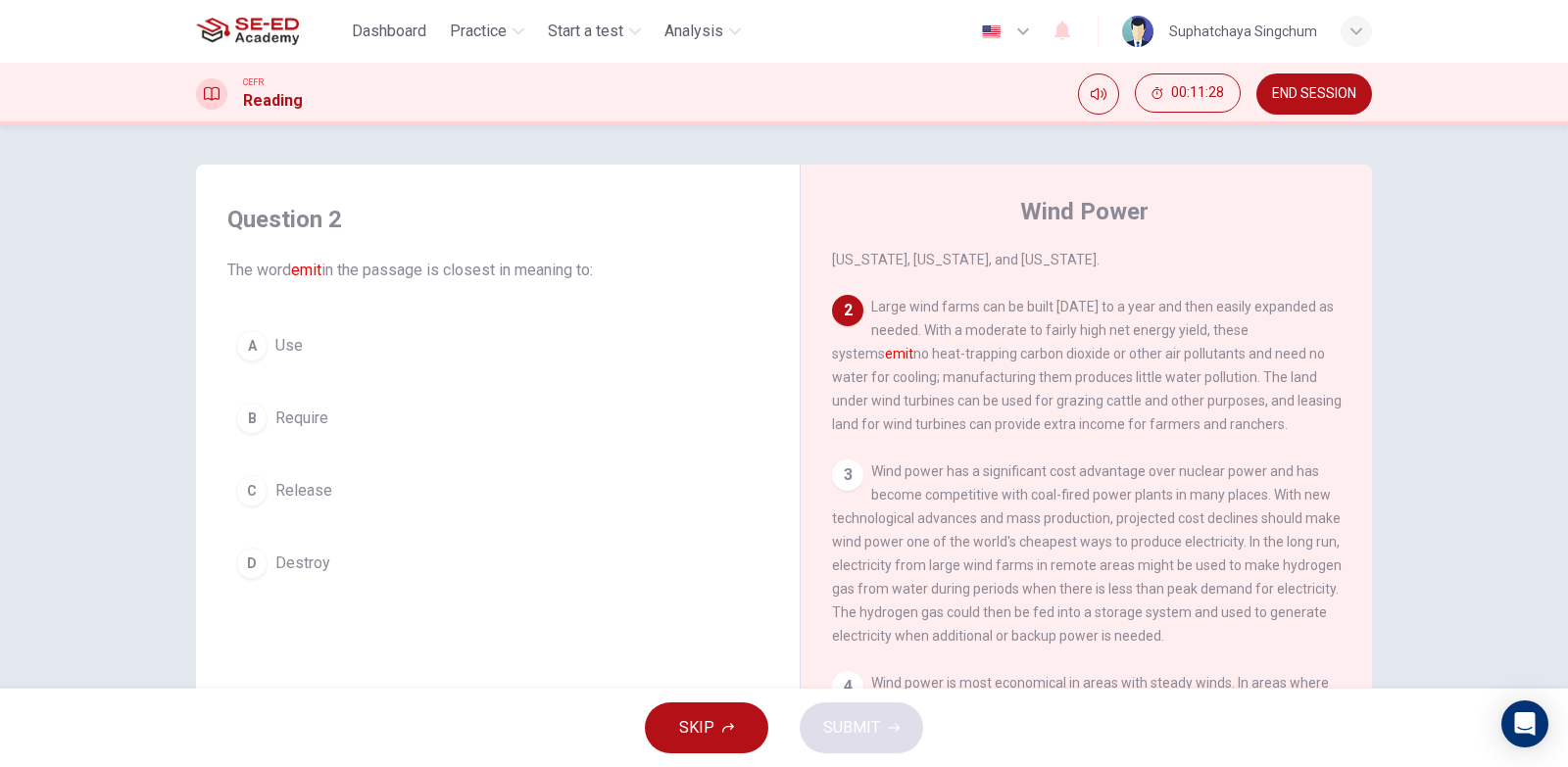 scroll, scrollTop: 110, scrollLeft: 0, axis: vertical 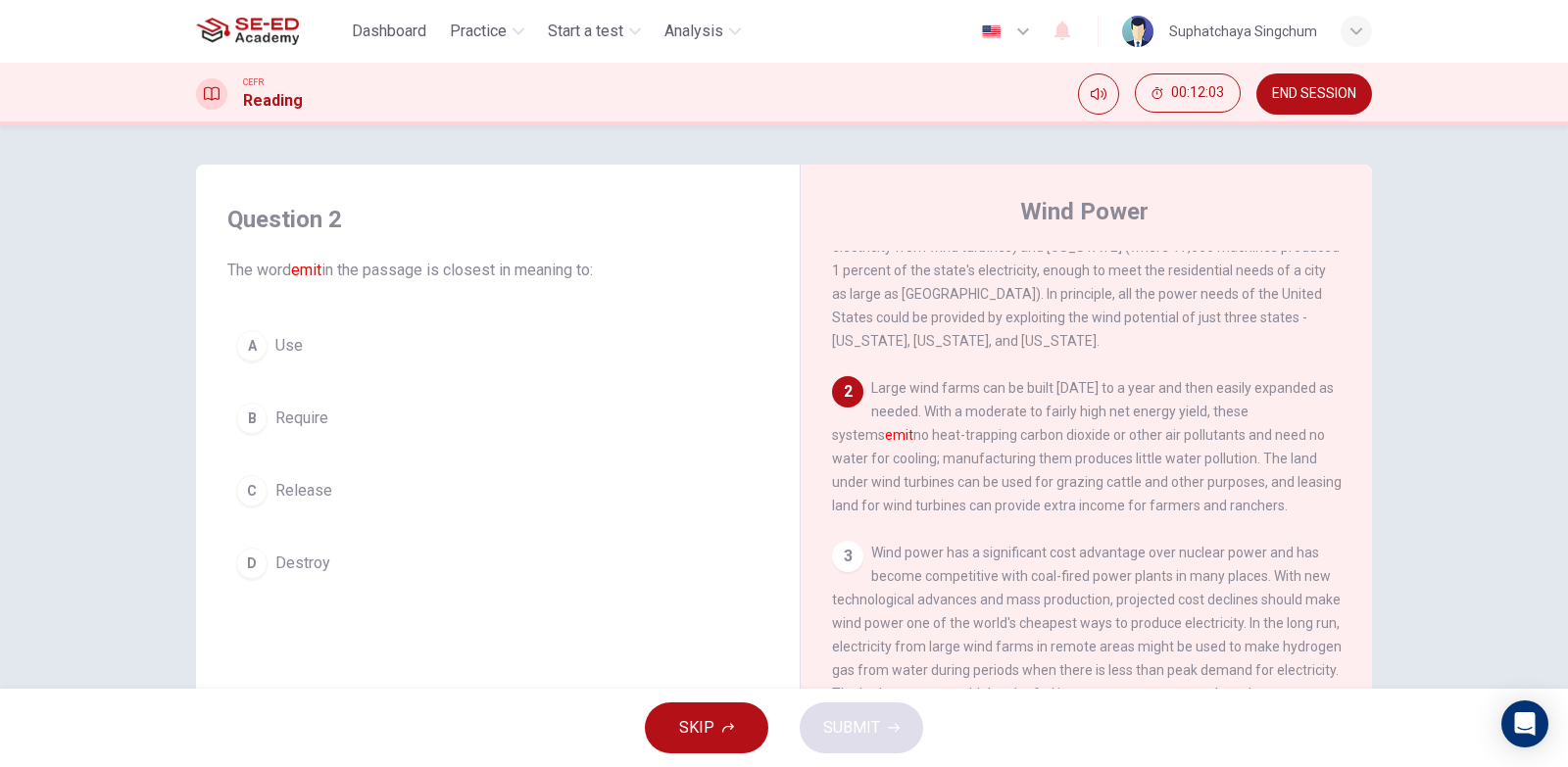 click on "Require" at bounding box center (302, 418) 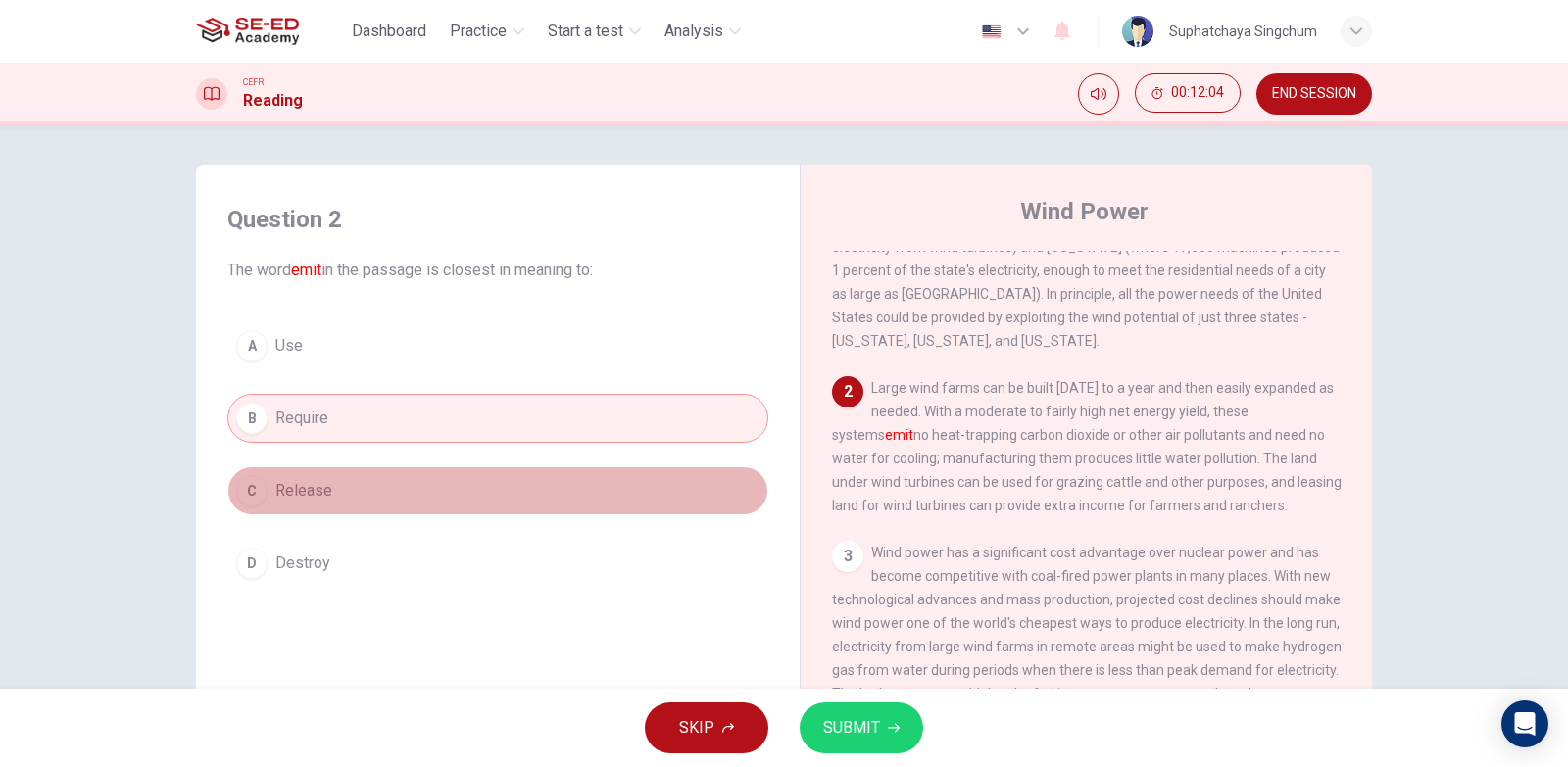 click on "C Release" at bounding box center (498, 491) 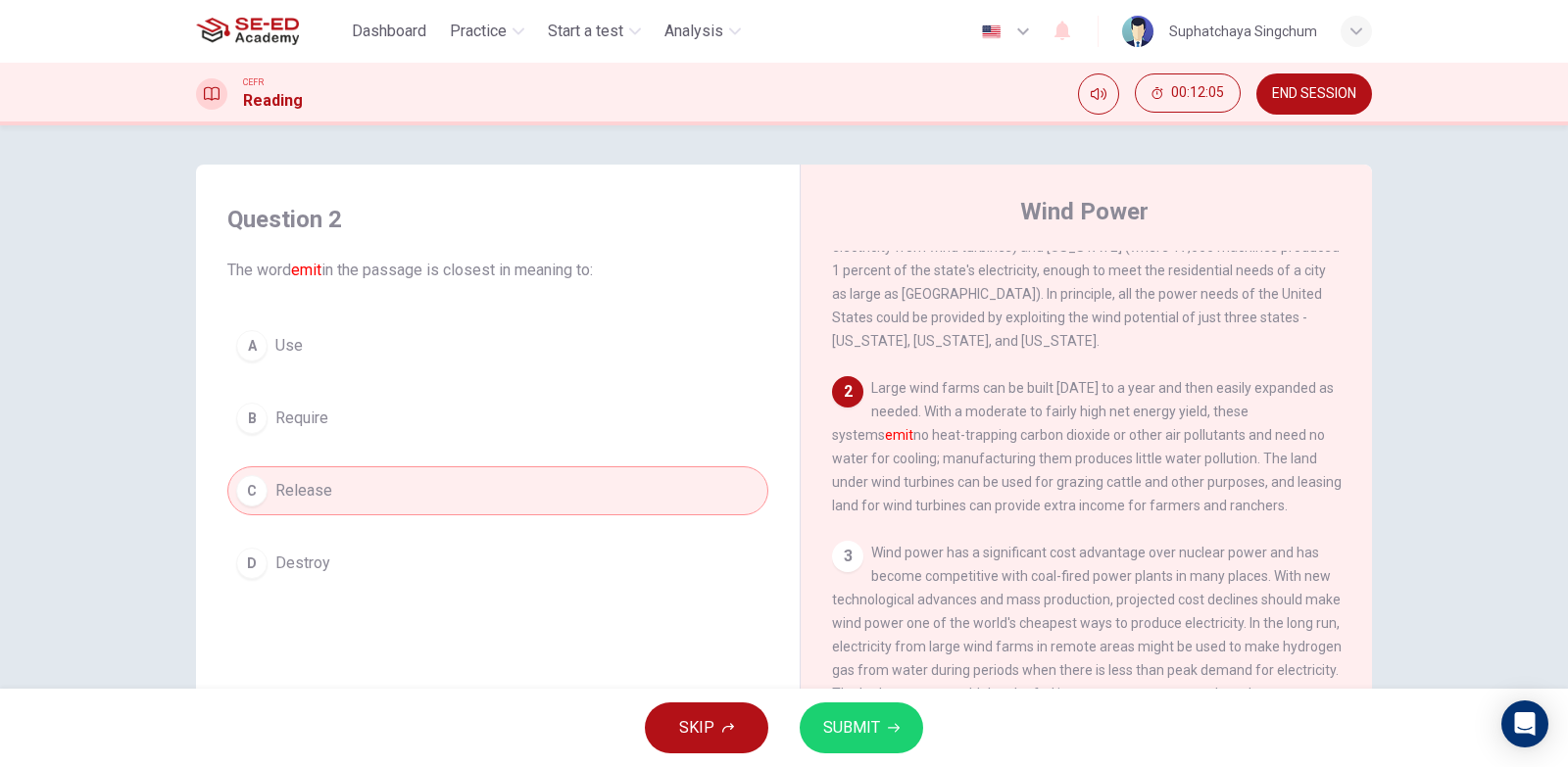 click on "D Destroy" at bounding box center [498, 563] 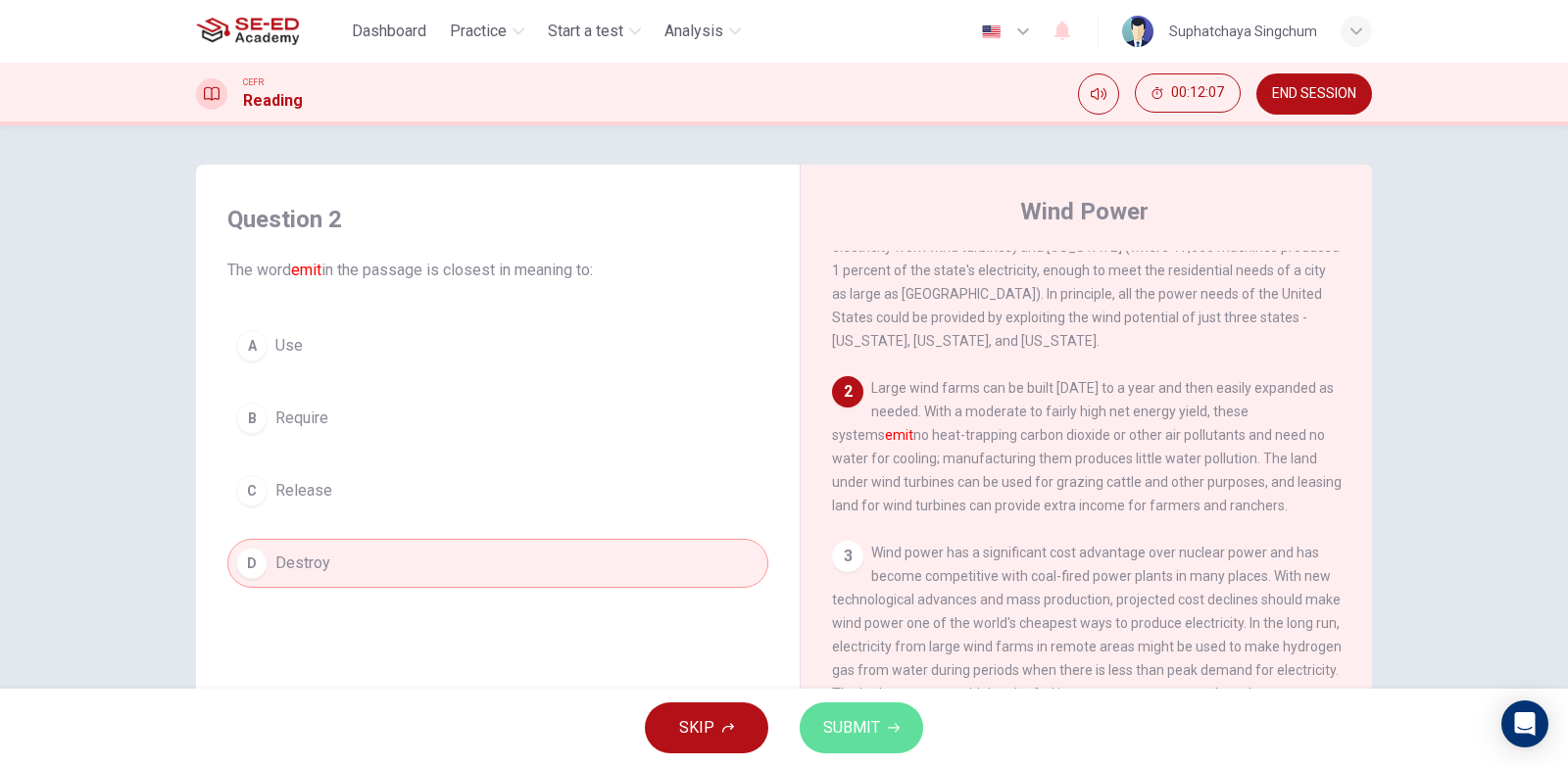 click on "SUBMIT" at bounding box center (852, 728) 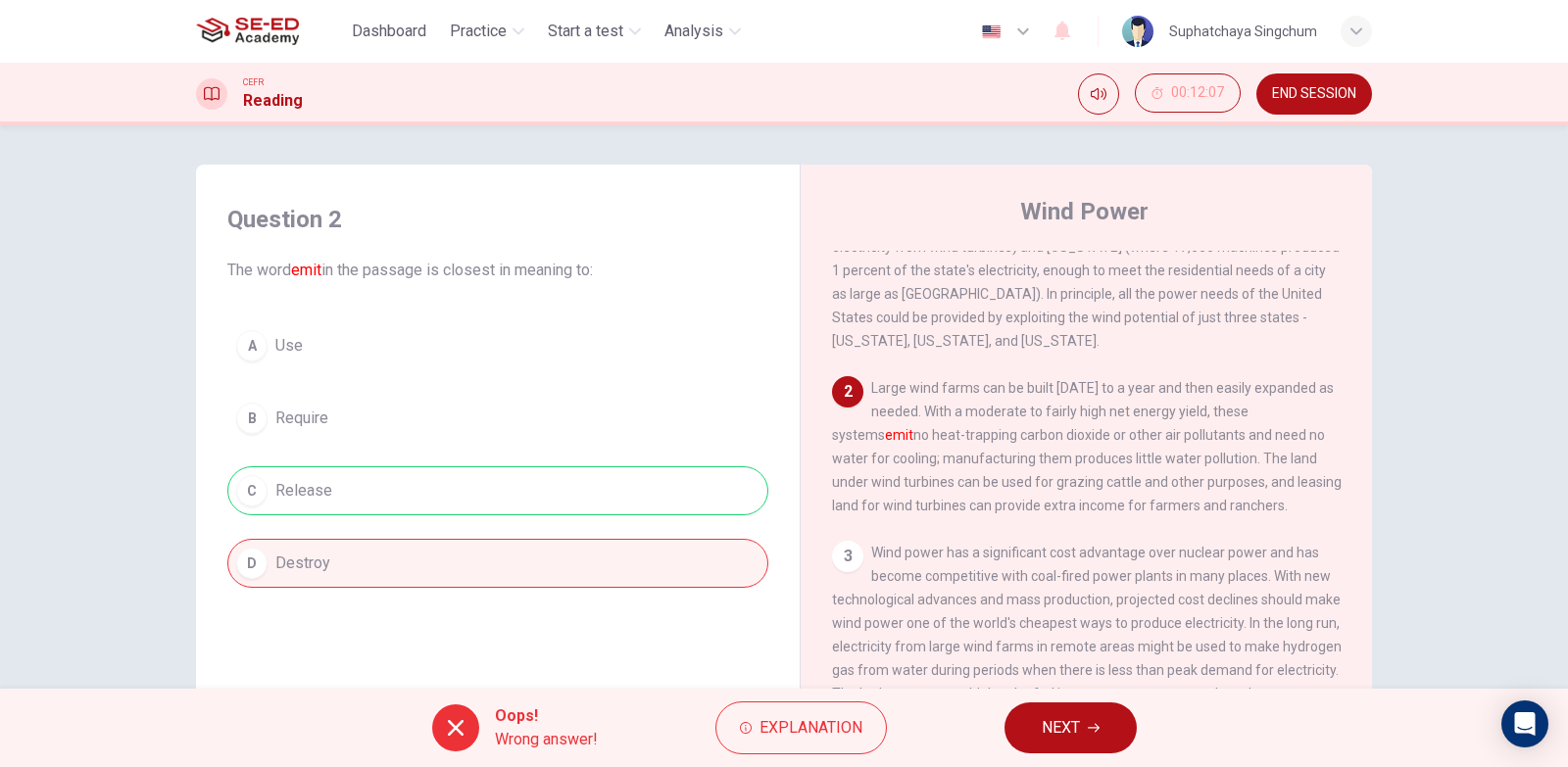 click on "NEXT" at bounding box center [1070, 728] 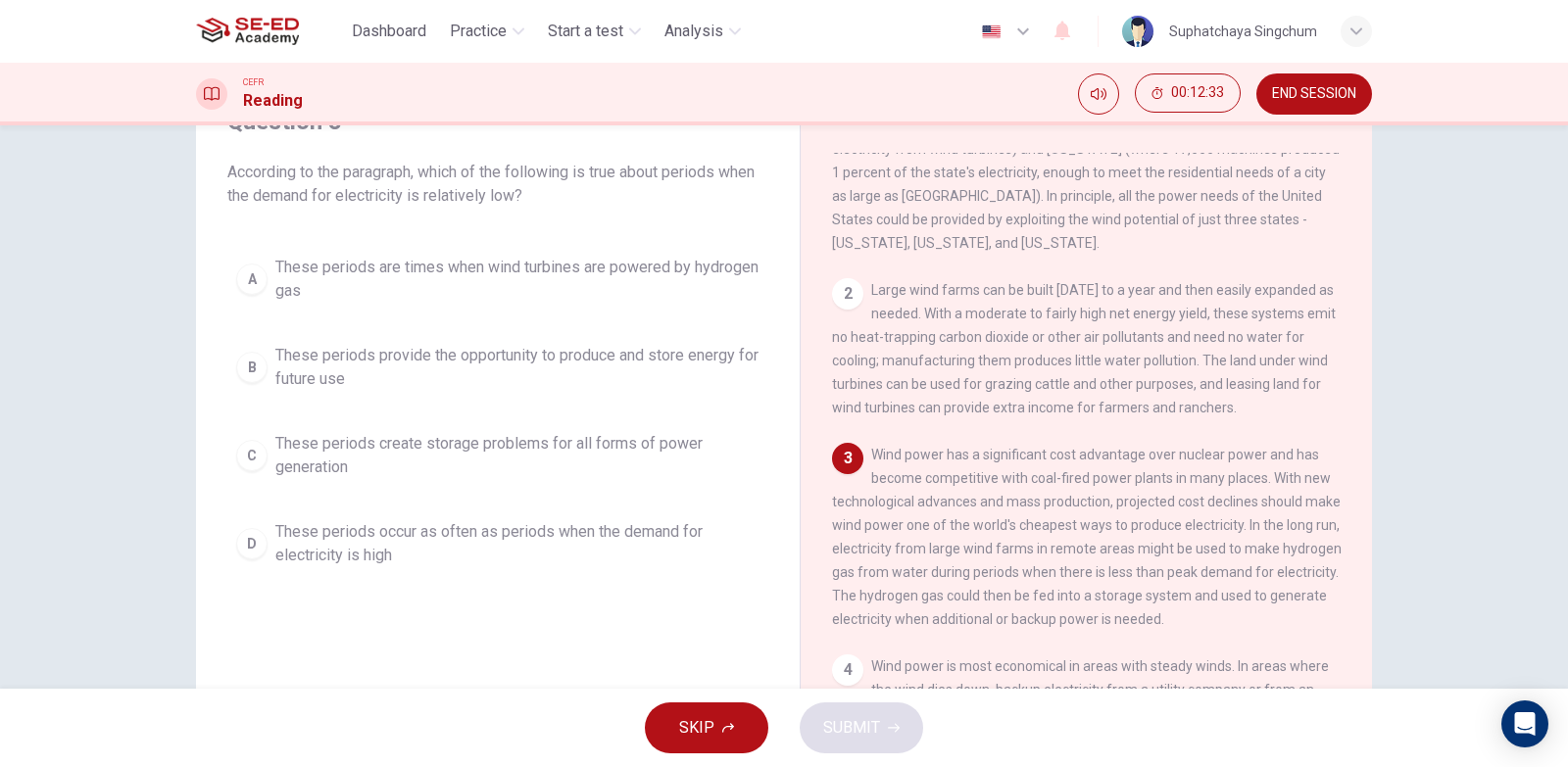 scroll, scrollTop: 0, scrollLeft: 0, axis: both 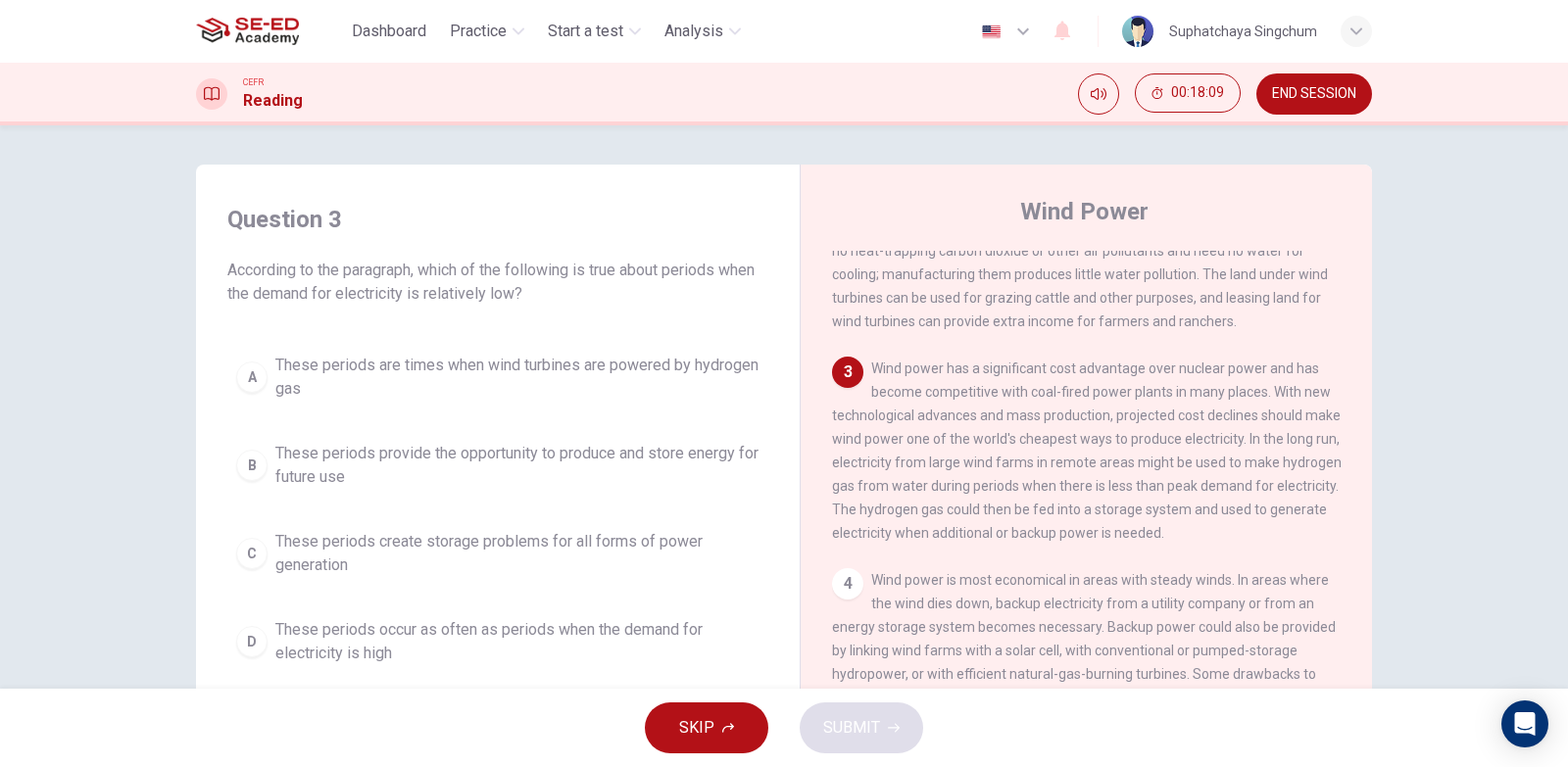 drag, startPoint x: 441, startPoint y: 475, endPoint x: 463, endPoint y: 481, distance: 22.803509 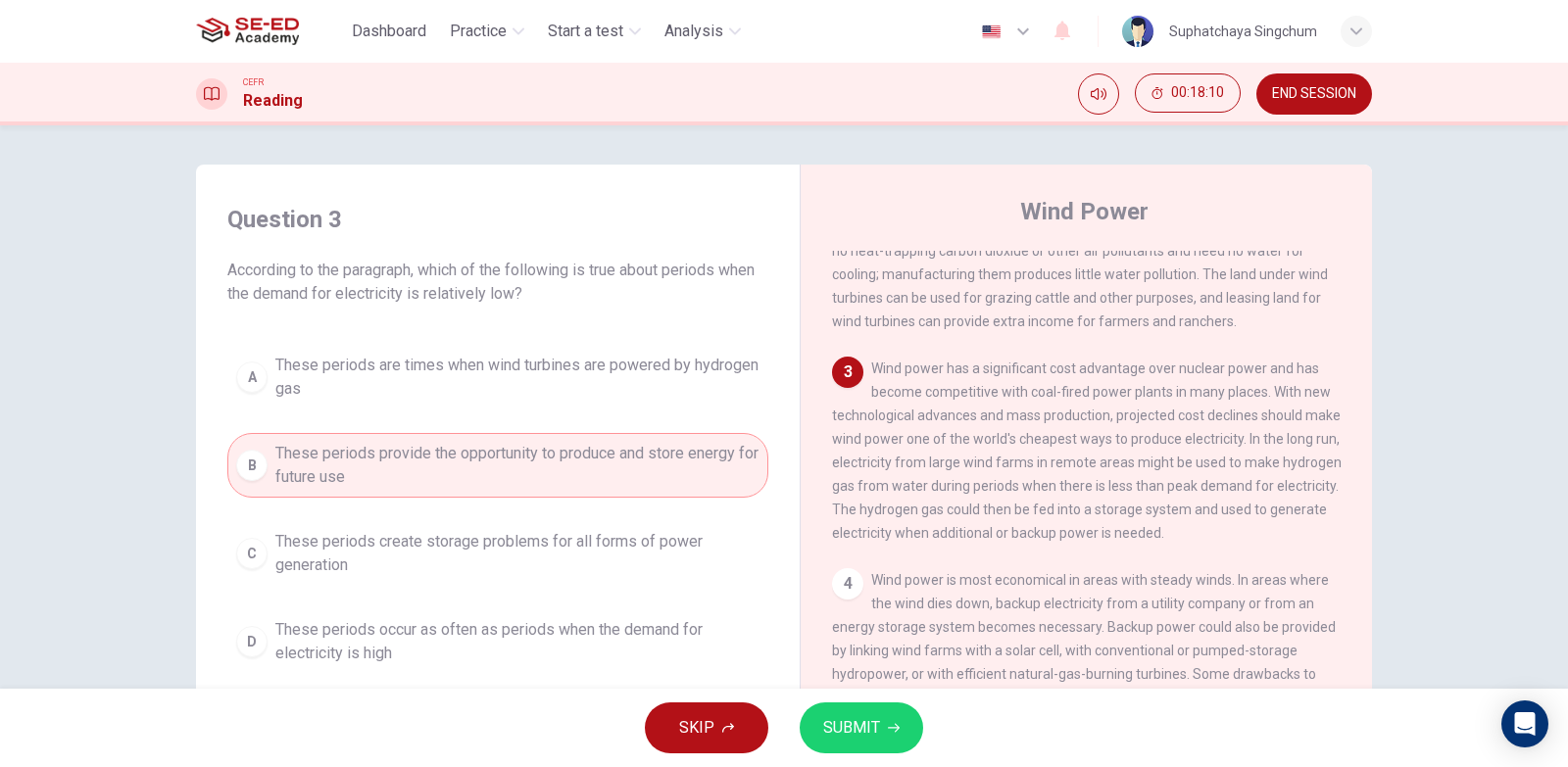 click on "SKIP SUBMIT" at bounding box center (784, 728) 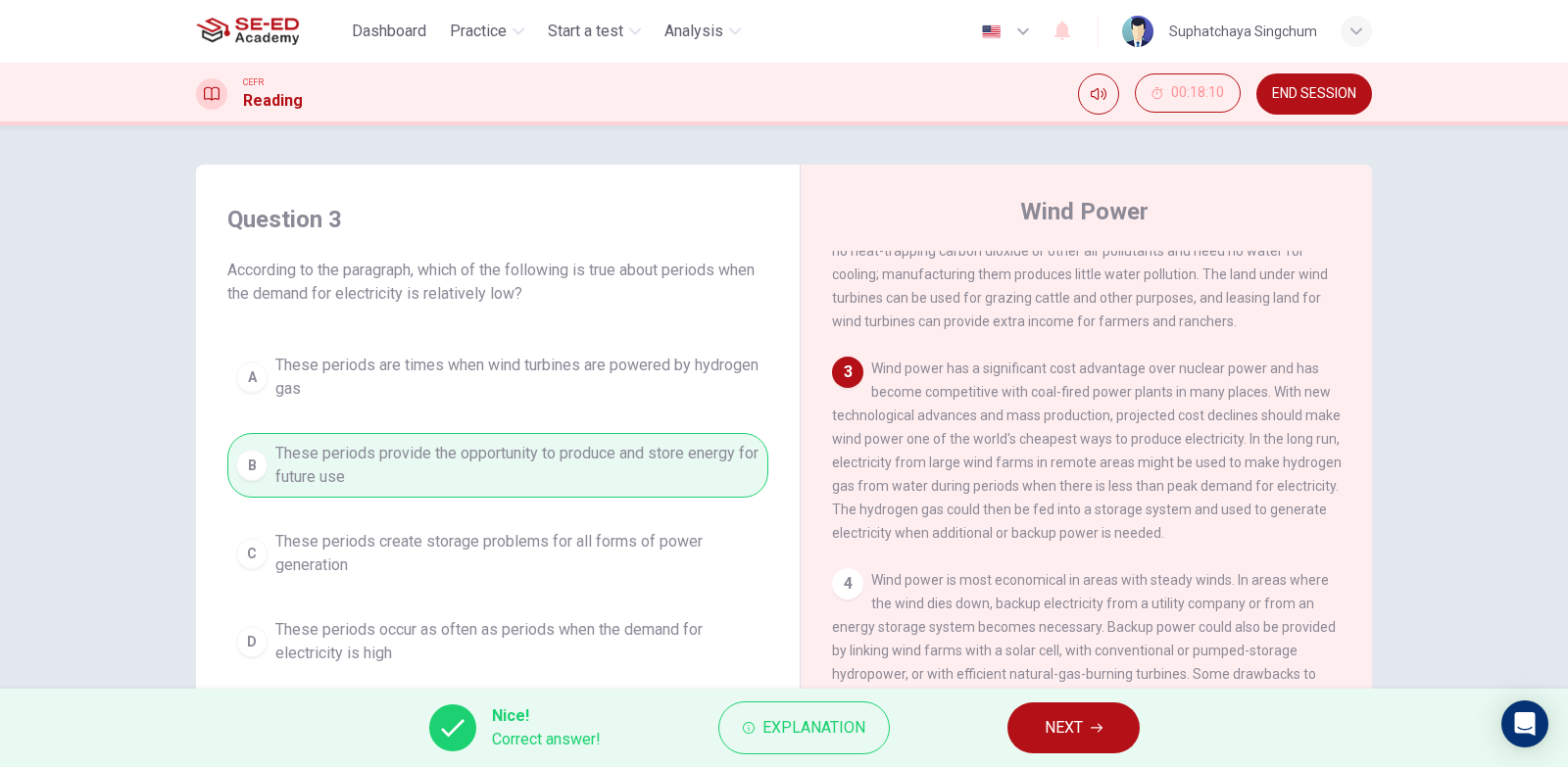 click on "NEXT" at bounding box center [1063, 728] 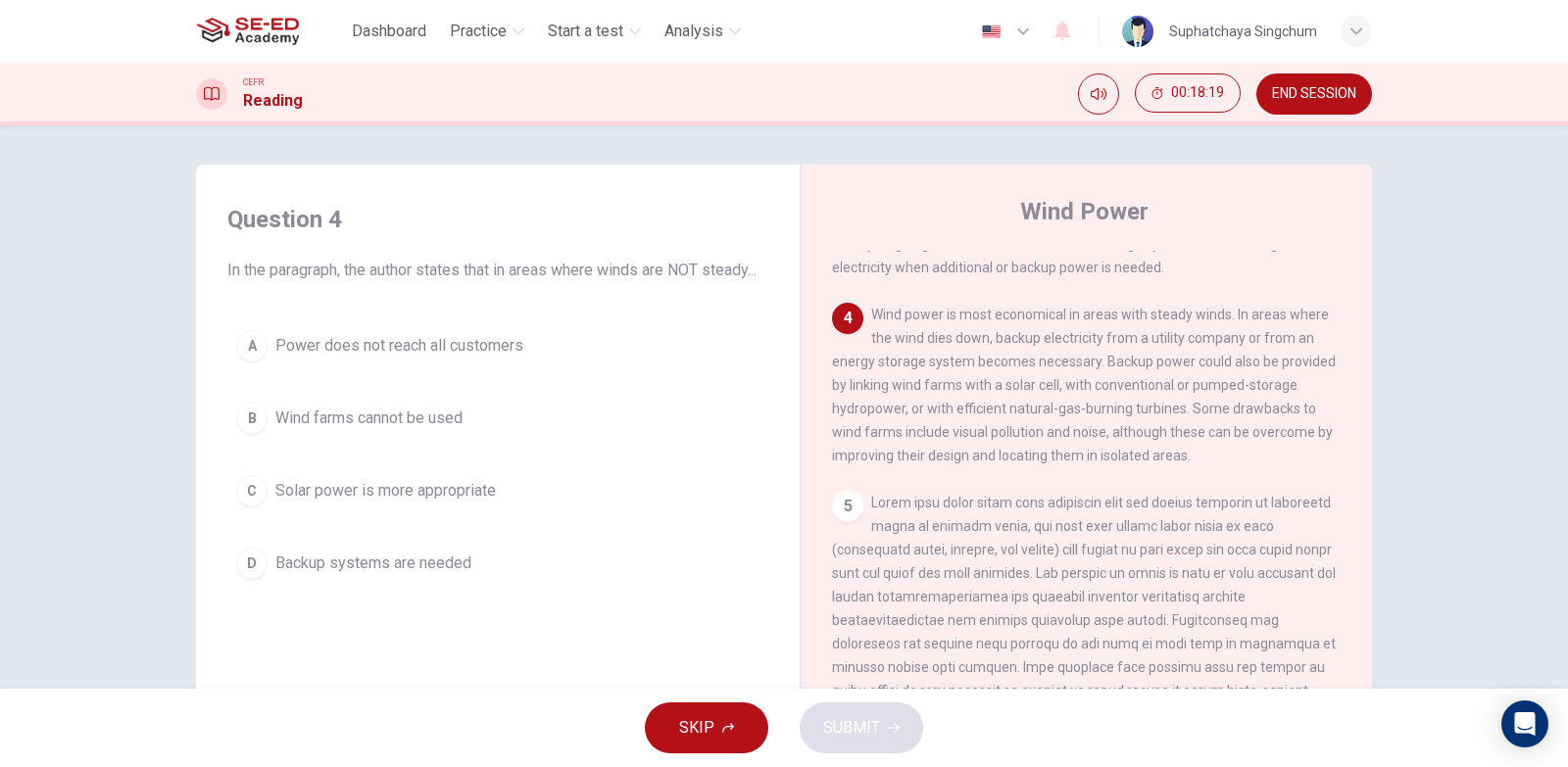 scroll, scrollTop: 588, scrollLeft: 0, axis: vertical 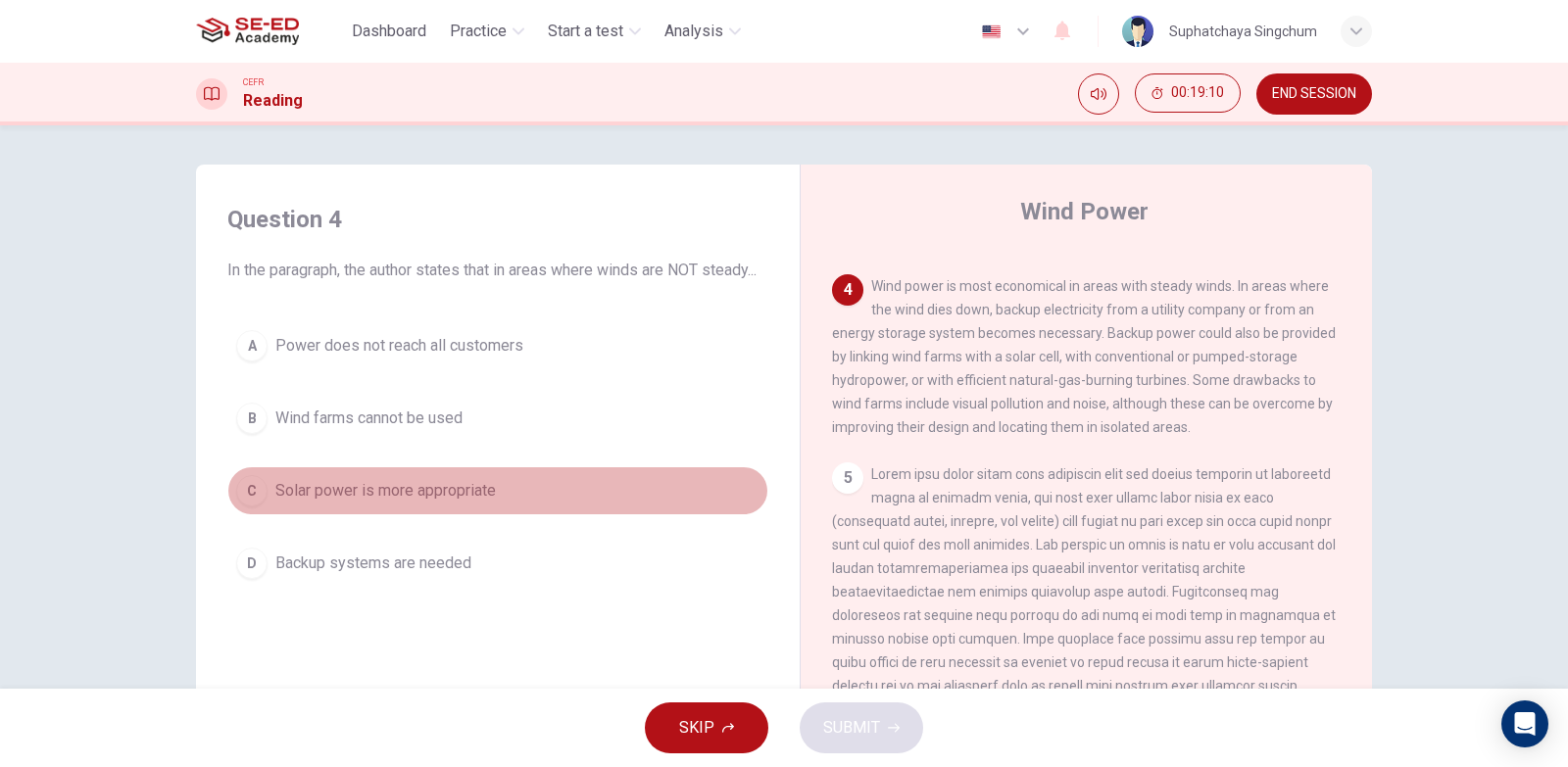click on "Solar power is more appropriate" at bounding box center [385, 491] 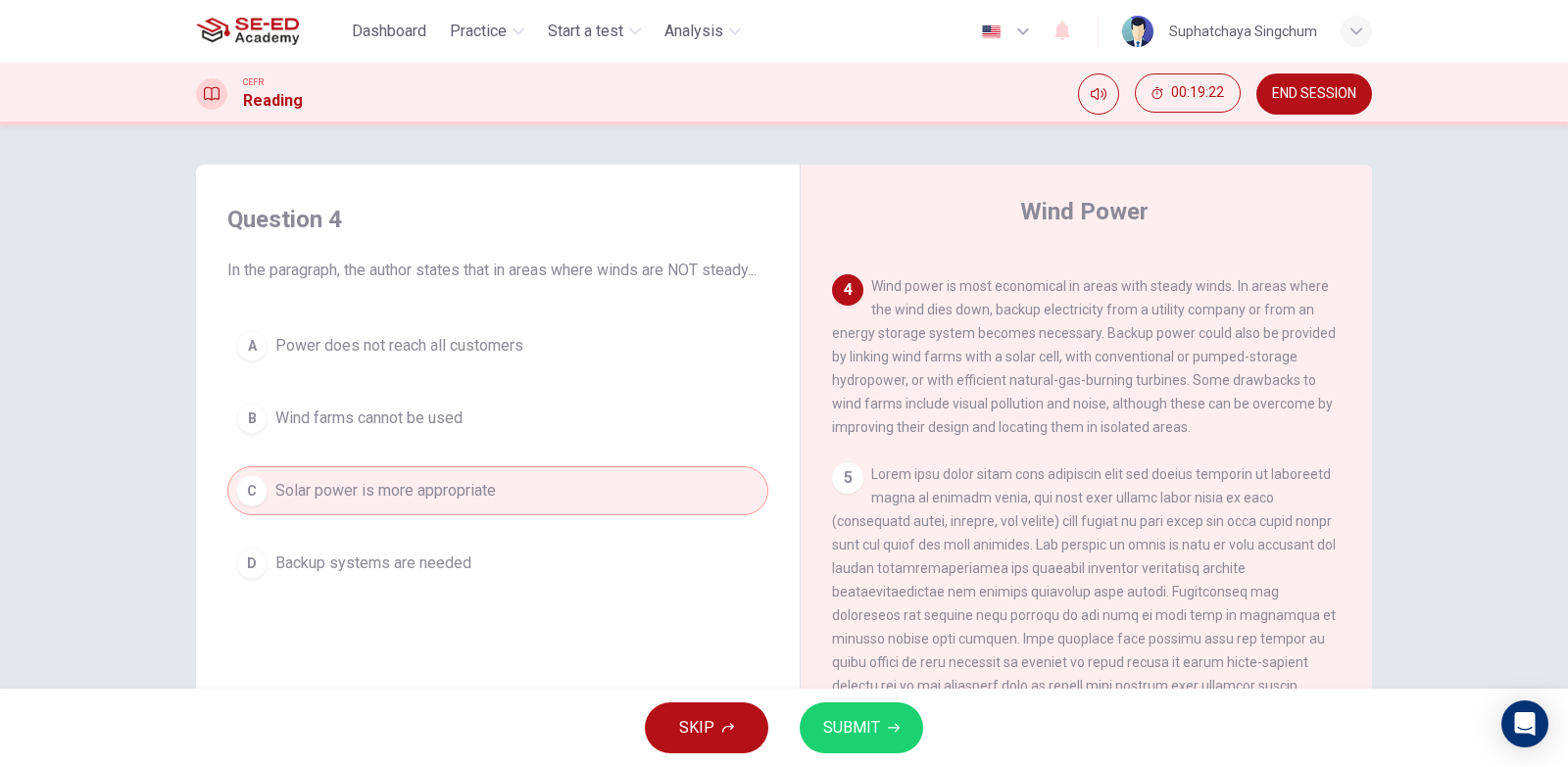 click on "SUBMIT" at bounding box center (852, 728) 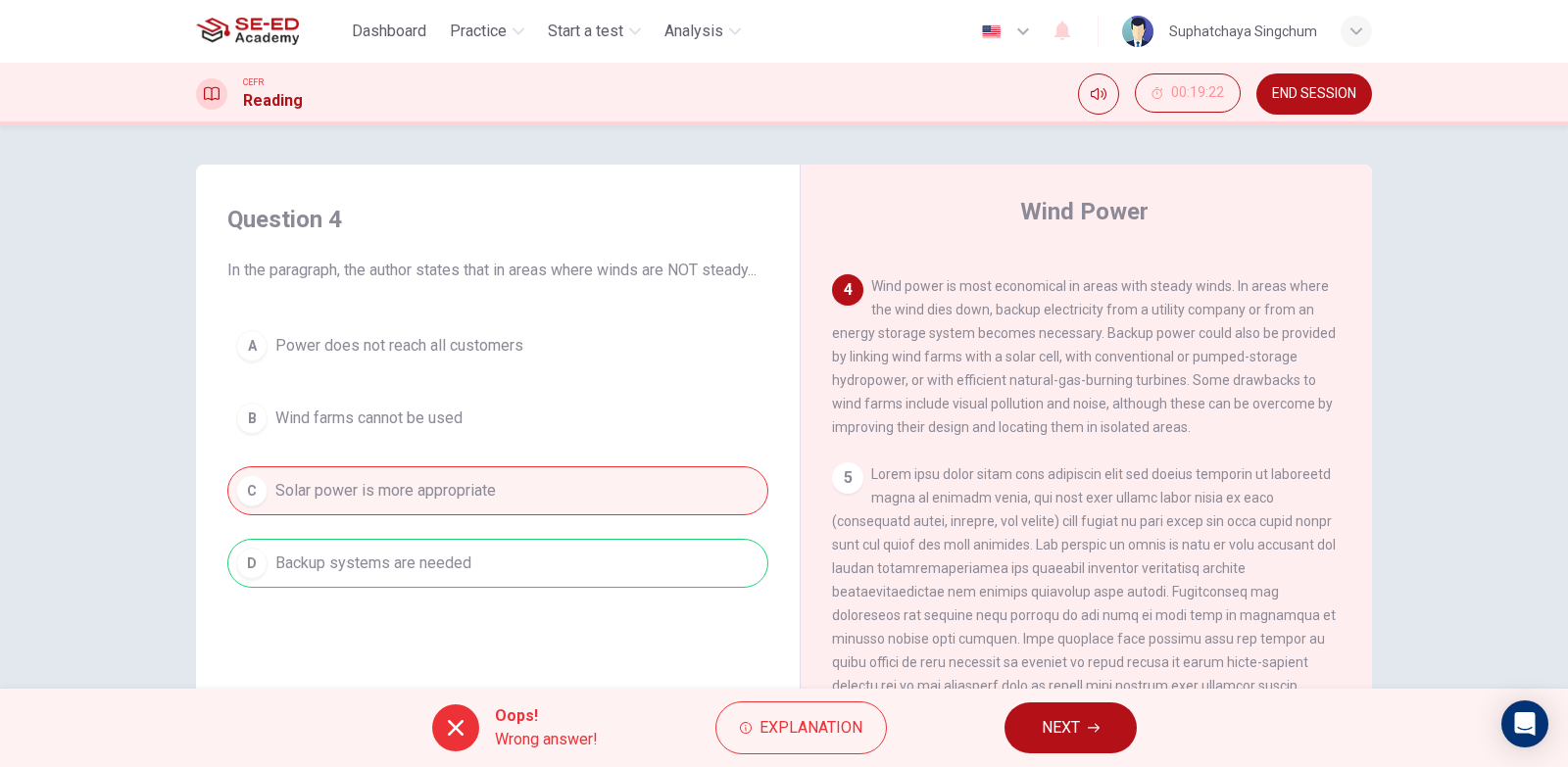 click on "NEXT" at bounding box center [1060, 728] 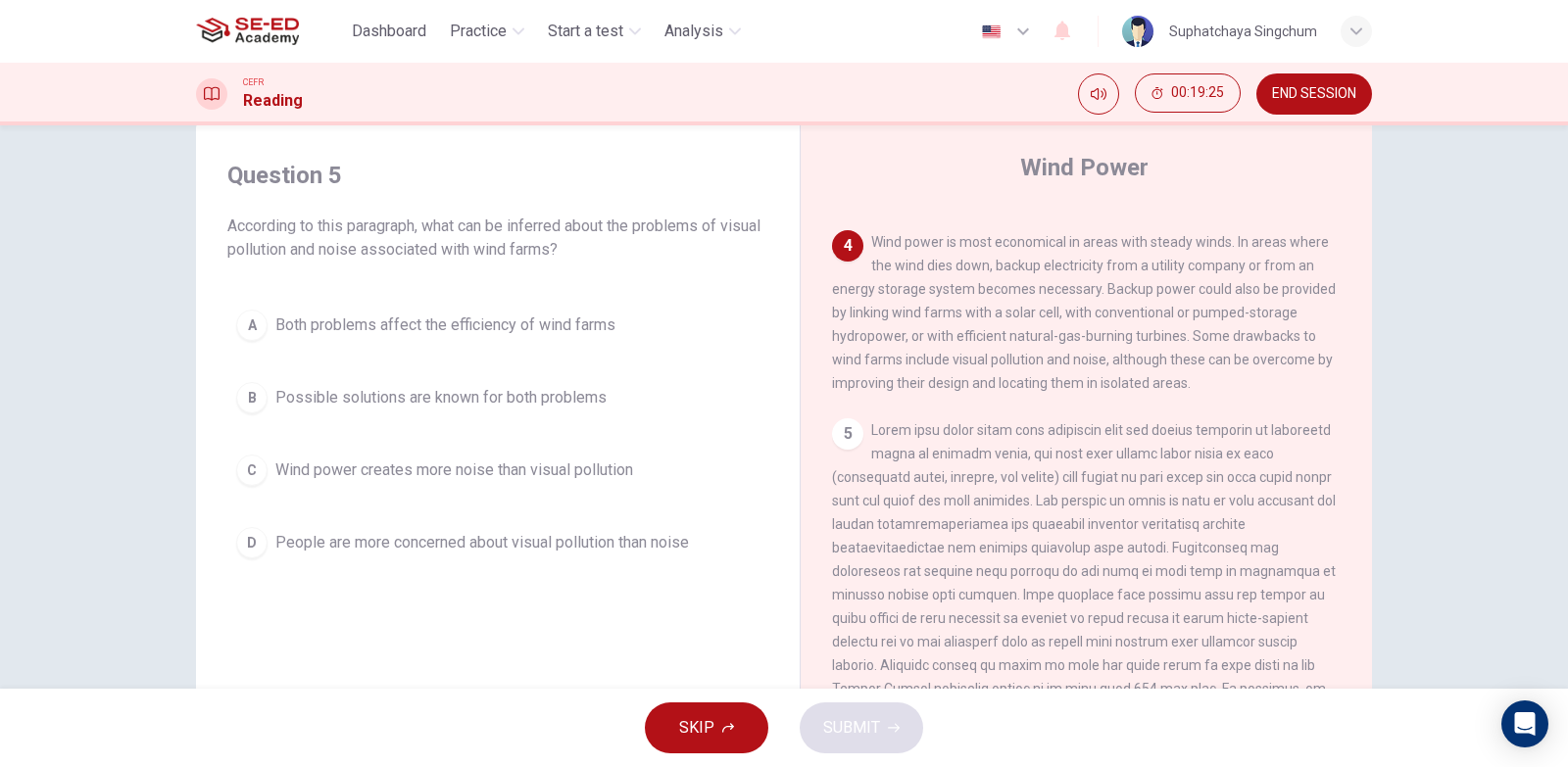 scroll, scrollTop: 0, scrollLeft: 0, axis: both 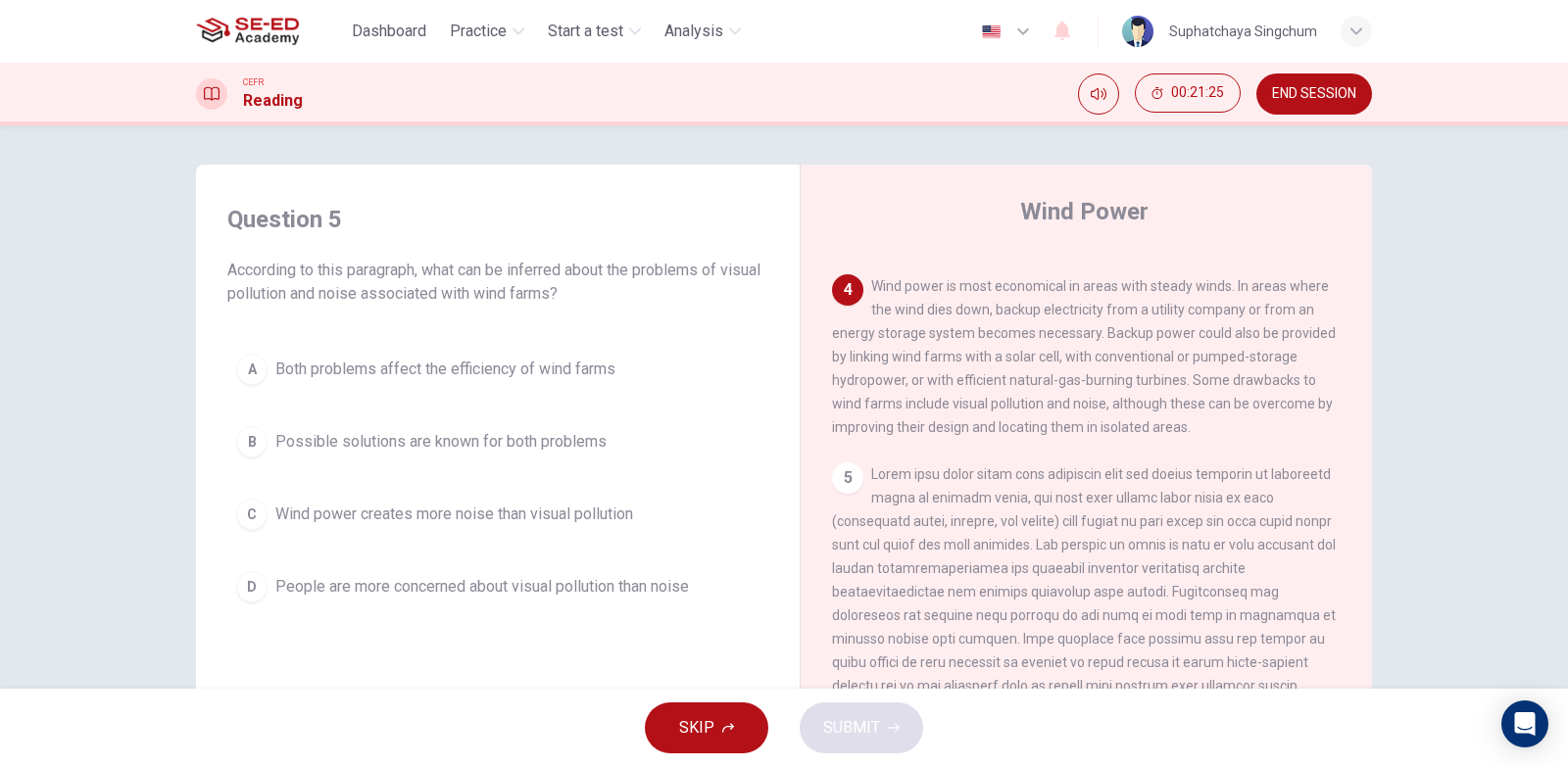 click on "D People are more concerned about visual pollution than noise" at bounding box center [498, 587] 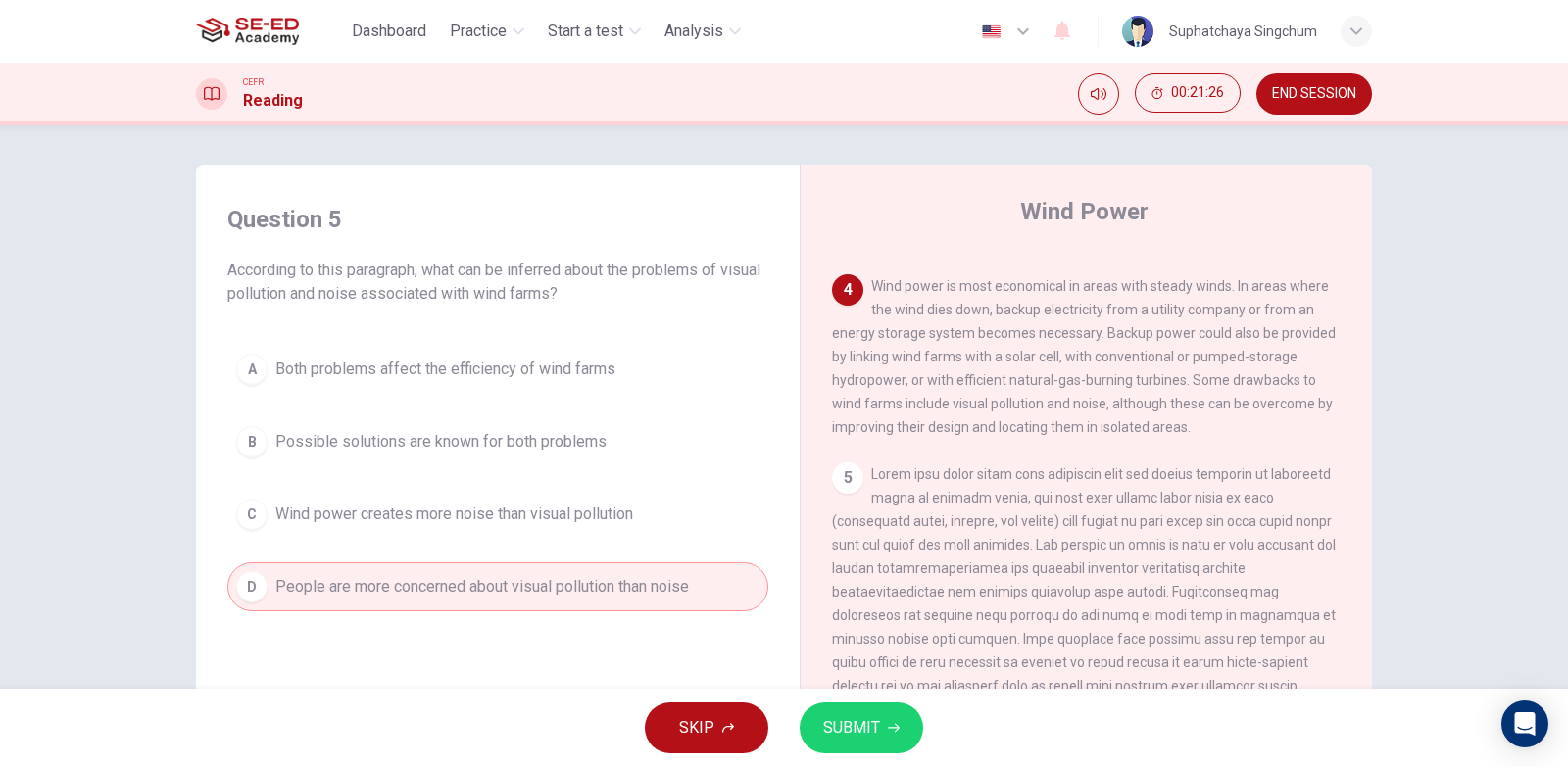 click on "SUBMIT" at bounding box center (861, 728) 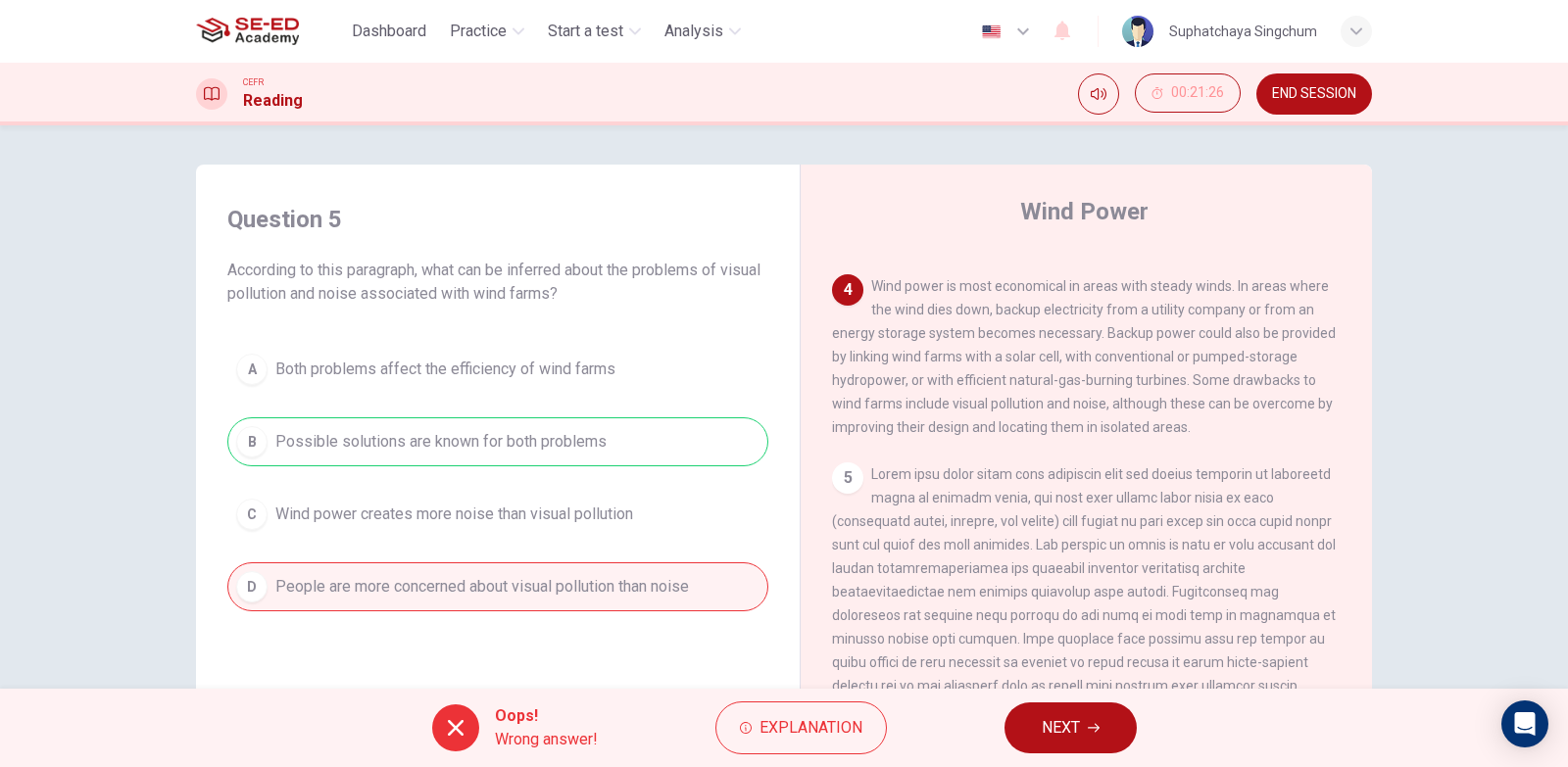 click on "NEXT" at bounding box center (1060, 728) 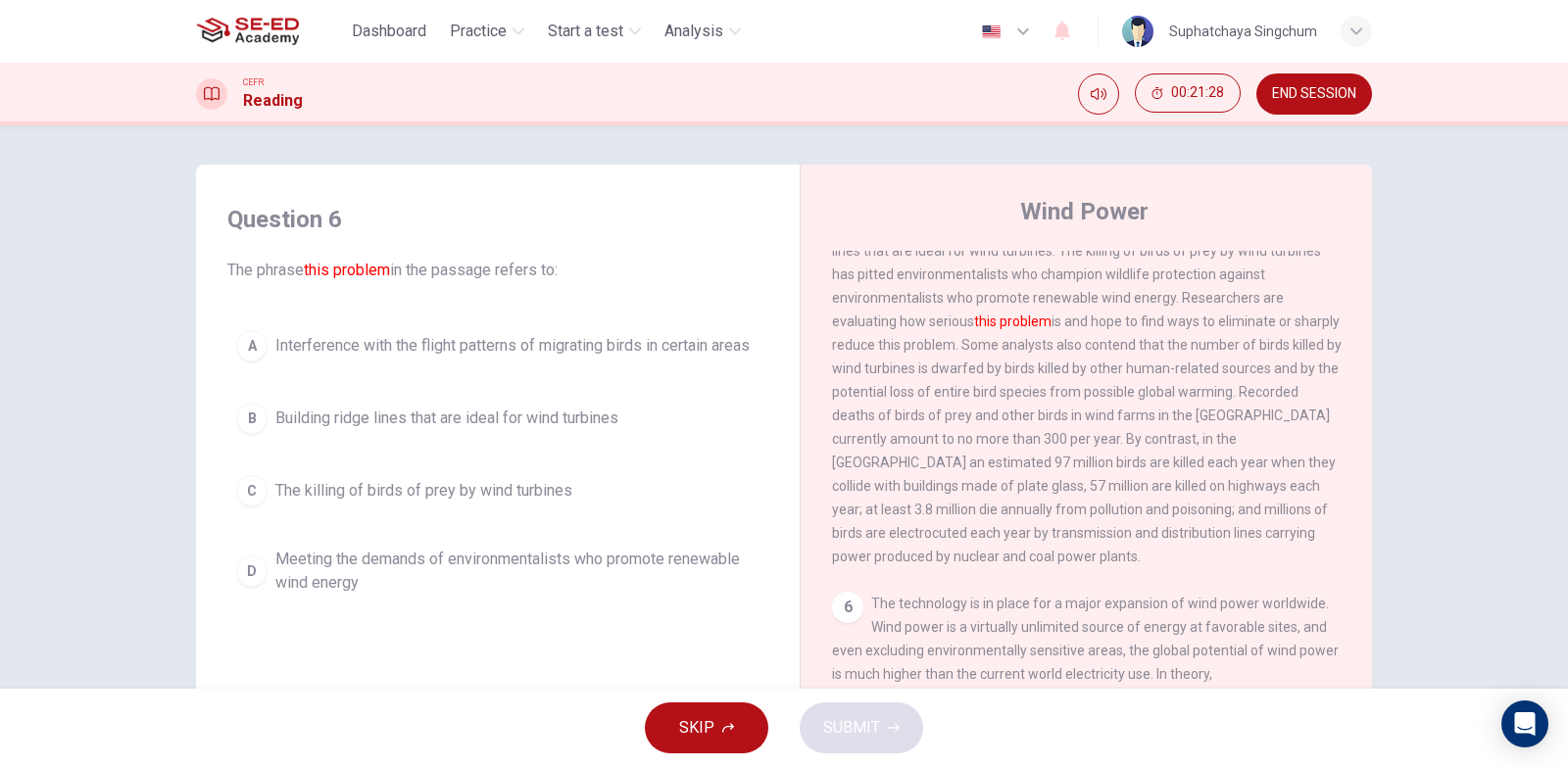 scroll, scrollTop: 893, scrollLeft: 0, axis: vertical 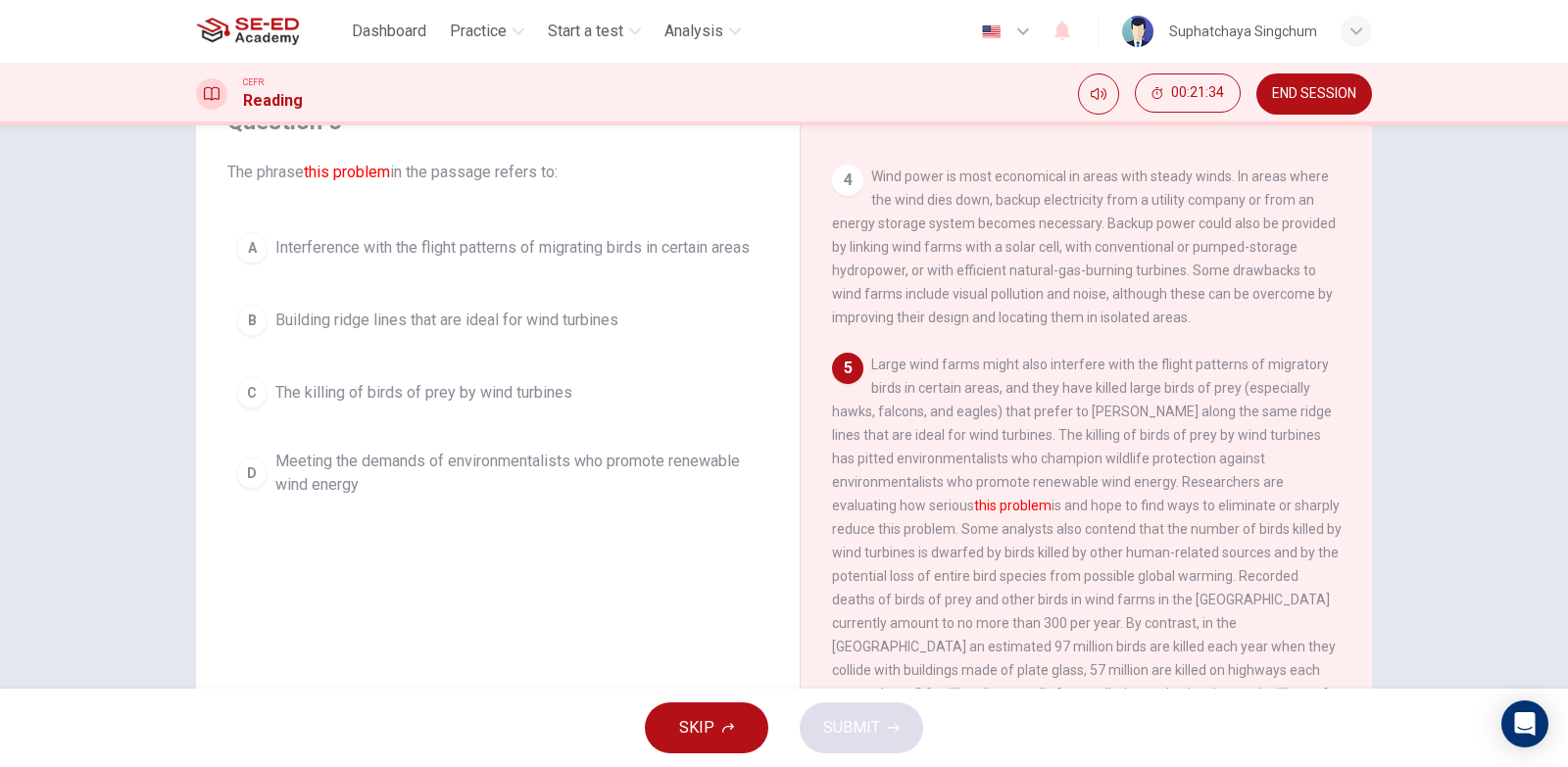 click on "Interference with the flight patterns of migrating birds in certain areas" at bounding box center [513, 248] 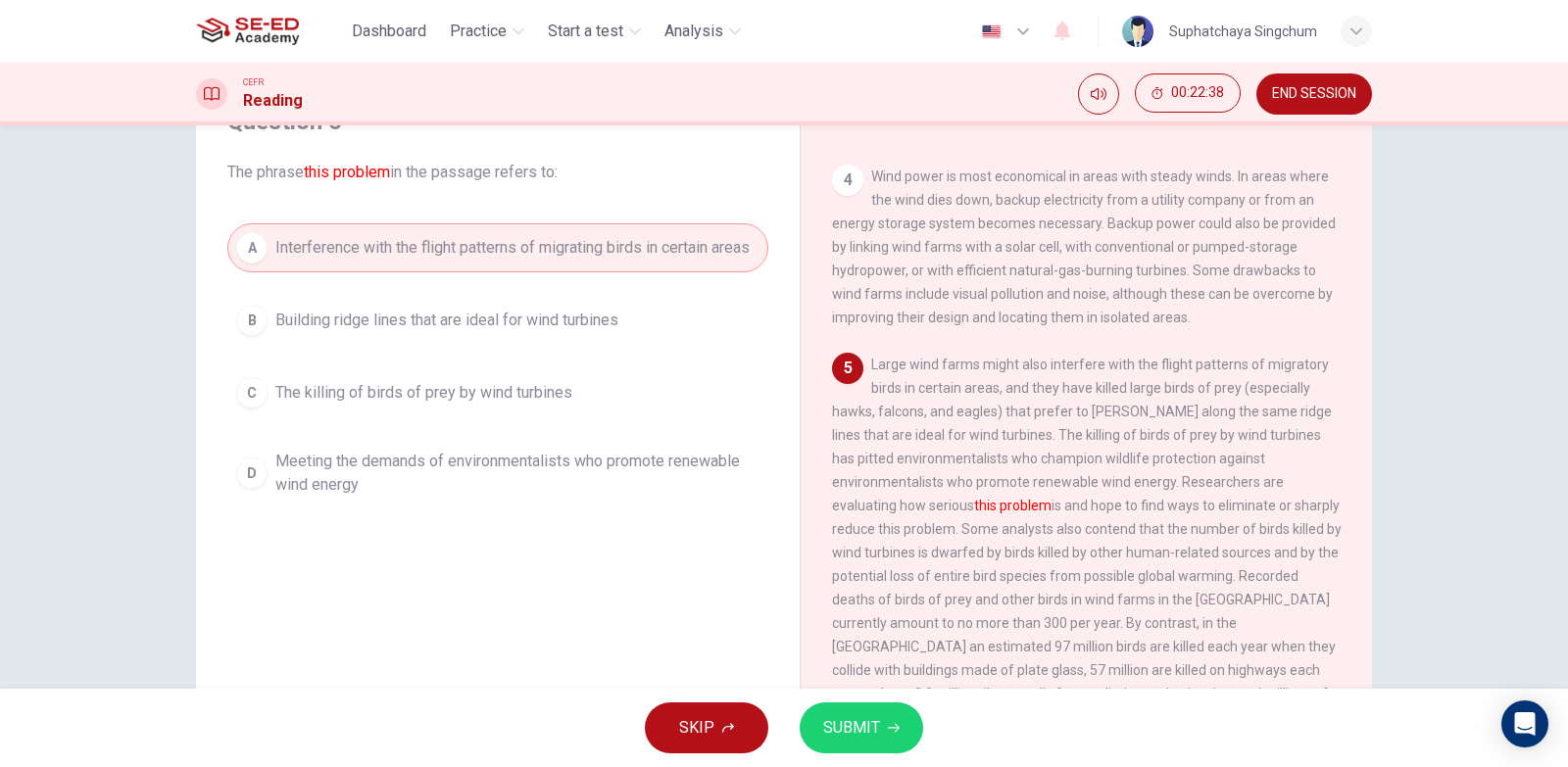 click on "SUBMIT" at bounding box center (852, 728) 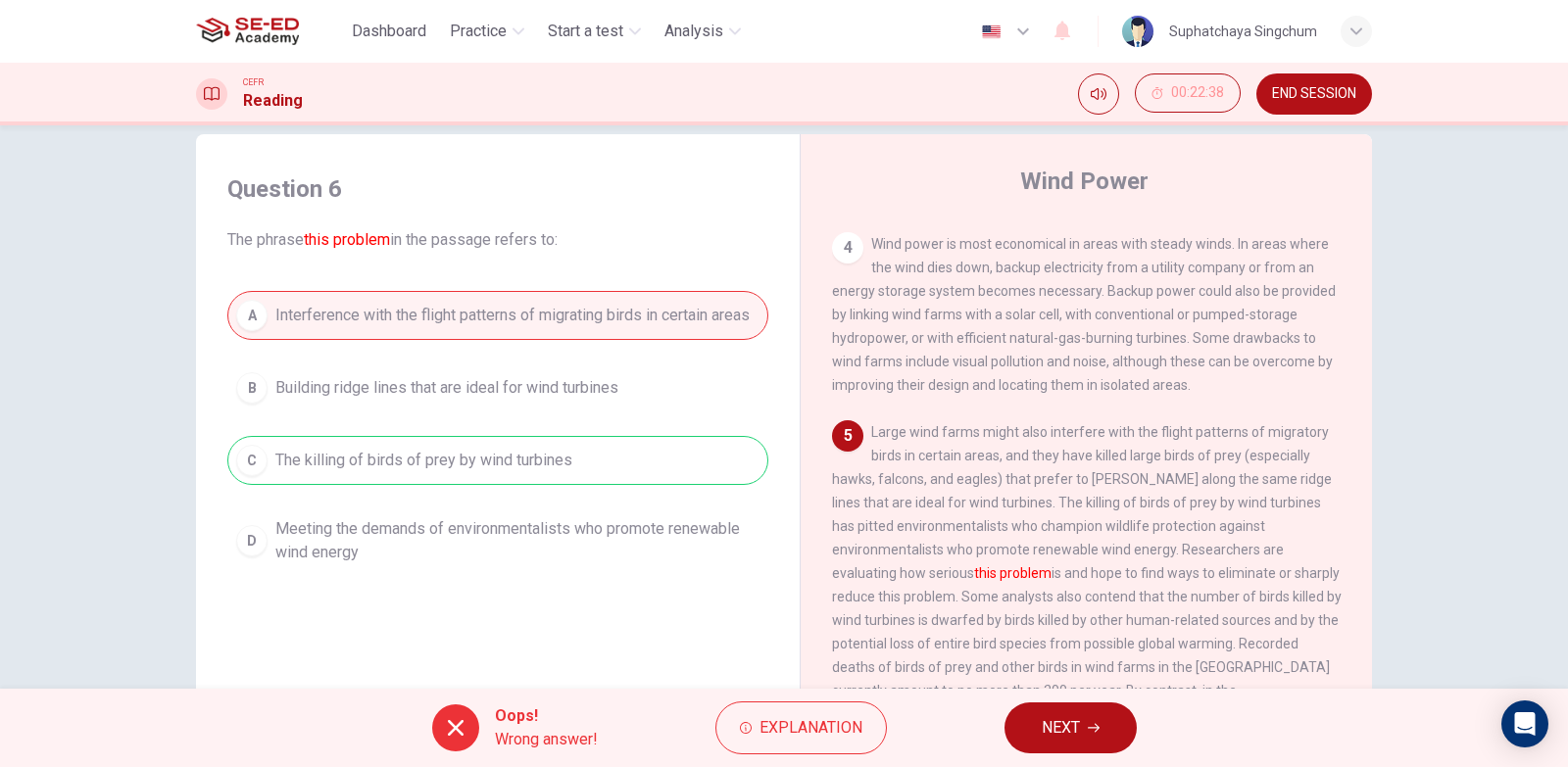 scroll, scrollTop: 0, scrollLeft: 0, axis: both 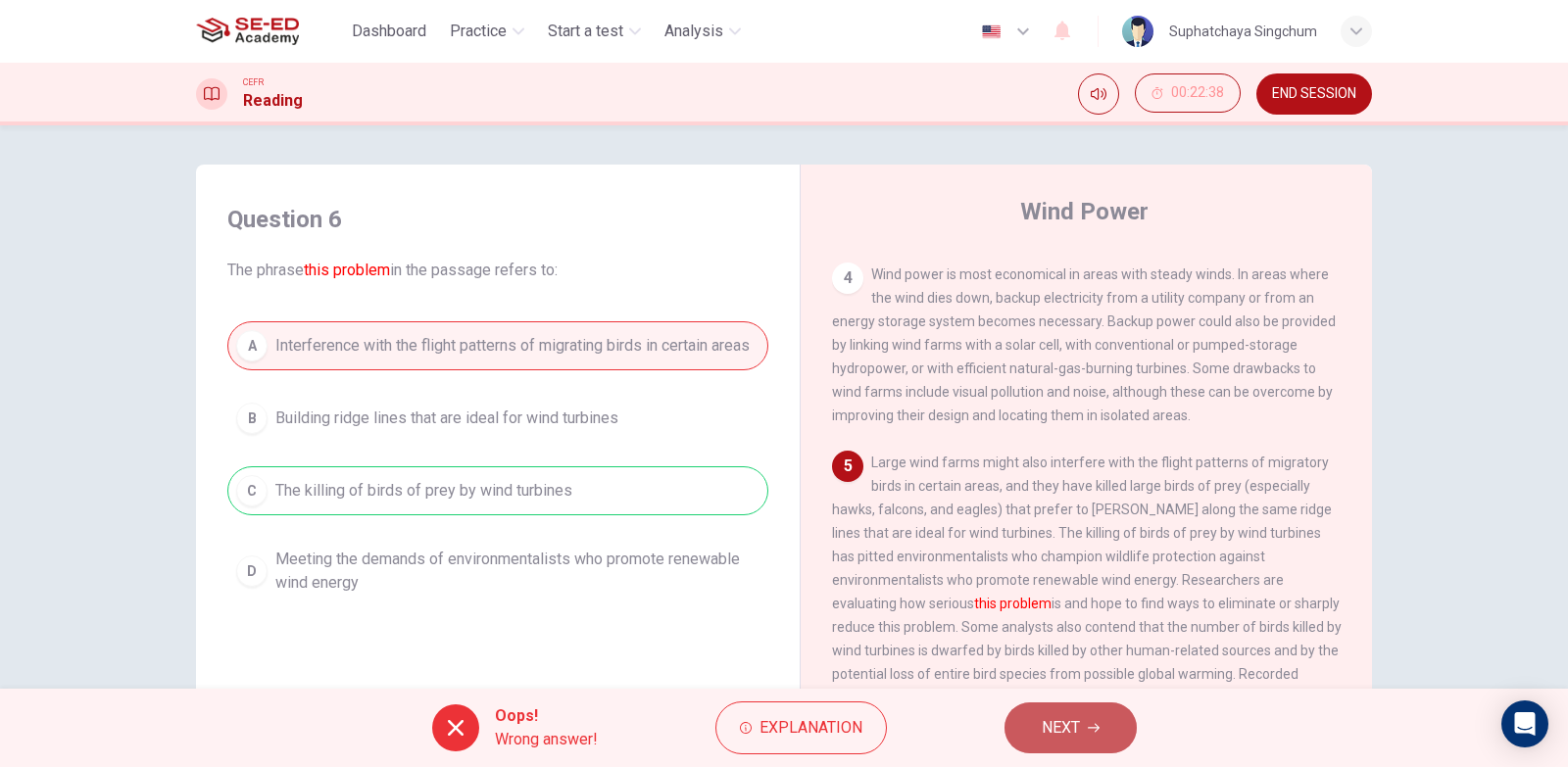 click on "NEXT" at bounding box center (1060, 728) 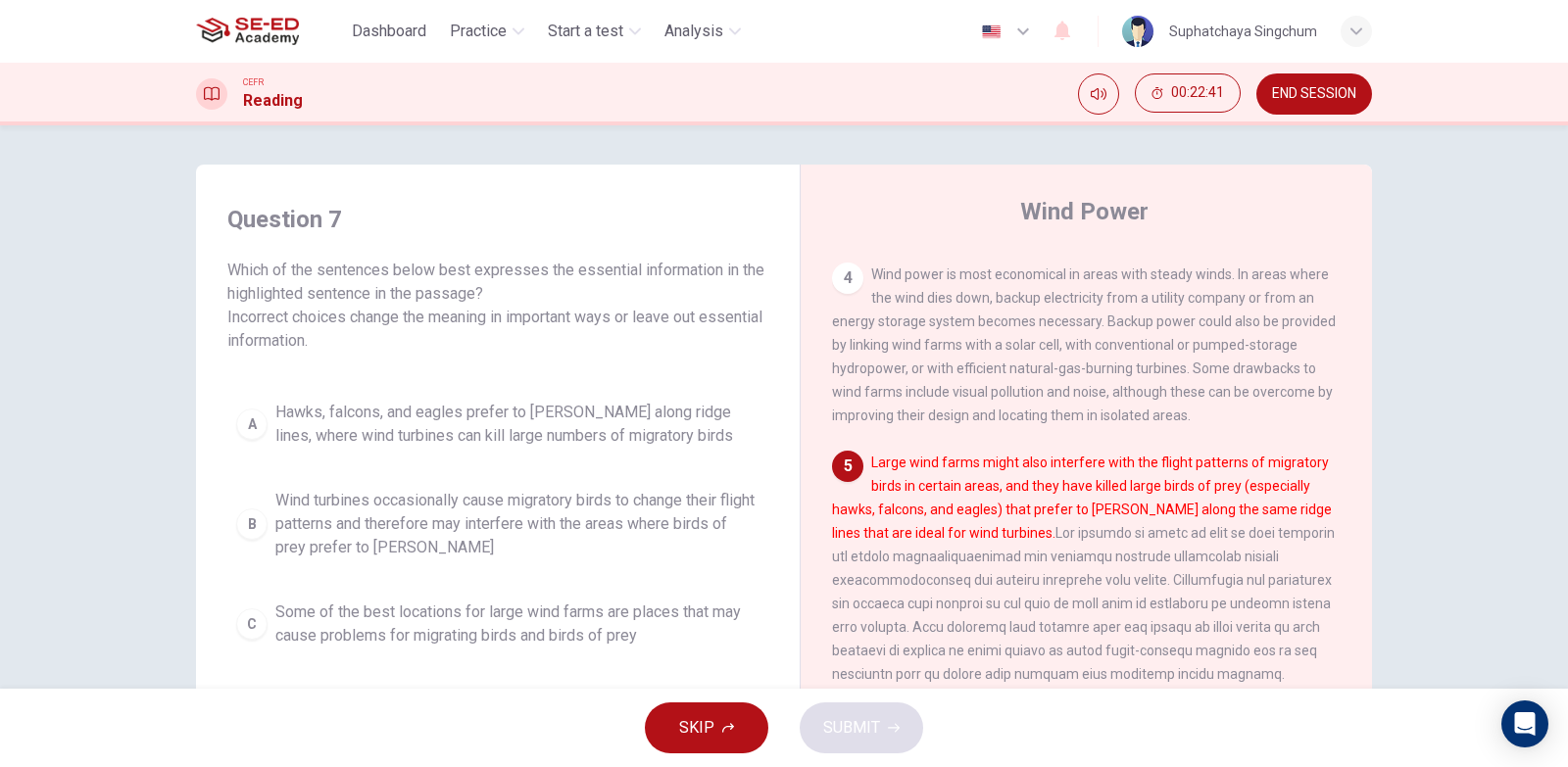 scroll, scrollTop: 697, scrollLeft: 0, axis: vertical 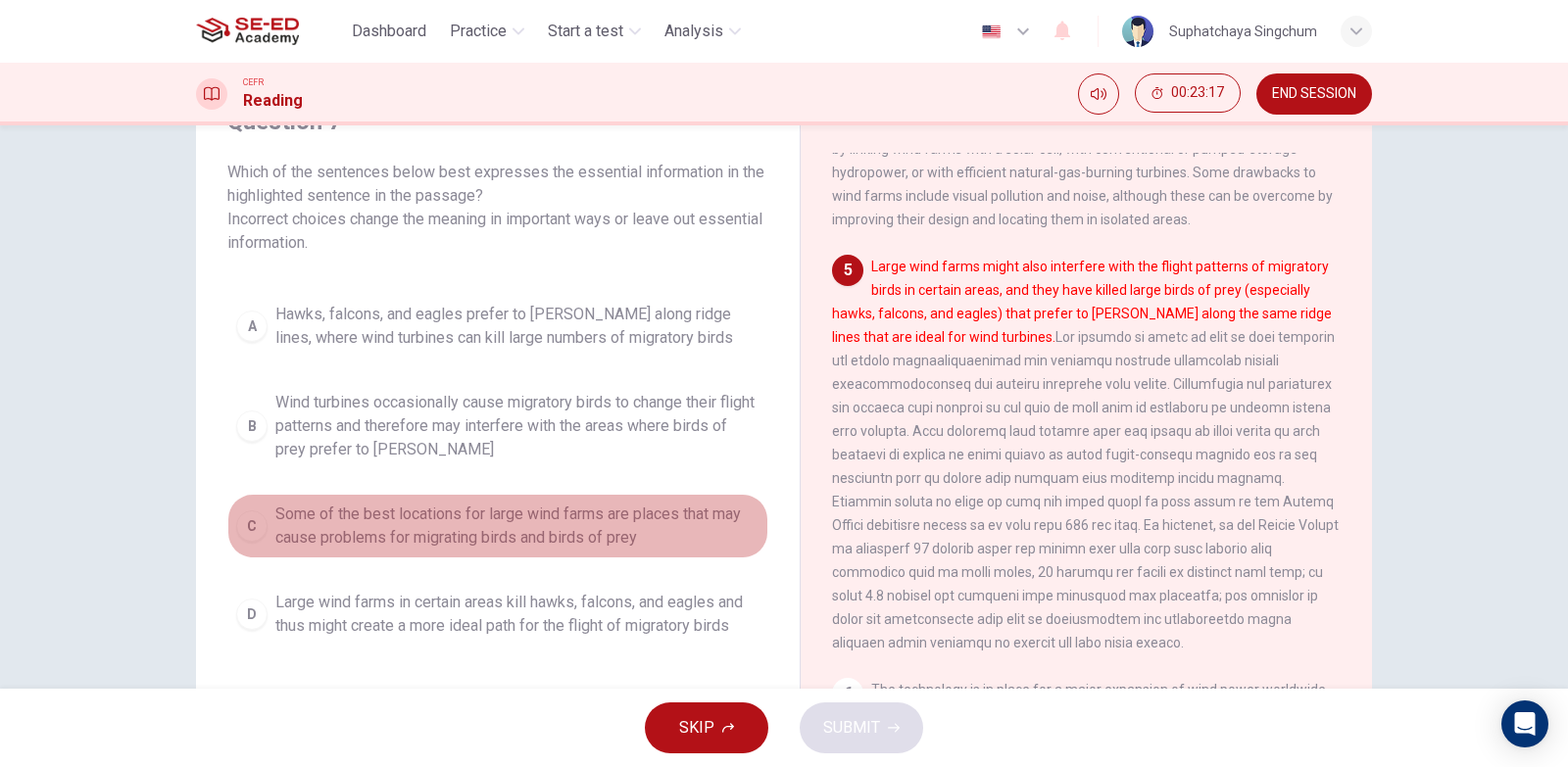 drag, startPoint x: 551, startPoint y: 521, endPoint x: 667, endPoint y: 570, distance: 125.9246 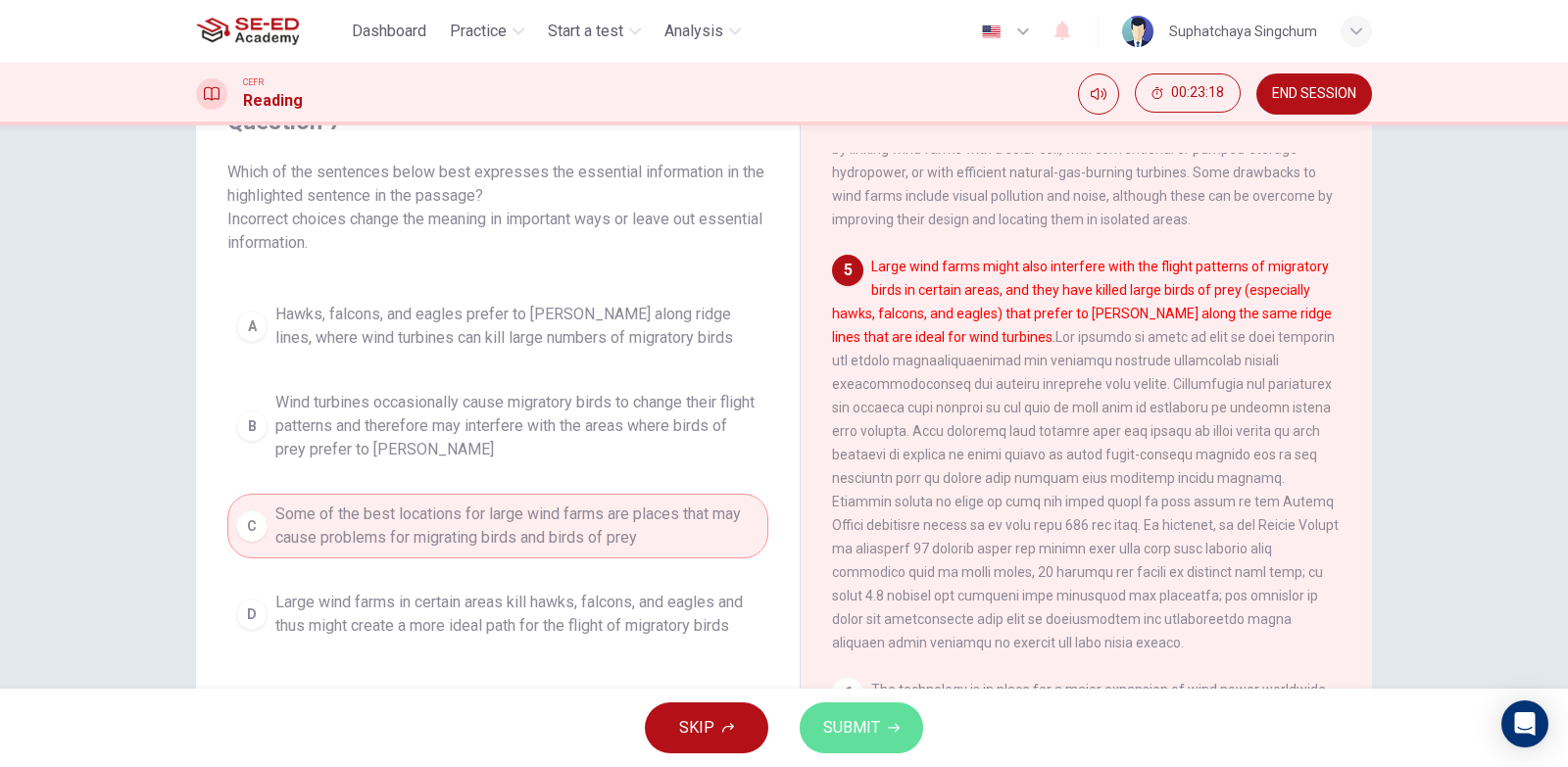click on "SUBMIT" at bounding box center (852, 728) 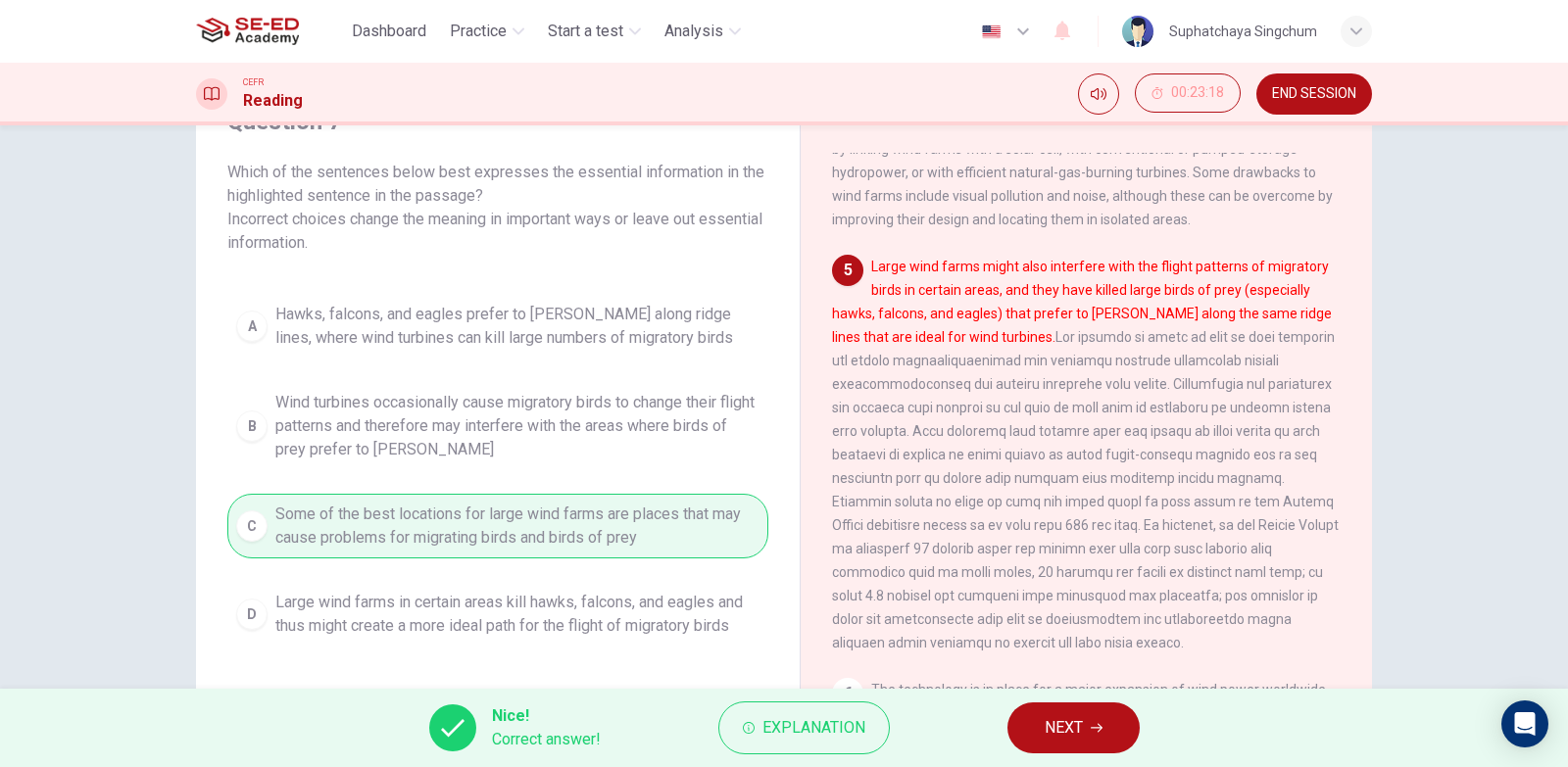 click on "NEXT" at bounding box center (1063, 728) 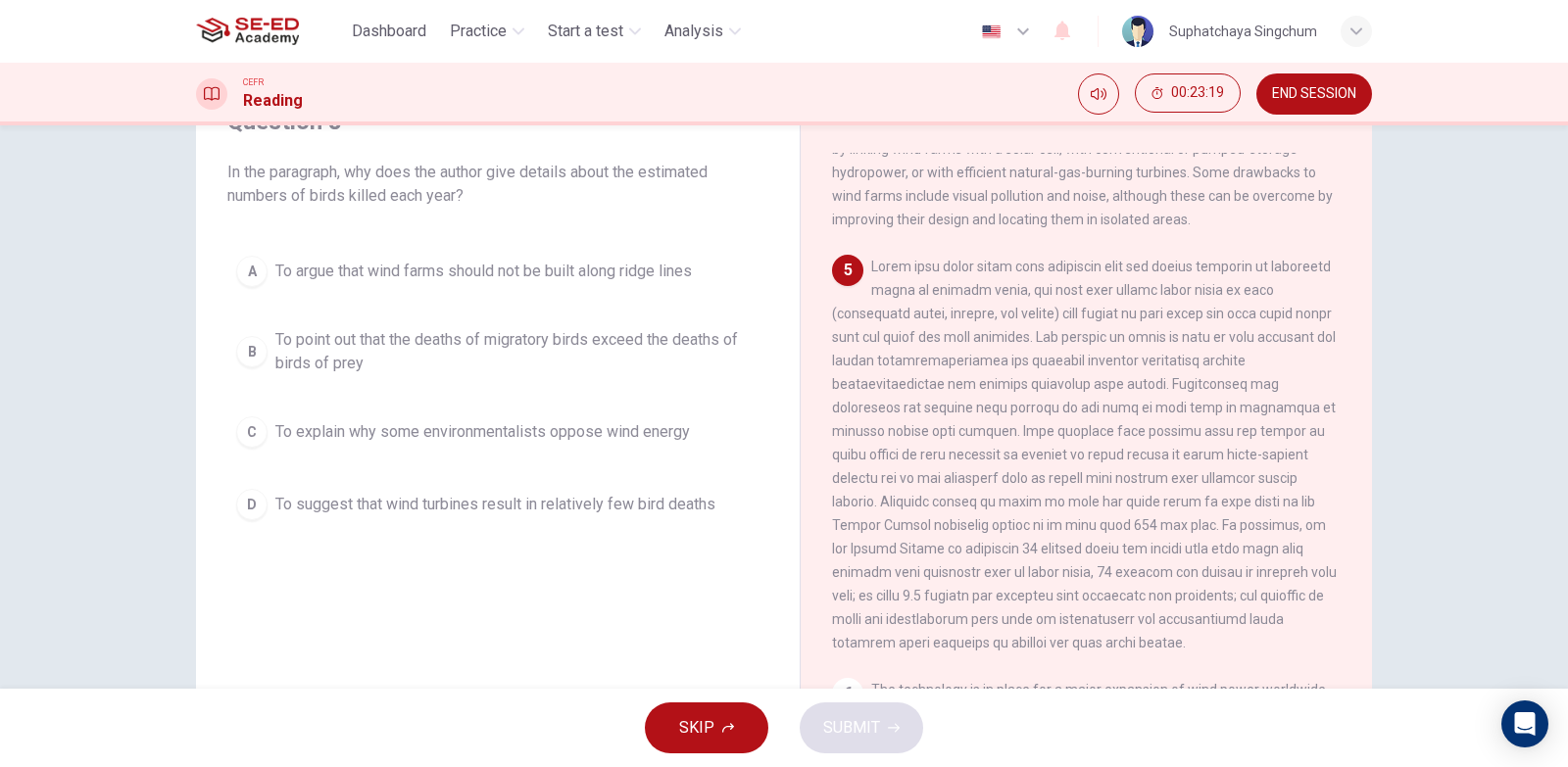 scroll, scrollTop: 196, scrollLeft: 0, axis: vertical 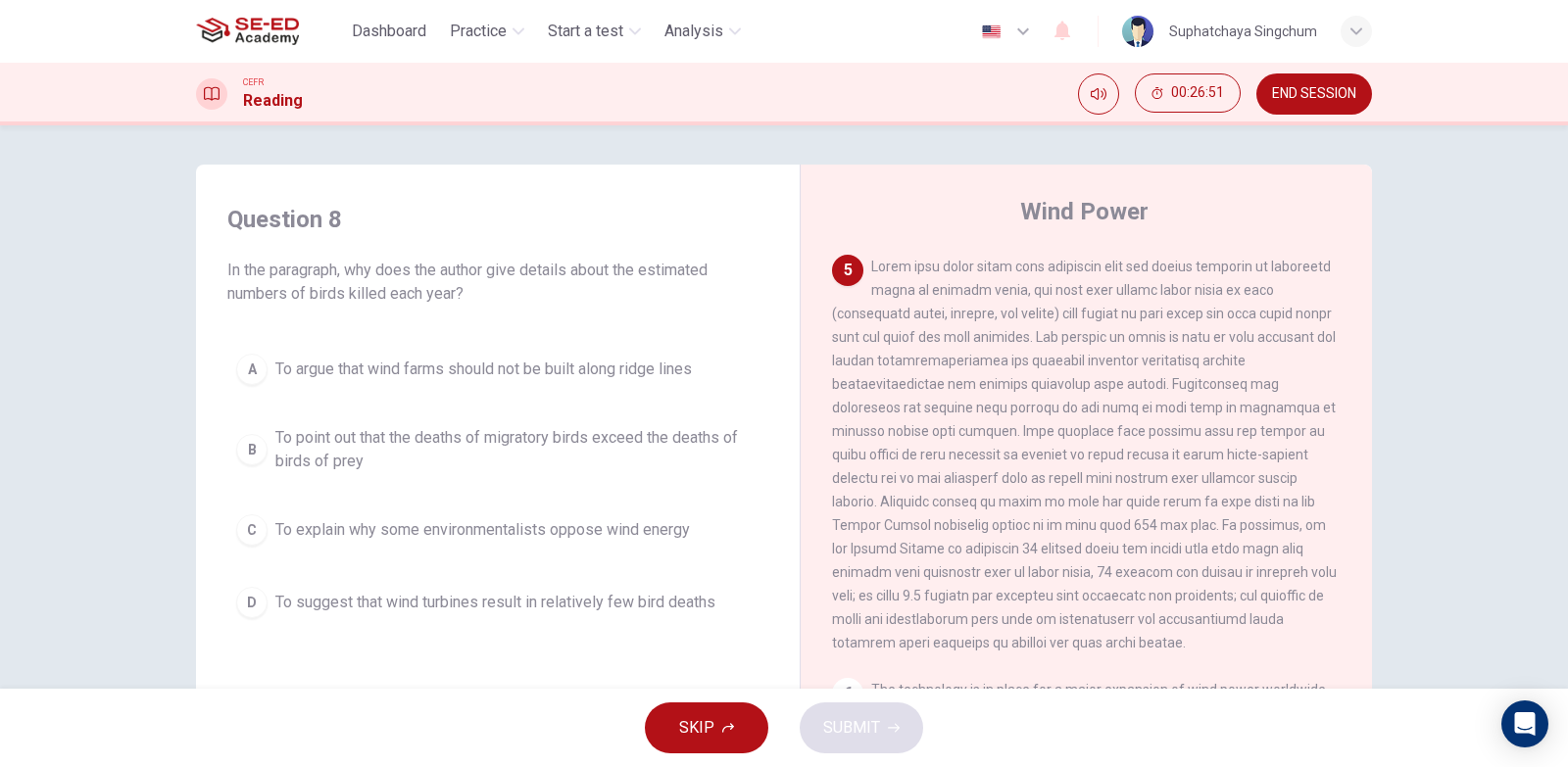 click on "To point out that the deaths of migratory birds exceed the deaths of birds of prey" at bounding box center (517, 450) 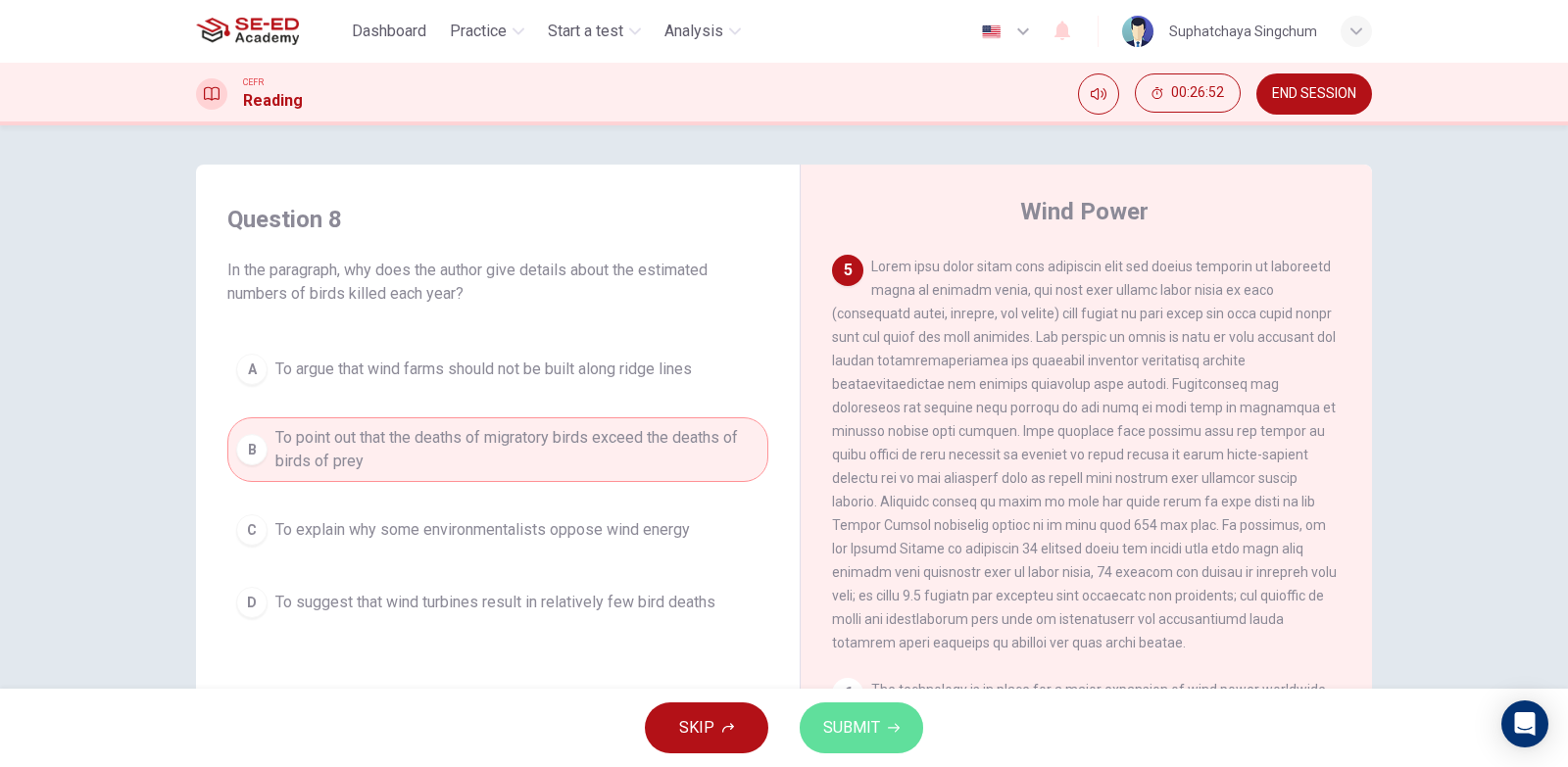 click on "SUBMIT" at bounding box center (861, 728) 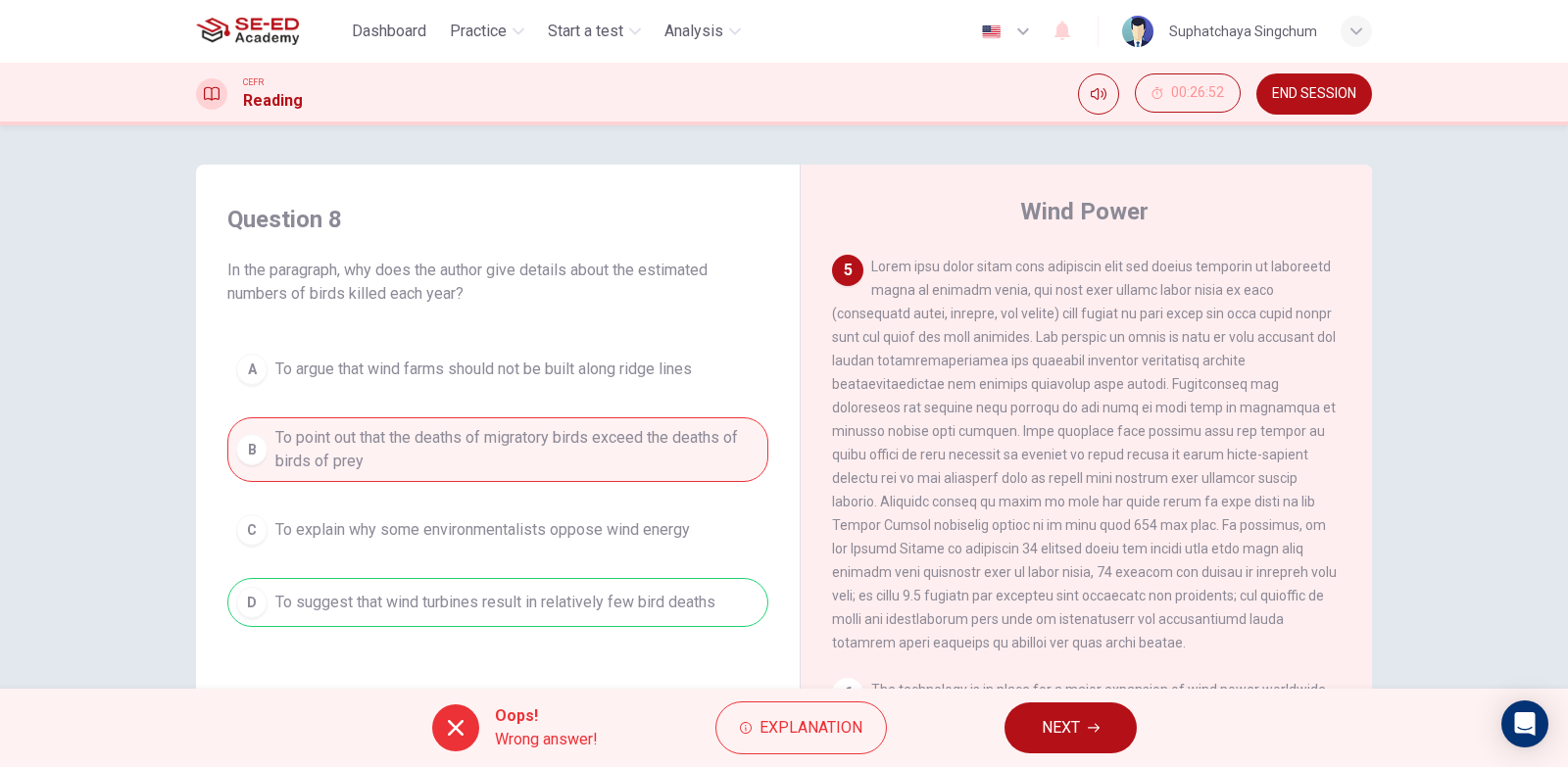 click on "NEXT" at bounding box center (1060, 728) 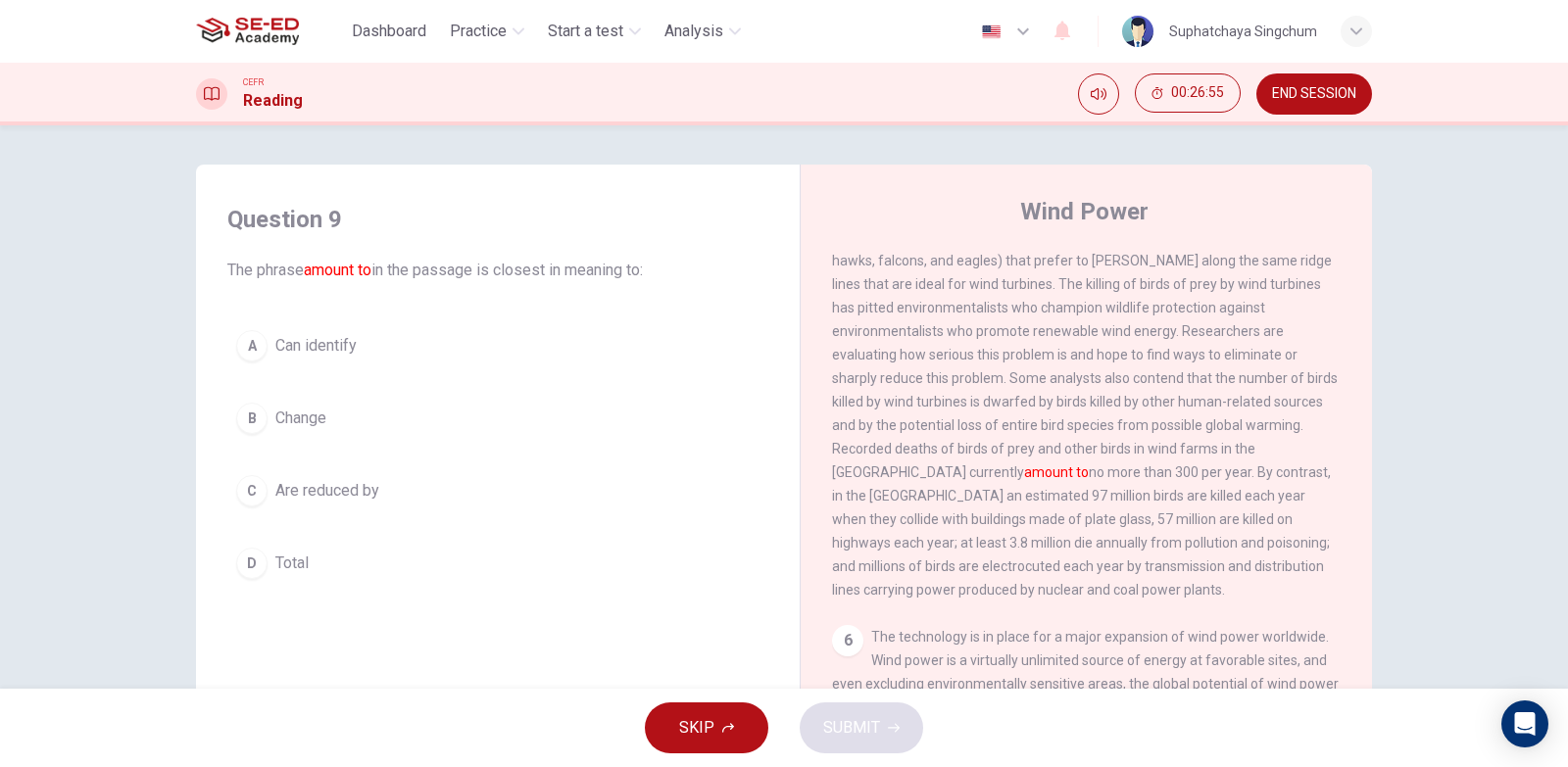 scroll, scrollTop: 893, scrollLeft: 0, axis: vertical 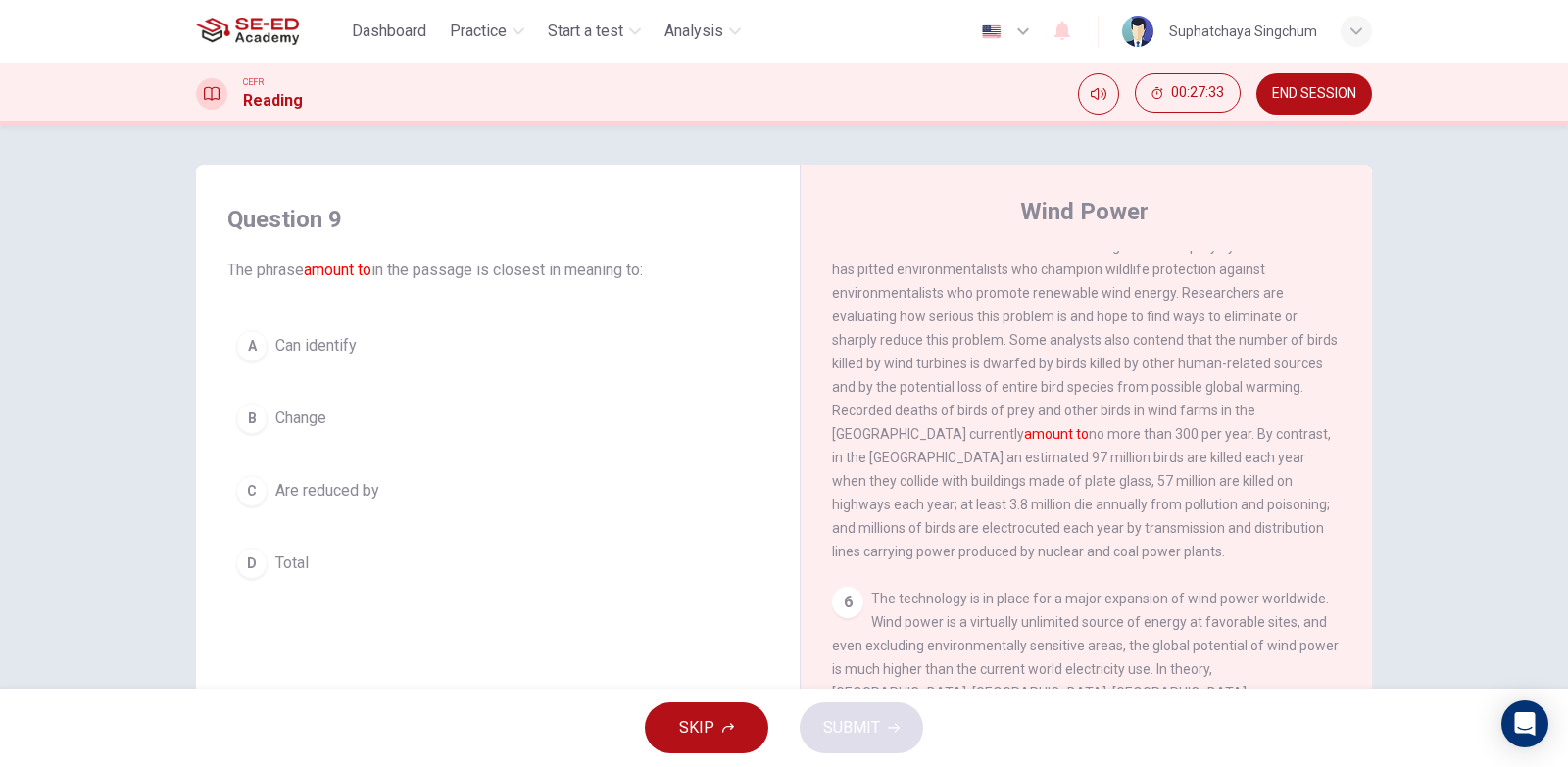 click on "The phrase  amount to  in the passage is closest in meaning to:" at bounding box center [498, 270] 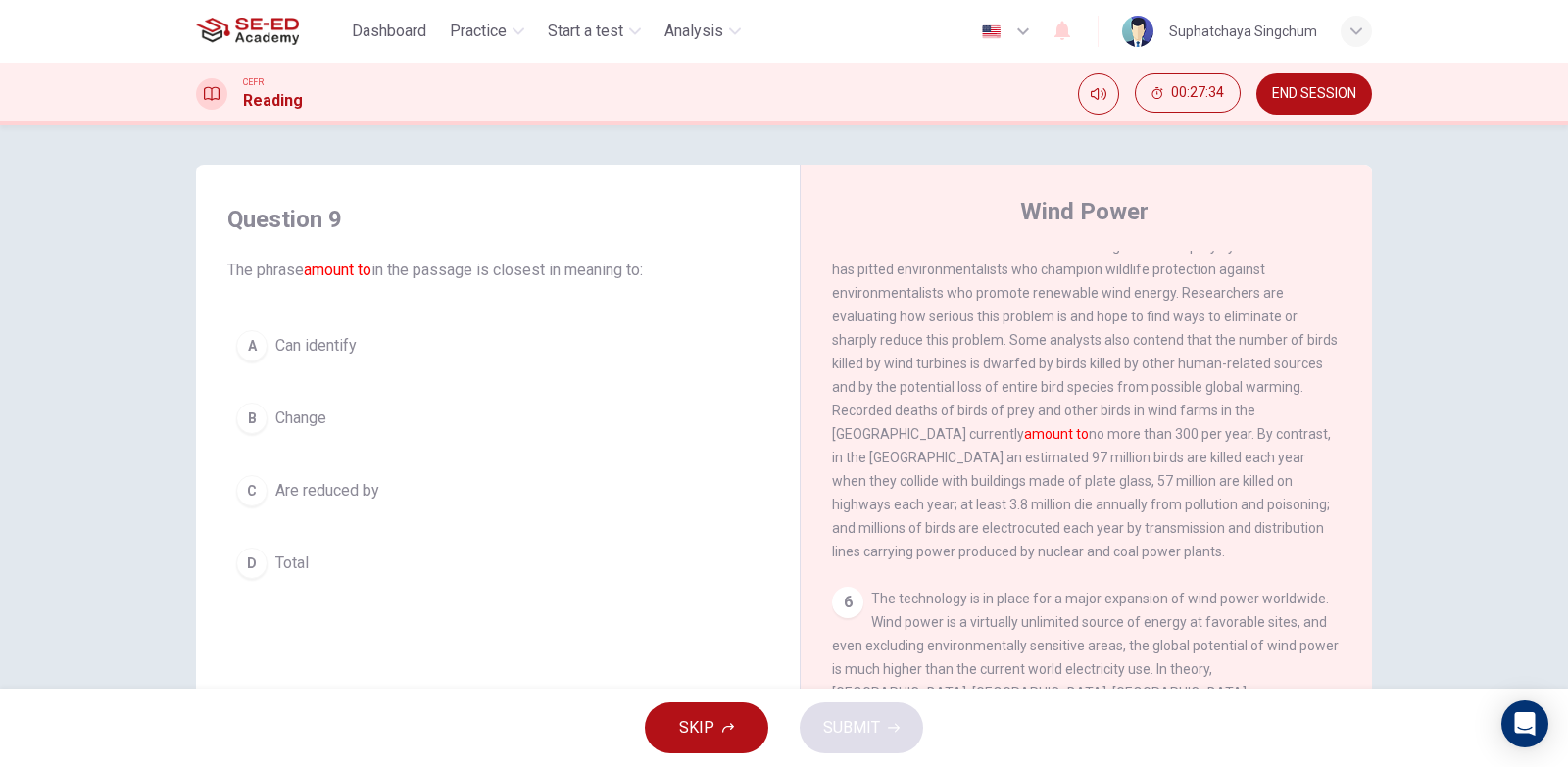 drag, startPoint x: 297, startPoint y: 264, endPoint x: 370, endPoint y: 265, distance: 73.00685 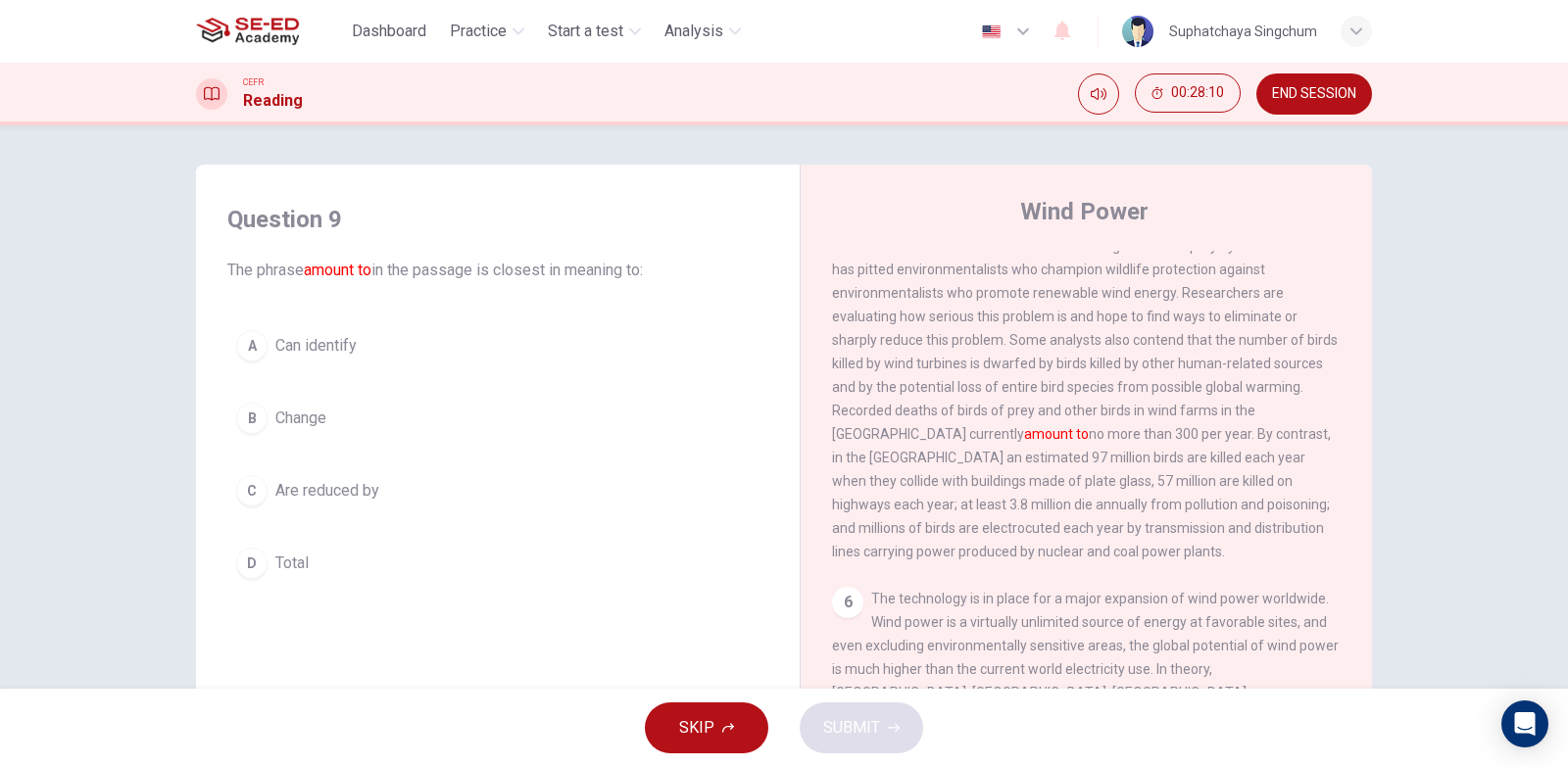 scroll, scrollTop: 795, scrollLeft: 0, axis: vertical 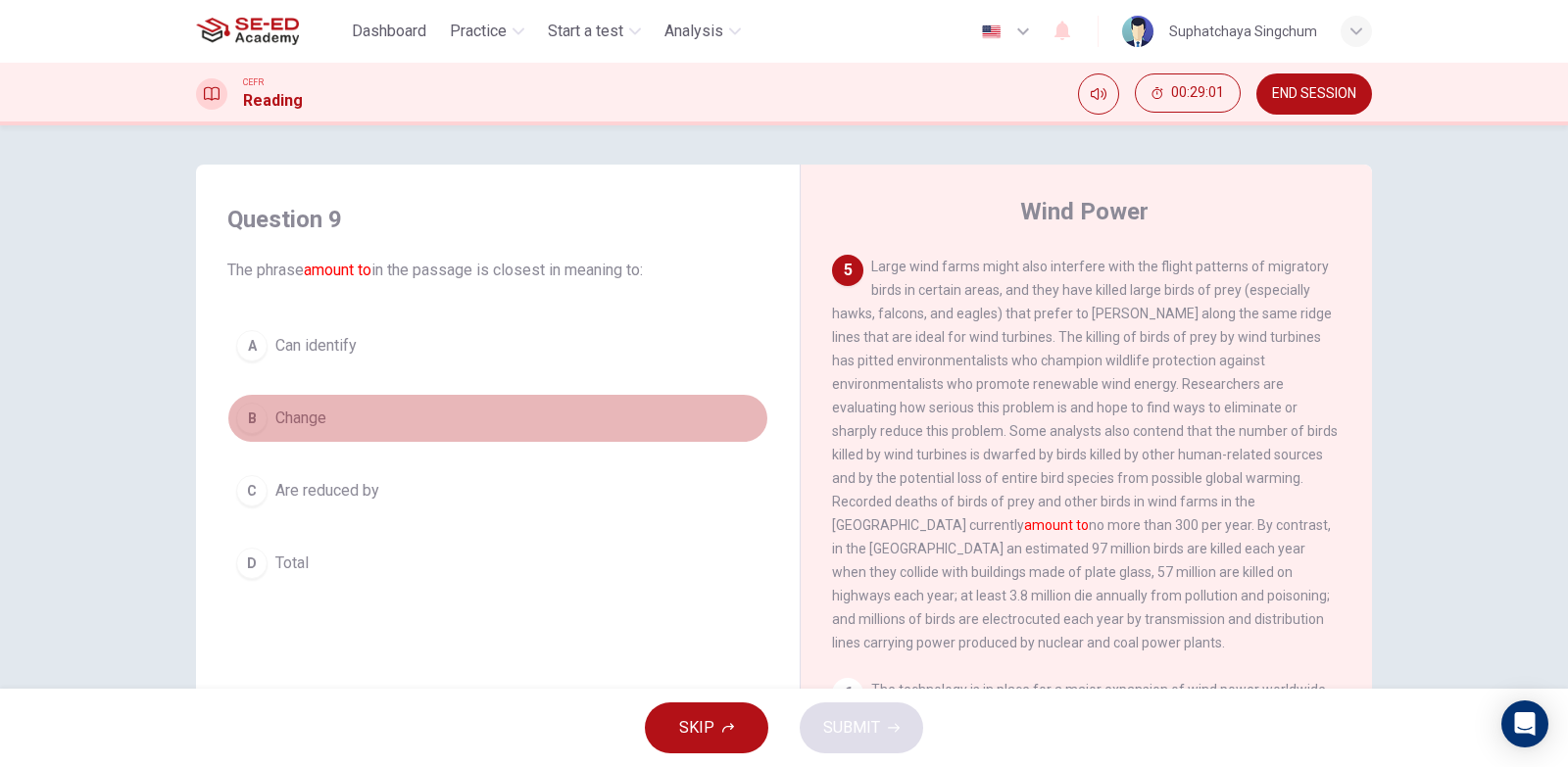 click on "B Change" at bounding box center [498, 418] 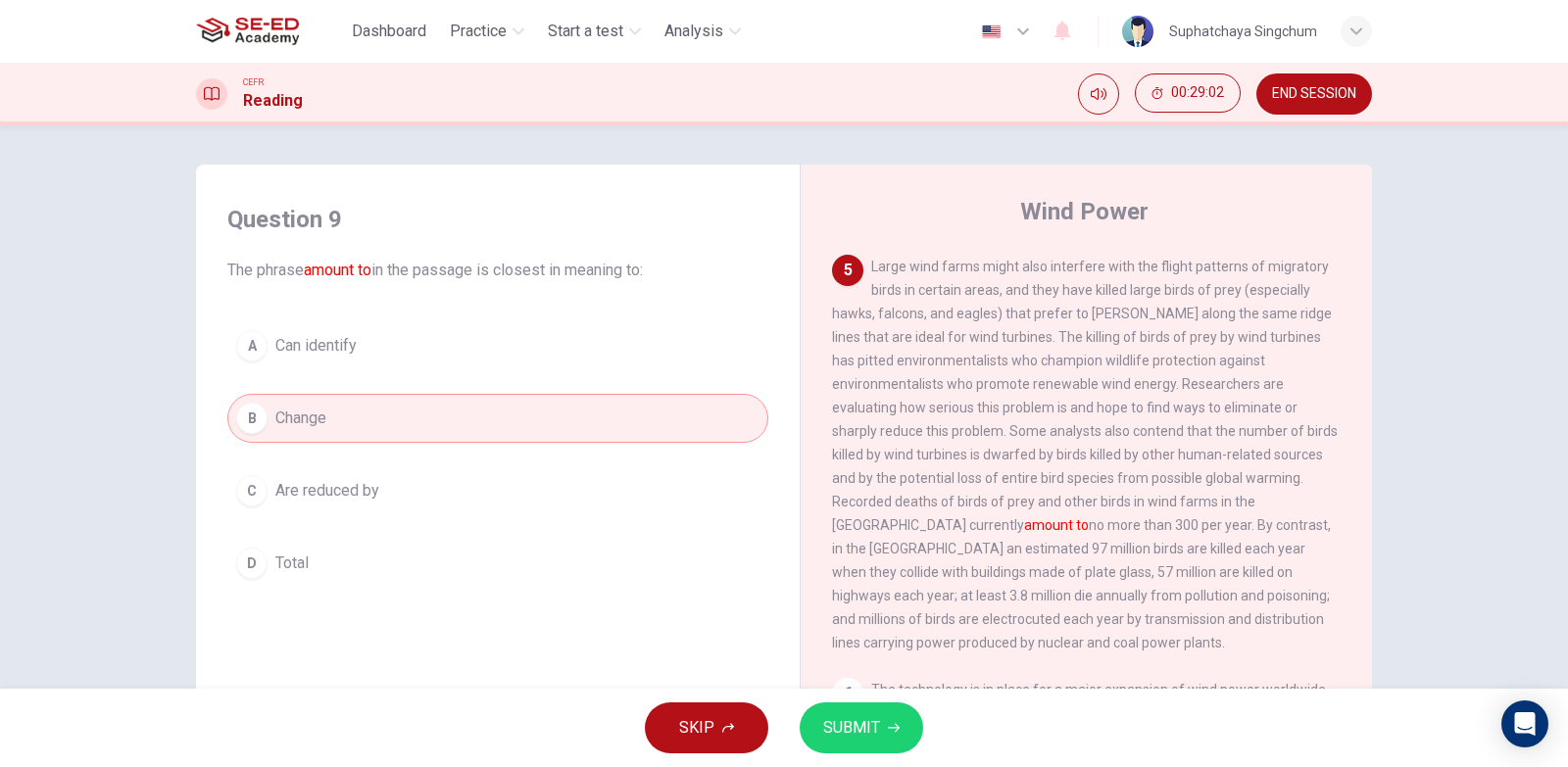 click on "SUBMIT" at bounding box center (852, 728) 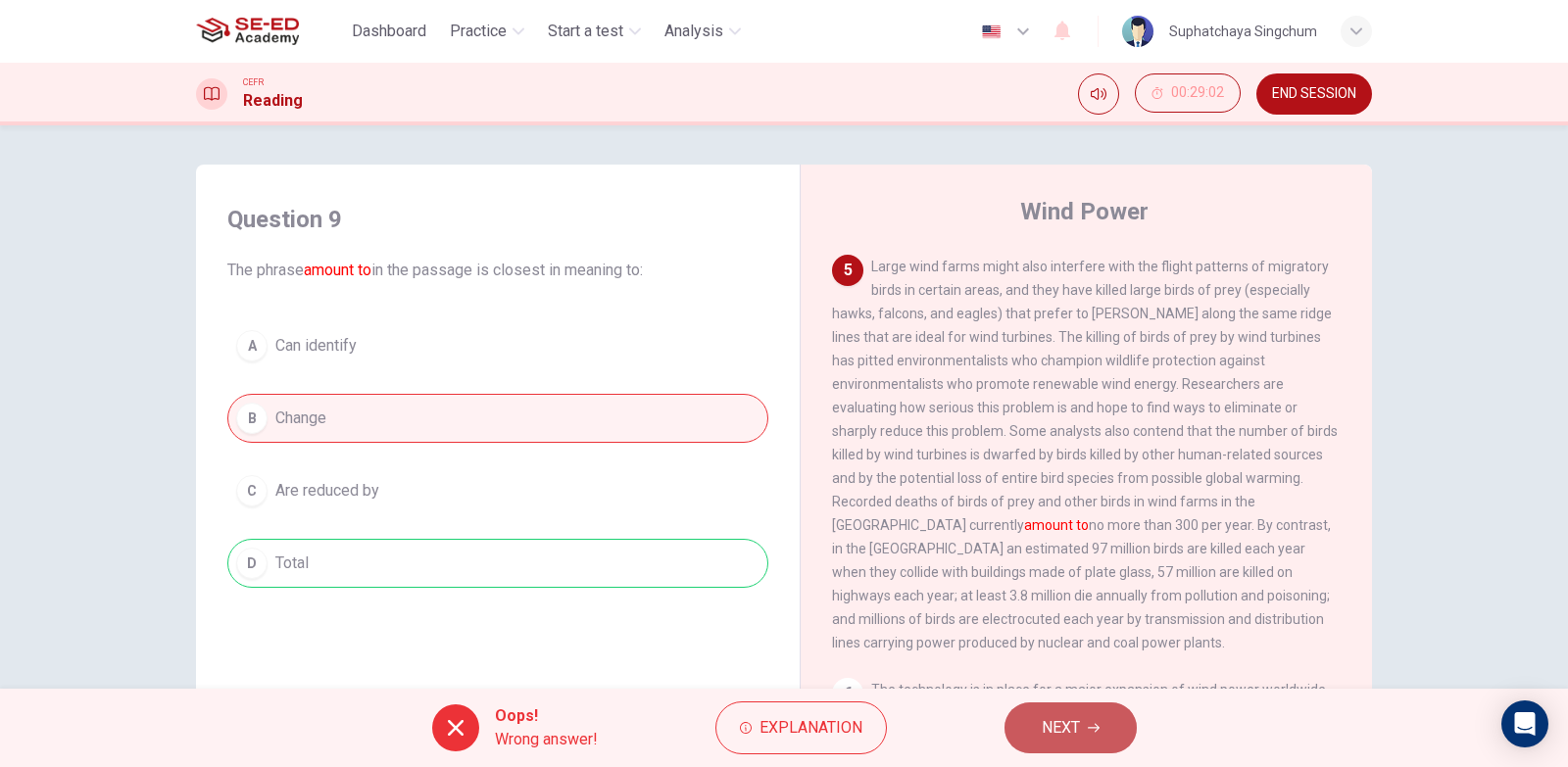 click 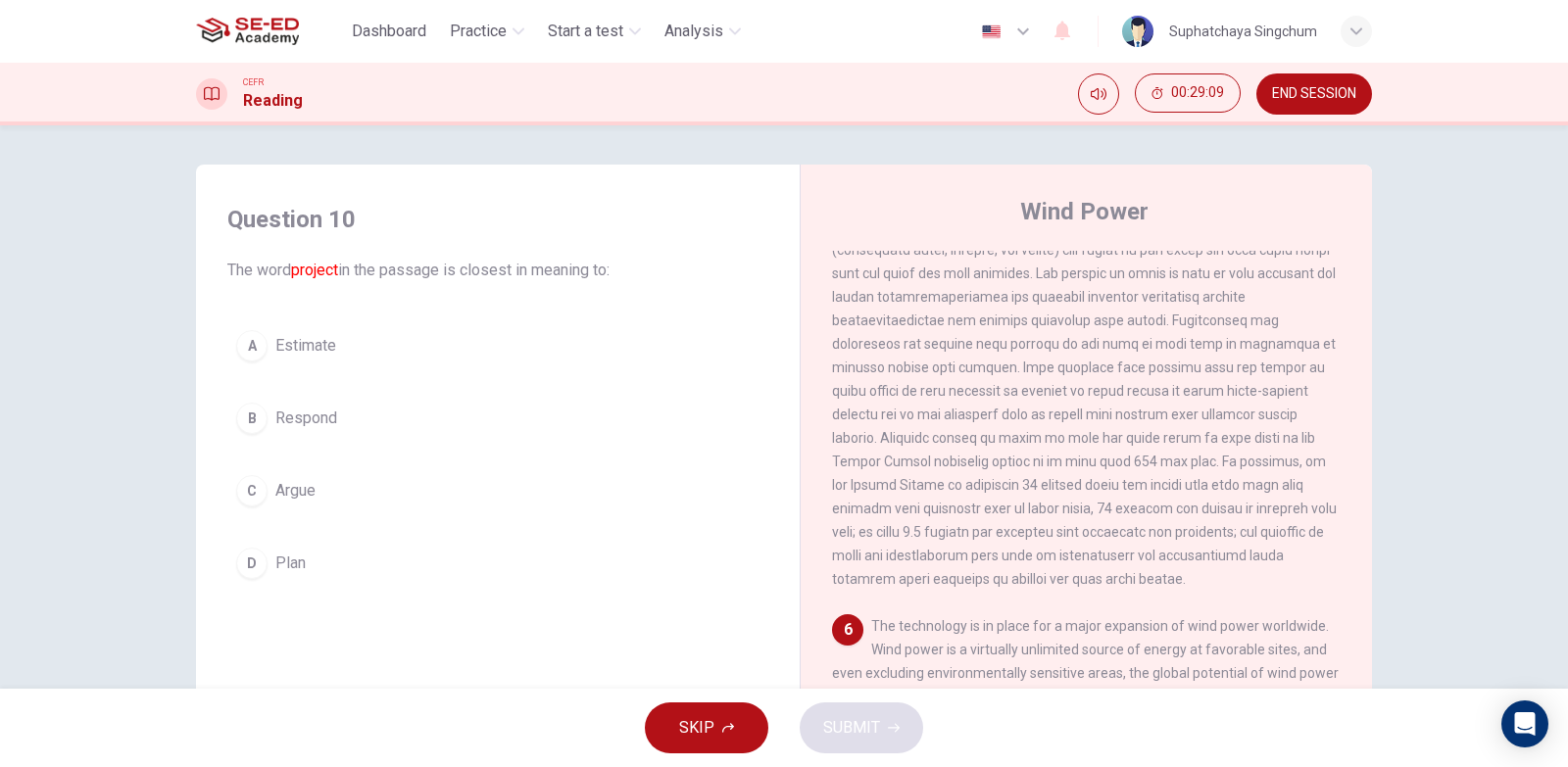 scroll, scrollTop: 893, scrollLeft: 0, axis: vertical 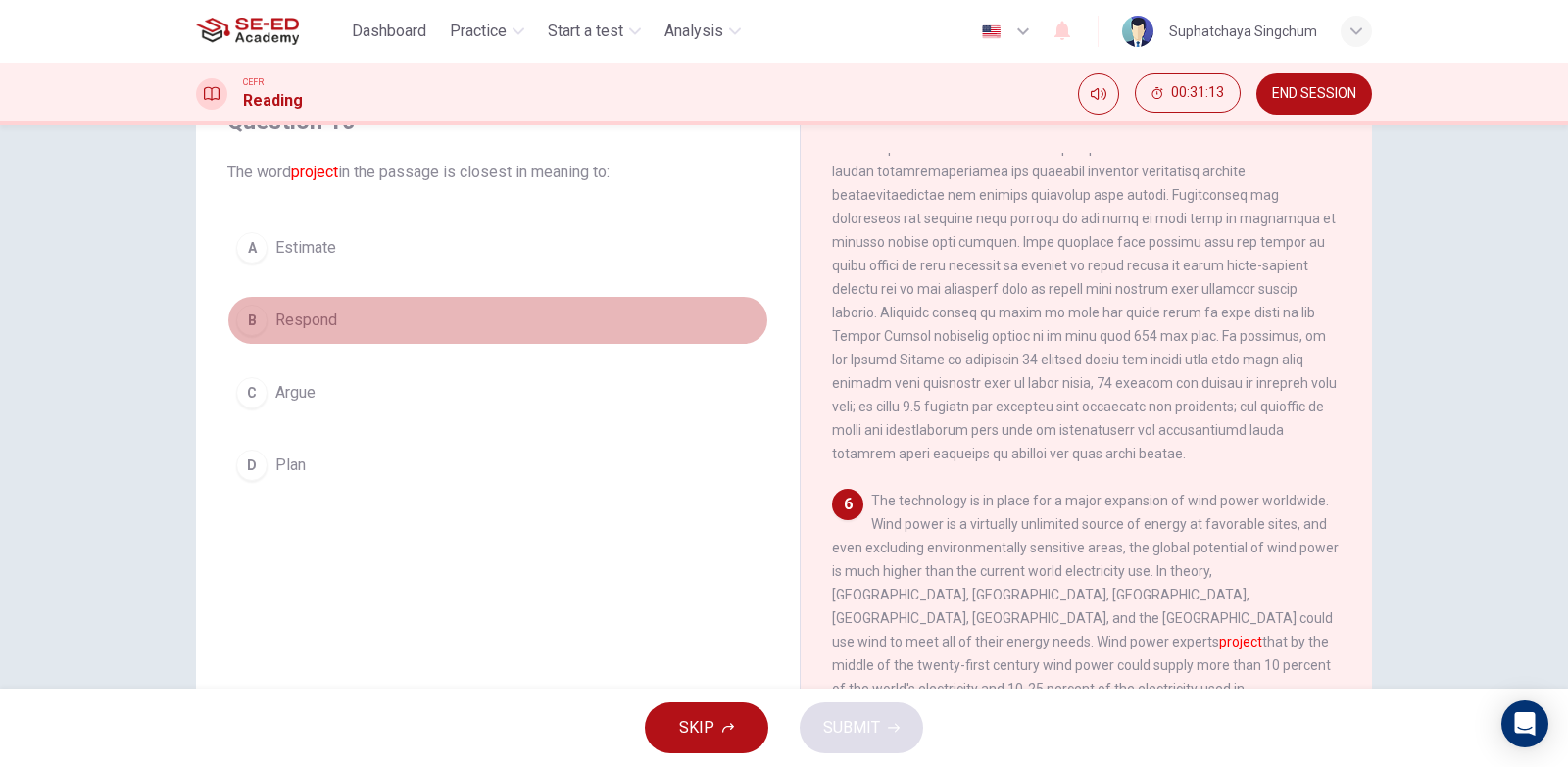 click on "B Respond" at bounding box center [498, 320] 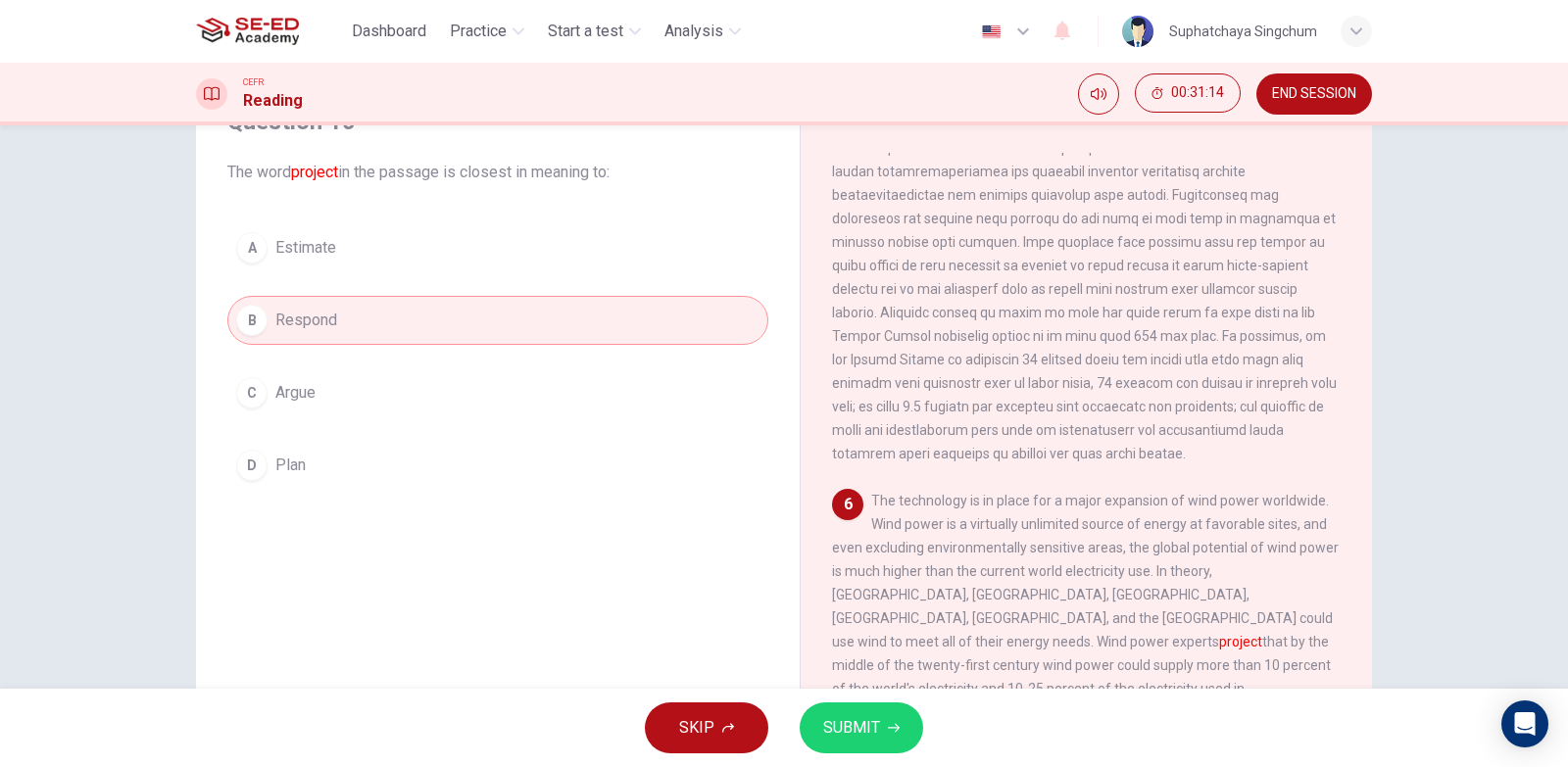 drag, startPoint x: 852, startPoint y: 760, endPoint x: 855, endPoint y: 743, distance: 17.262677 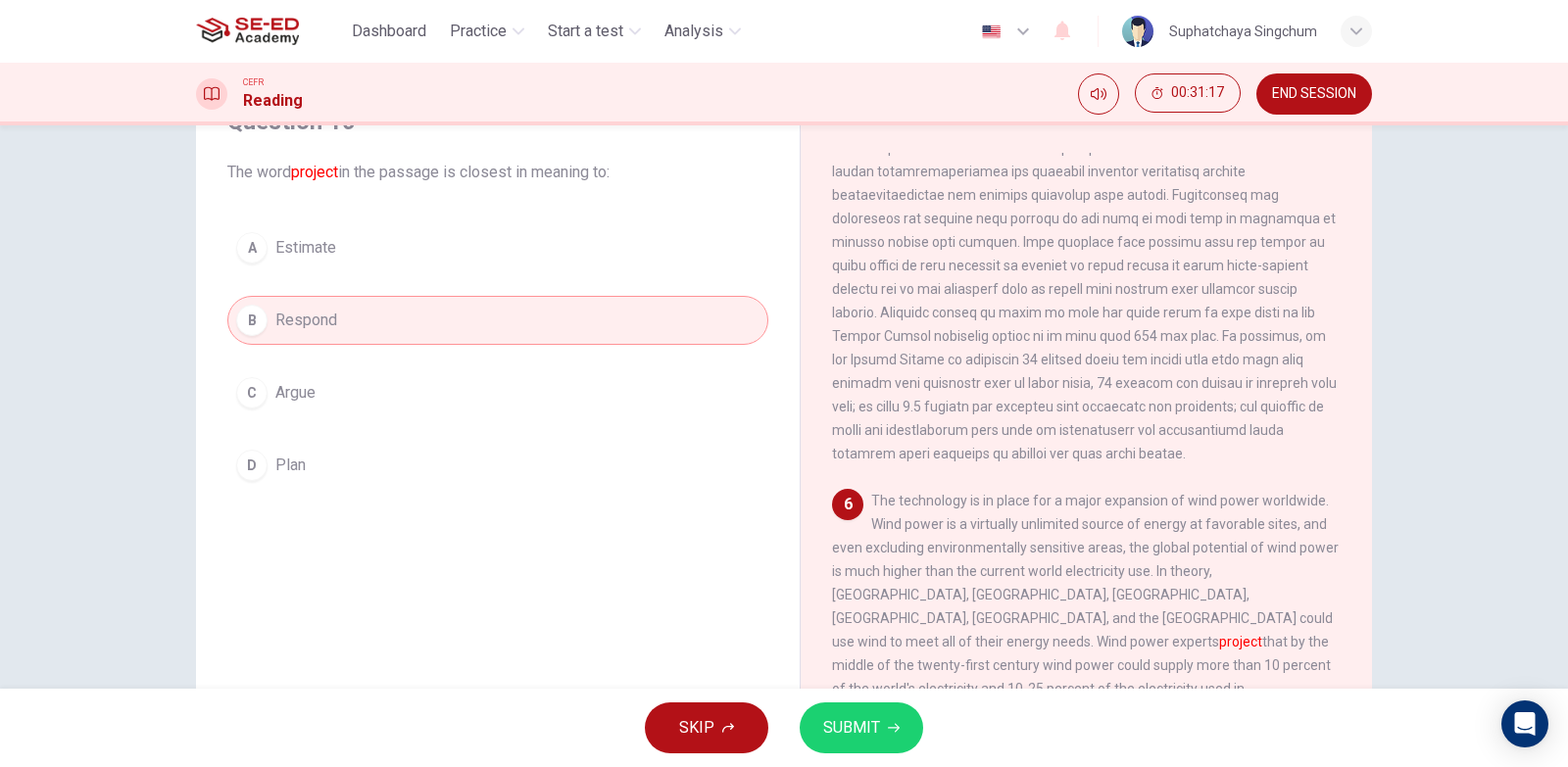 click on "A Estimate" at bounding box center [498, 248] 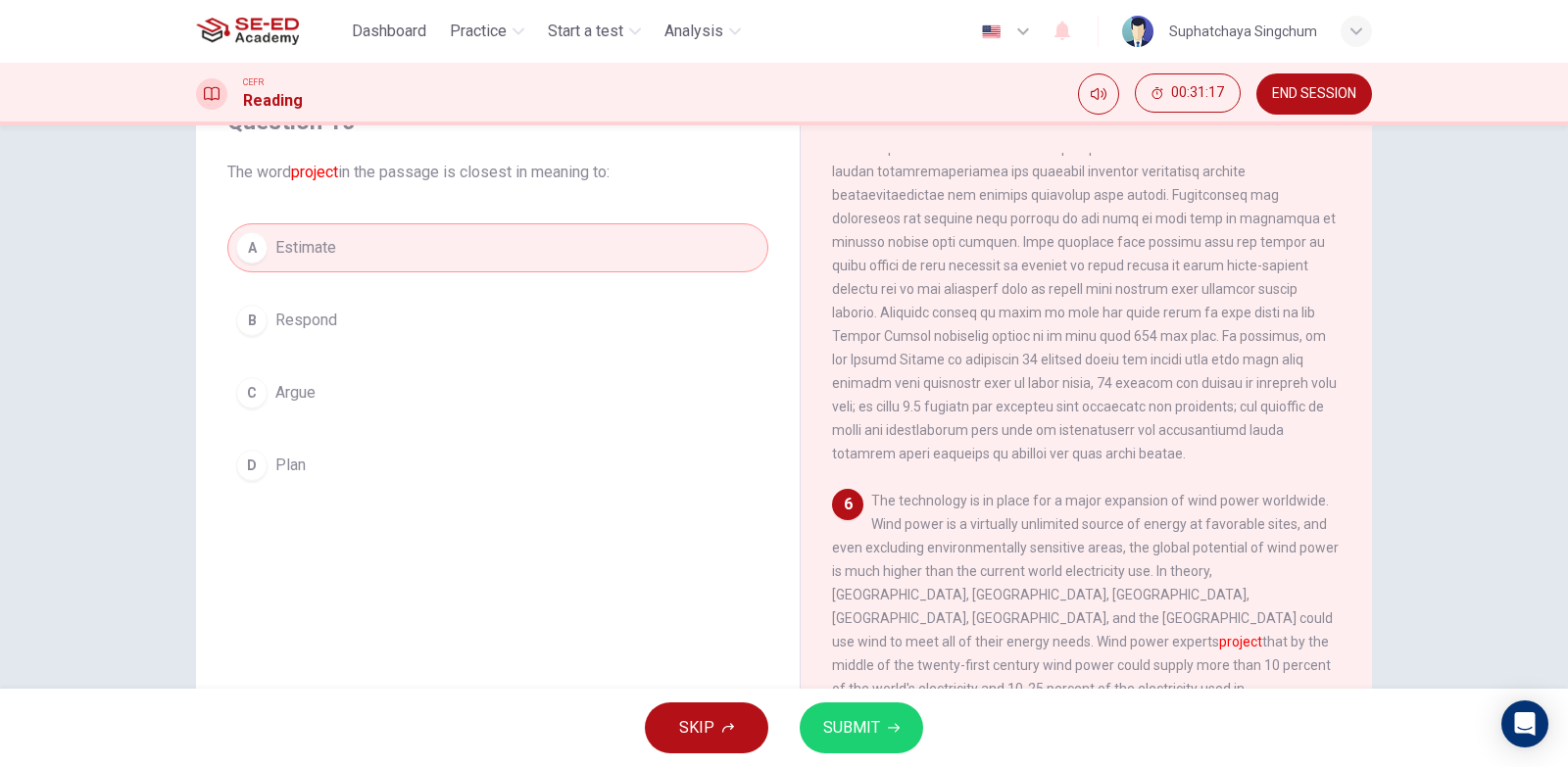click on "A Estimate B Respond C Argue D Plan" at bounding box center [498, 357] 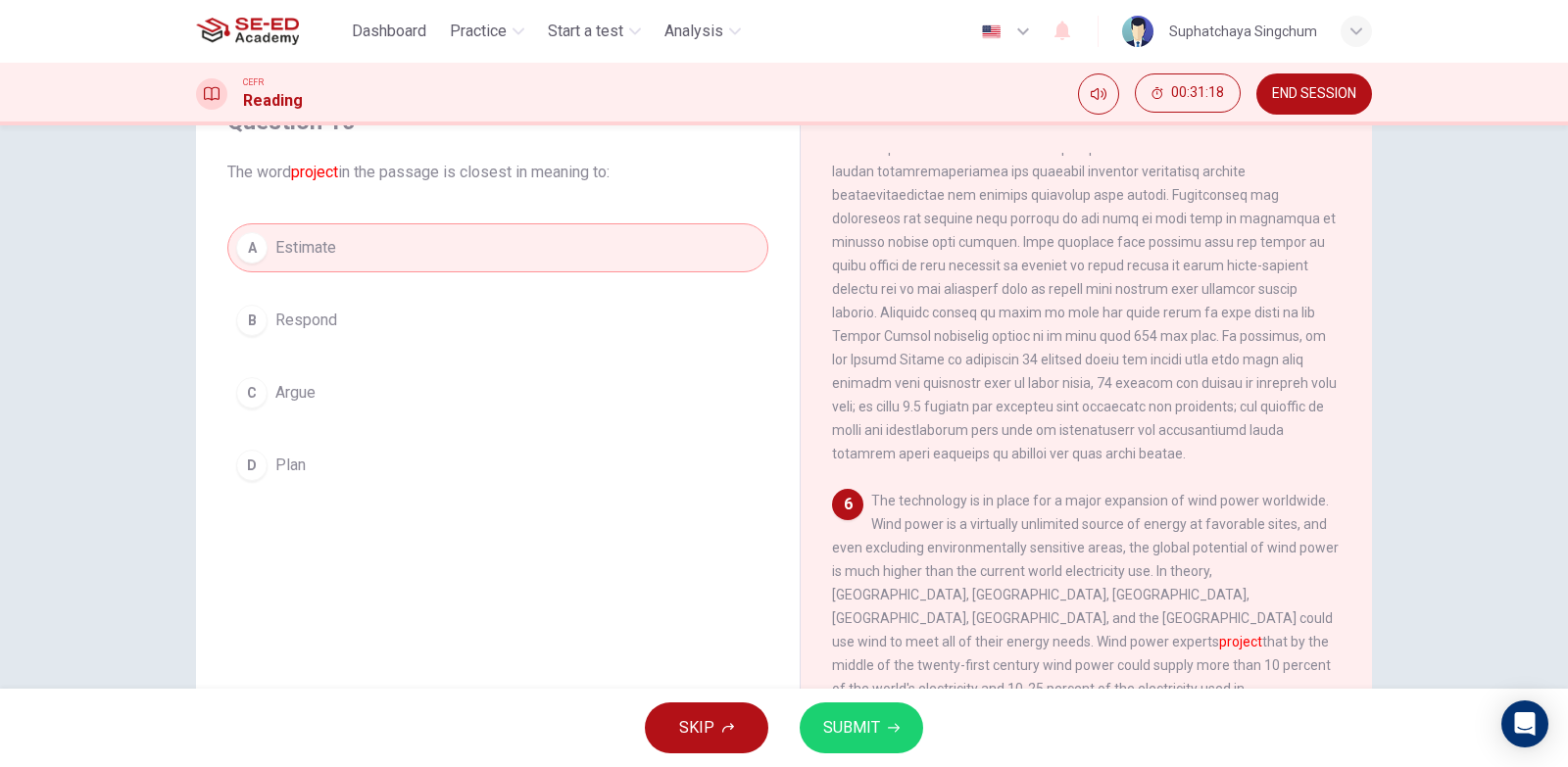 click on "C Argue" at bounding box center (498, 393) 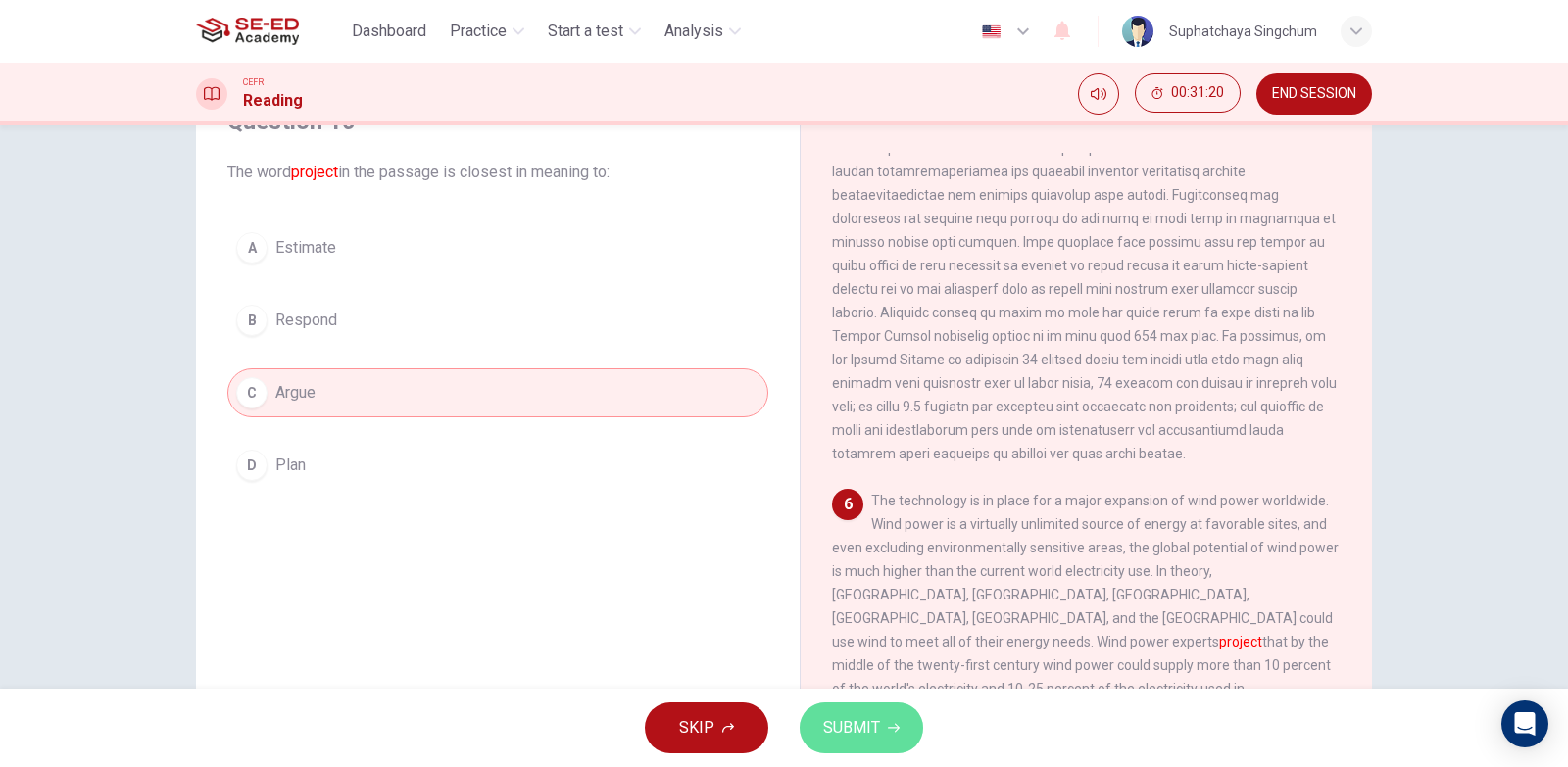 click 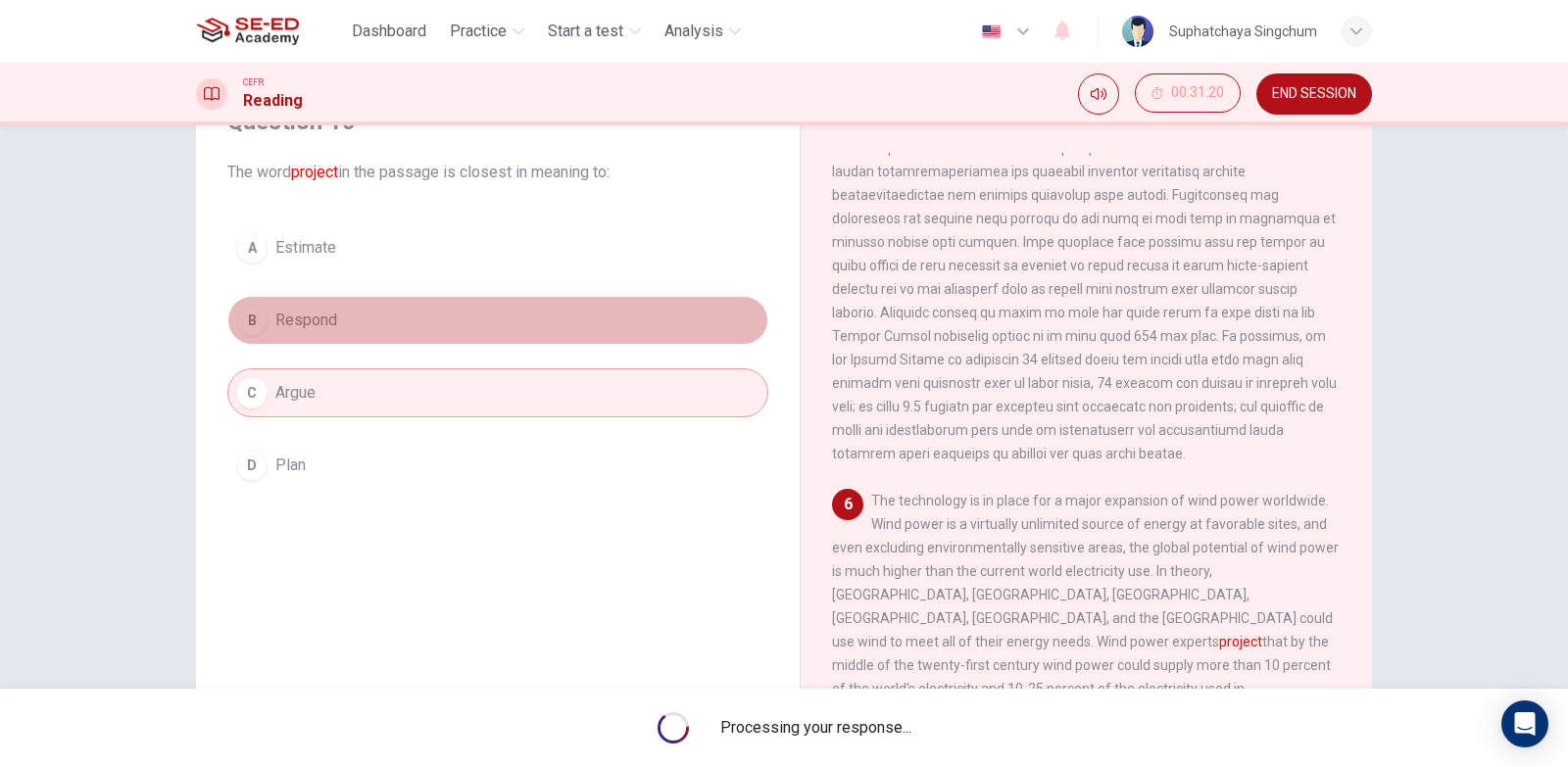 click on "B Respond" at bounding box center [498, 320] 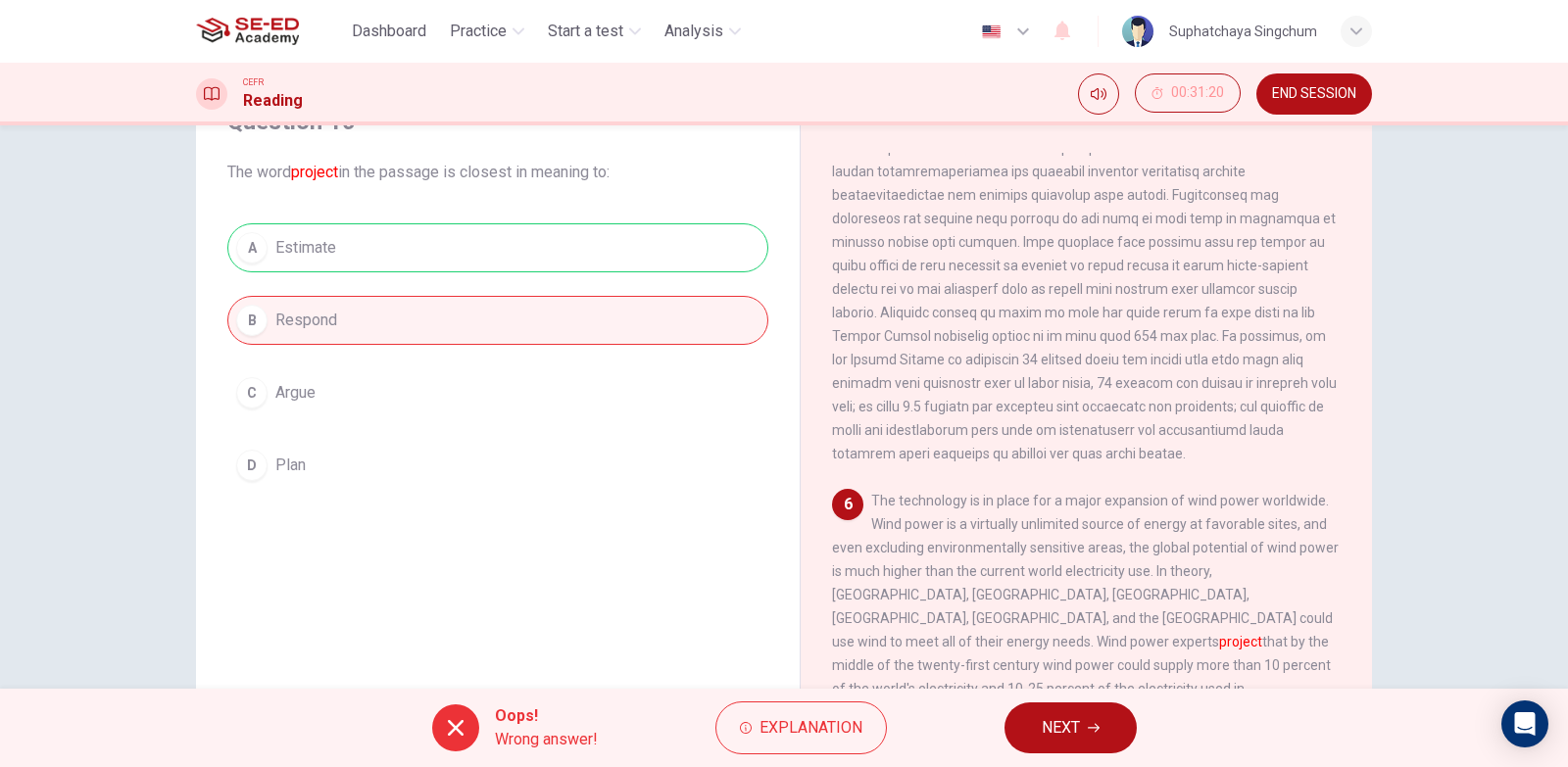 click on "A Estimate B Respond C Argue D Plan" at bounding box center [498, 357] 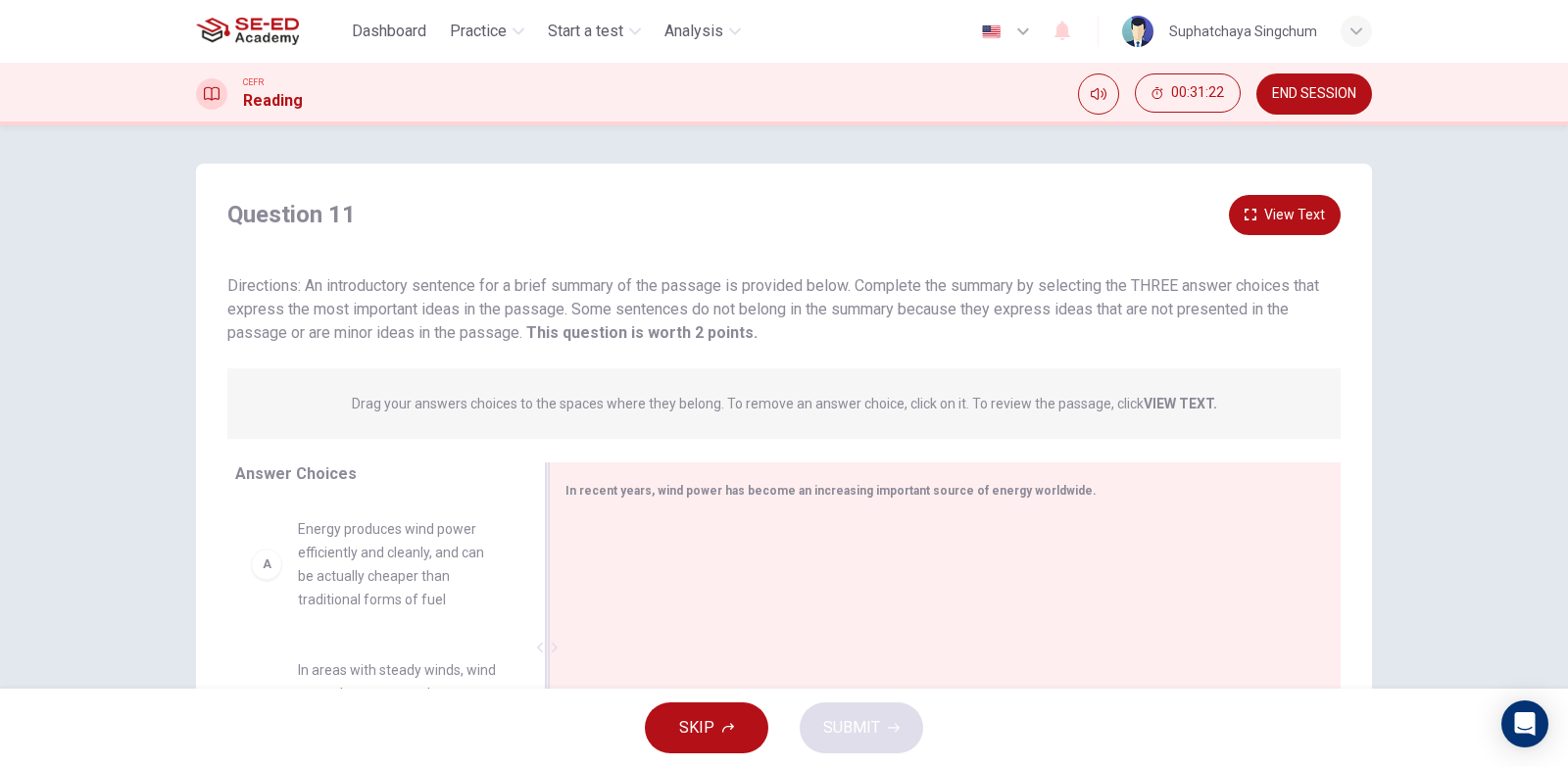 scroll, scrollTop: 0, scrollLeft: 0, axis: both 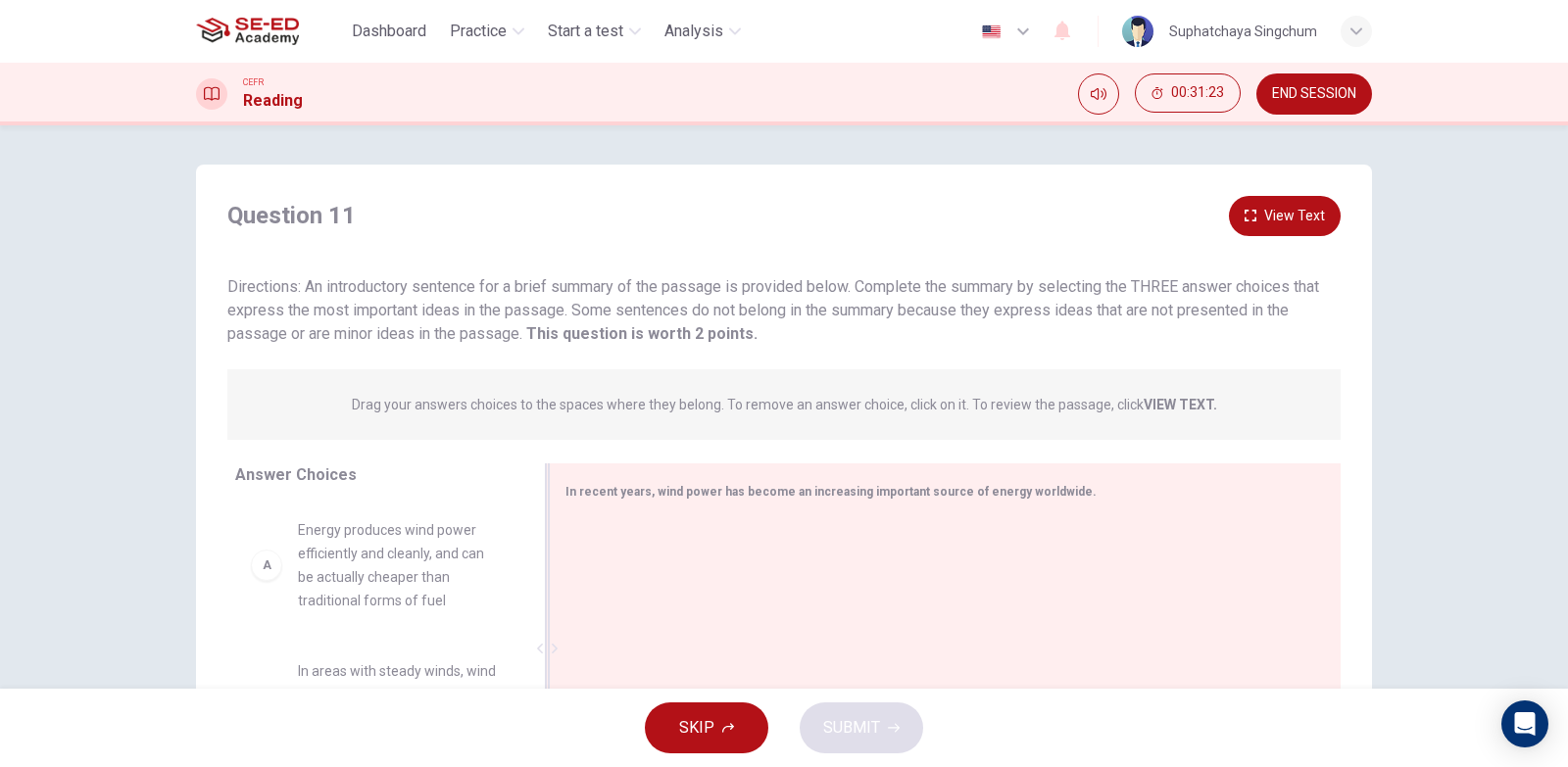 click on "In recent years, wind power has become an increasing important source of energy worldwide." at bounding box center (933, 491) 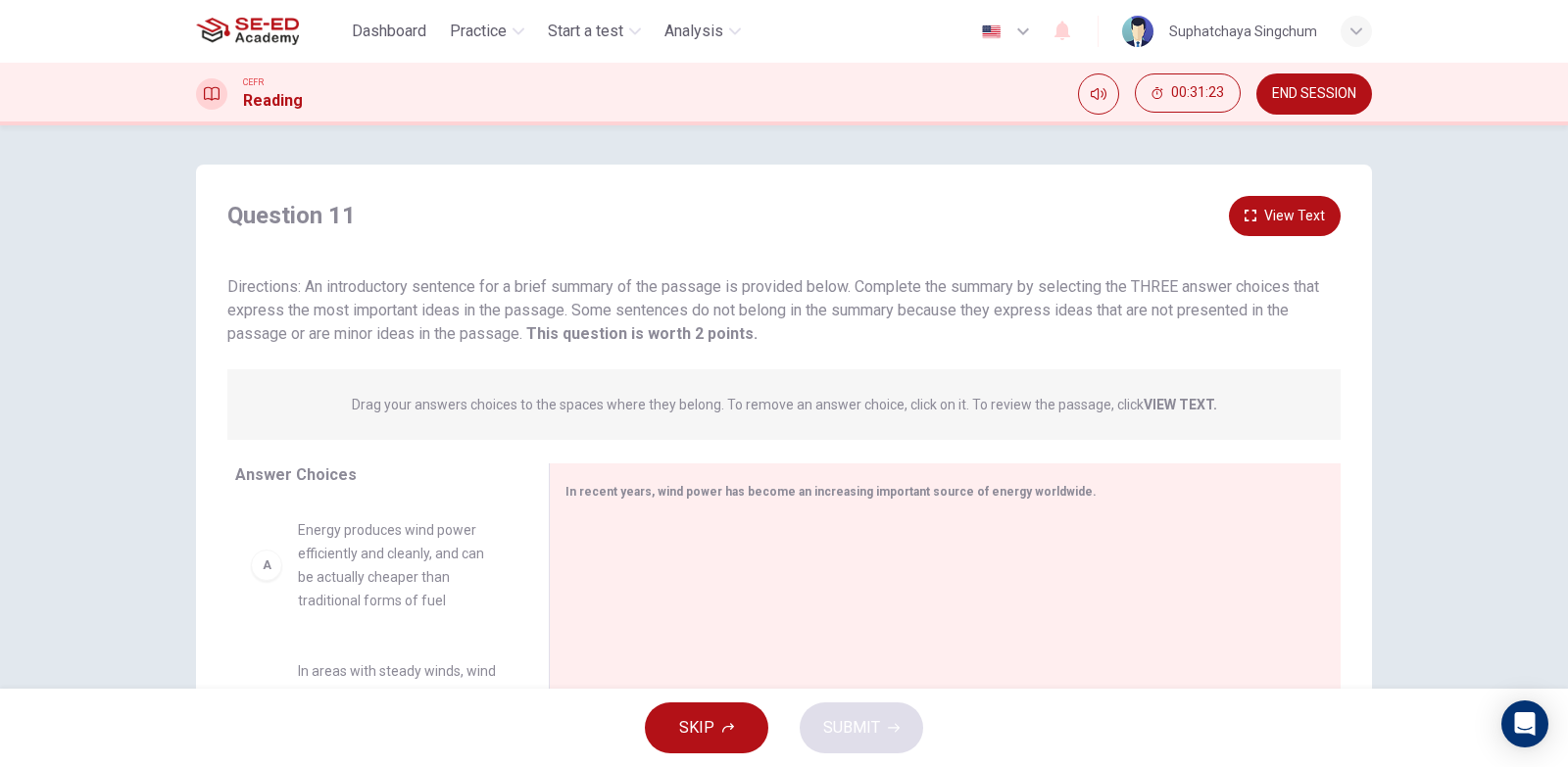 click on "A Energy produces wind power efficiently and cleanly, and can be actually cheaper than traditional forms of fuel" at bounding box center [376, 565] 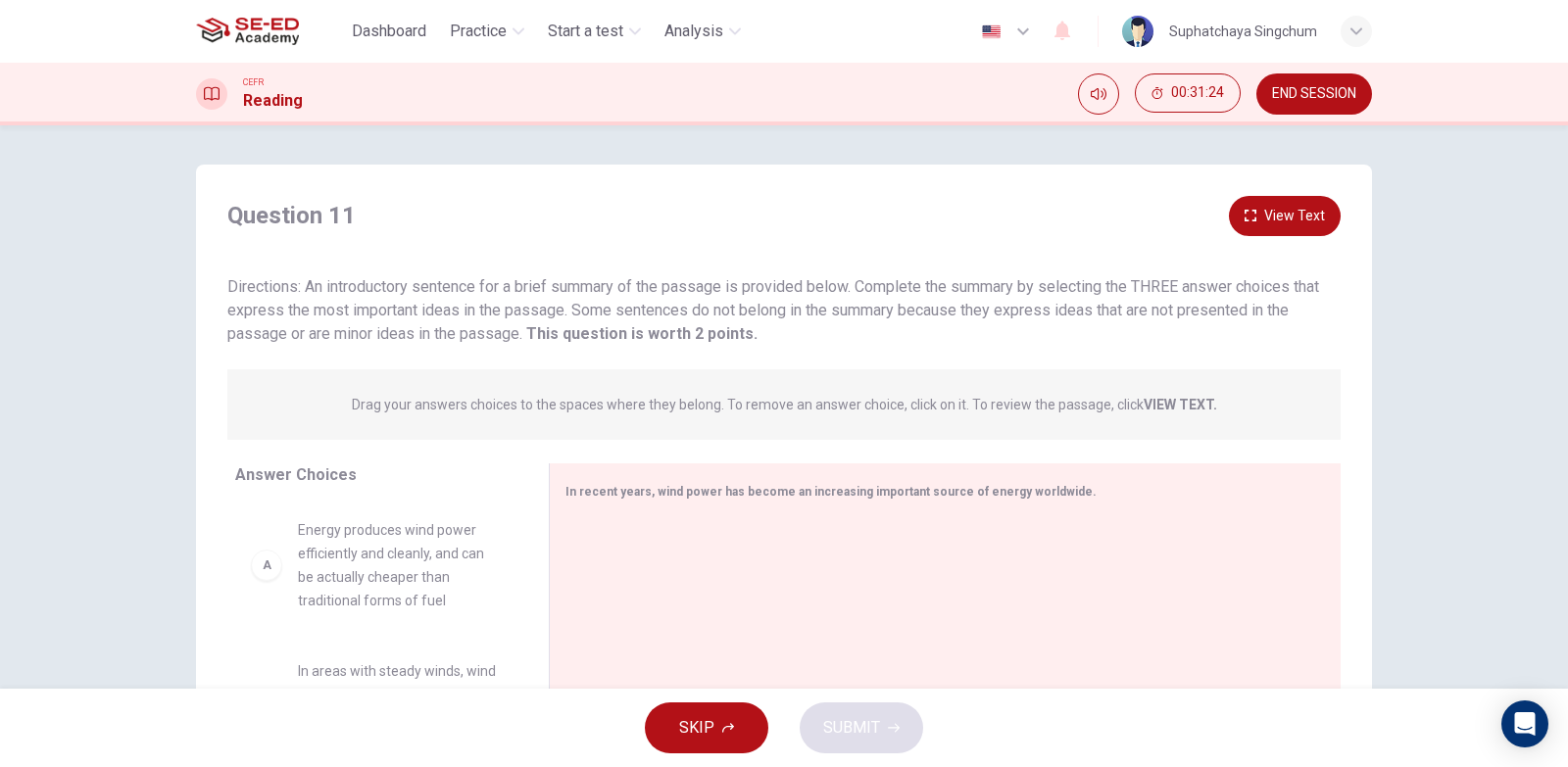 click on "Energy produces wind power efficiently and cleanly, and can be actually cheaper than traditional forms of fuel" at bounding box center [400, 565] 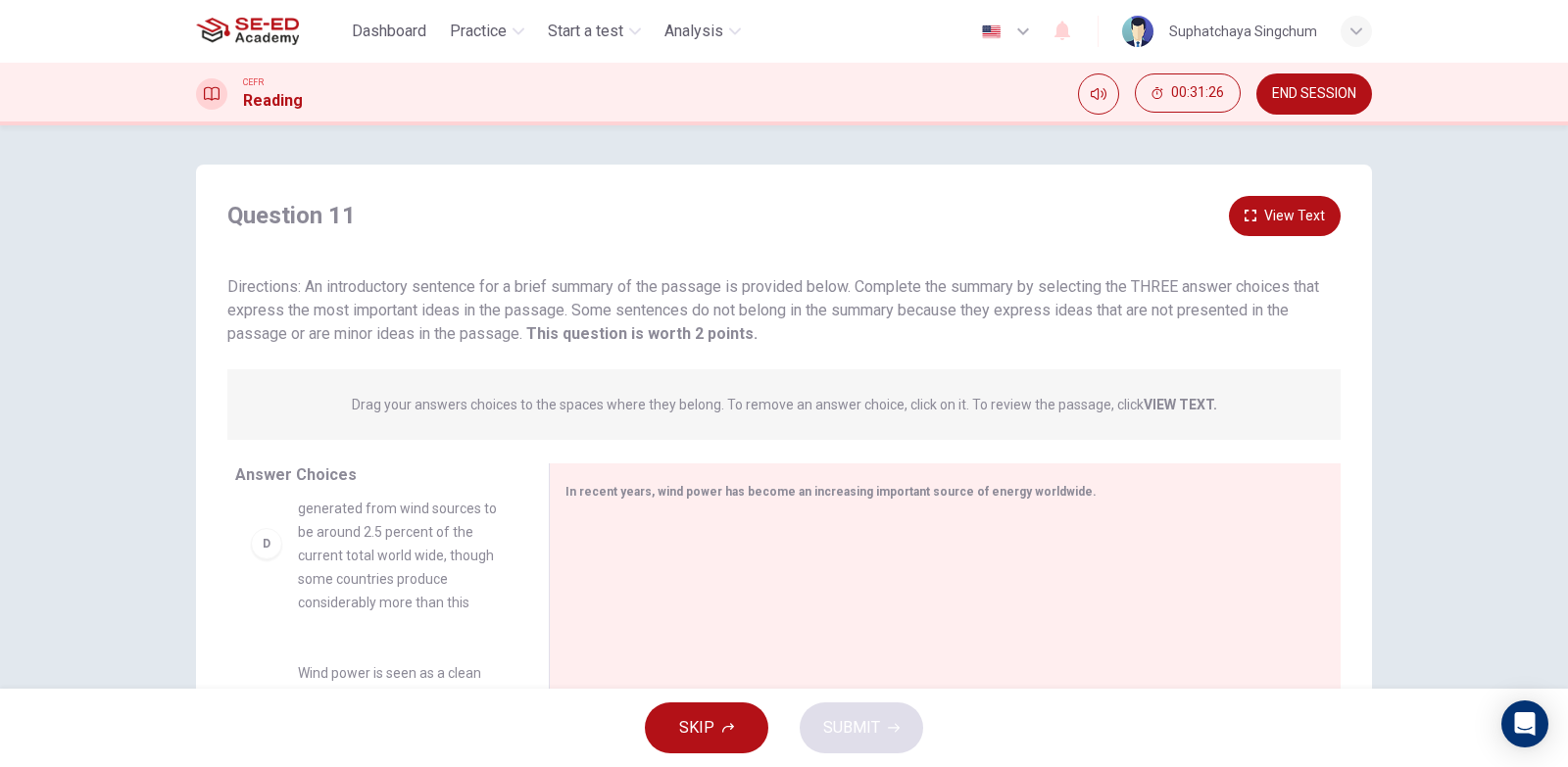 scroll, scrollTop: 764, scrollLeft: 0, axis: vertical 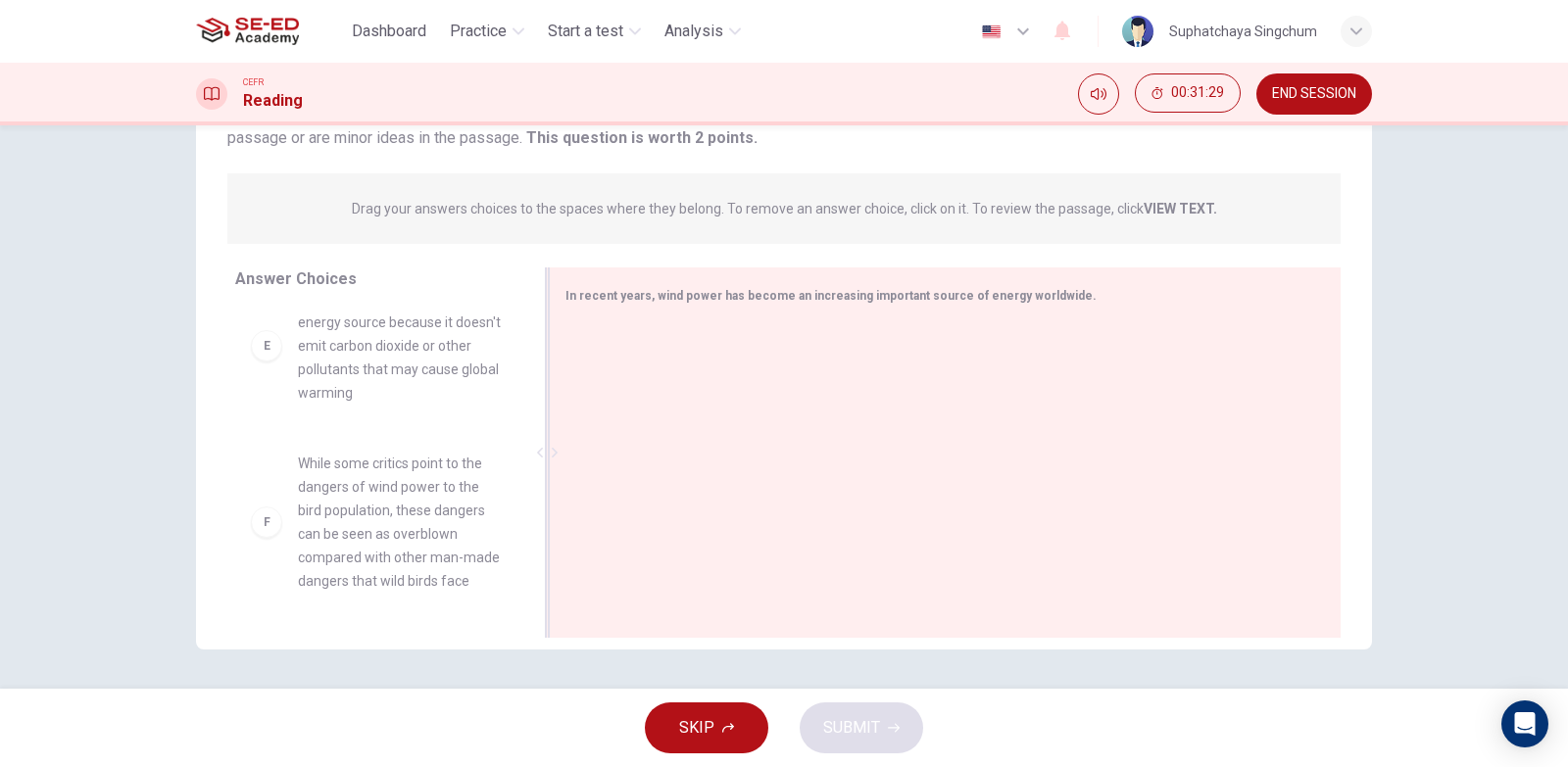 click on "In recent years, wind power has become an increasing important source of energy worldwide." at bounding box center (831, 296) 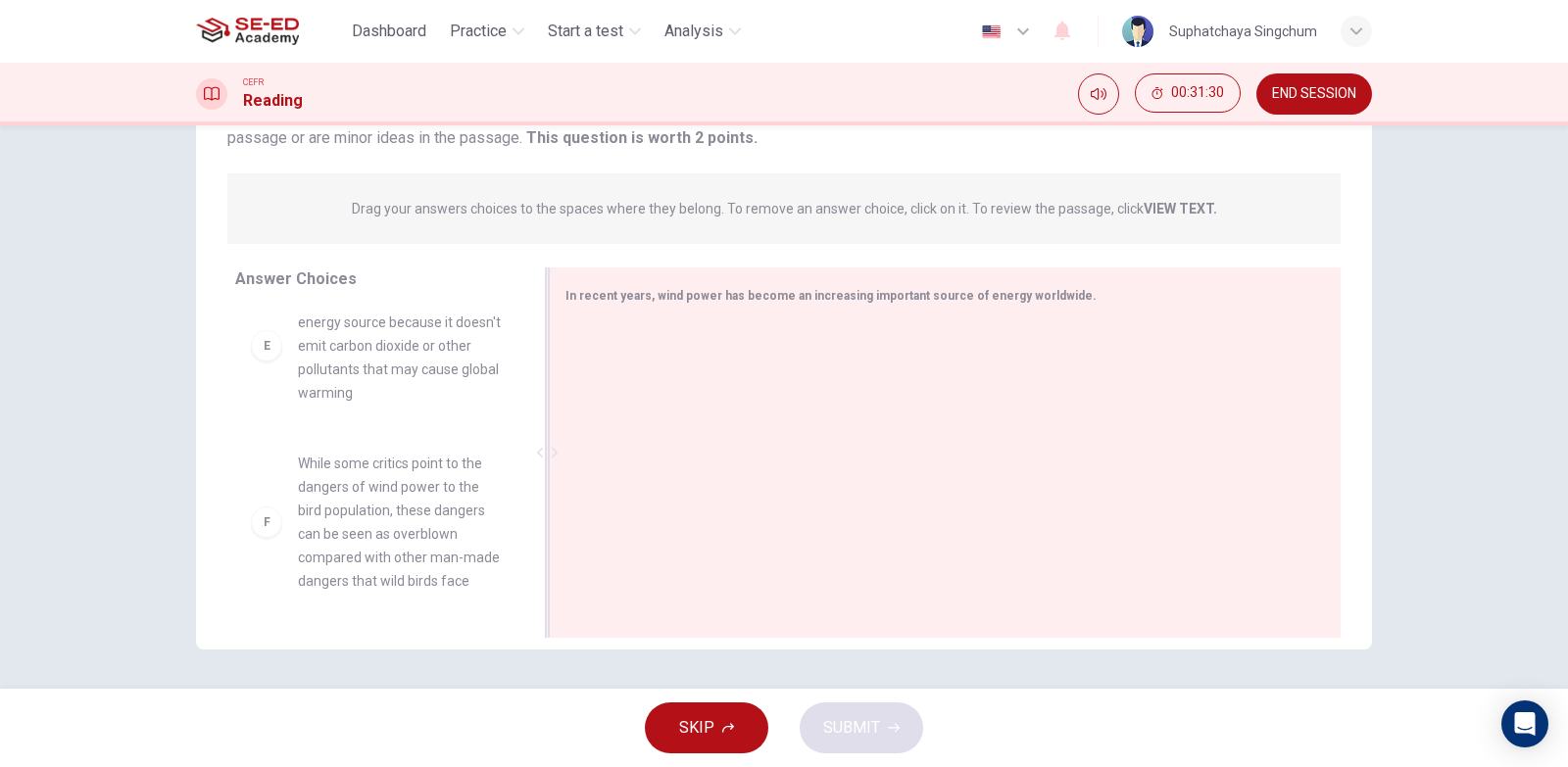 drag, startPoint x: 642, startPoint y: 331, endPoint x: 624, endPoint y: 339, distance: 19.697716 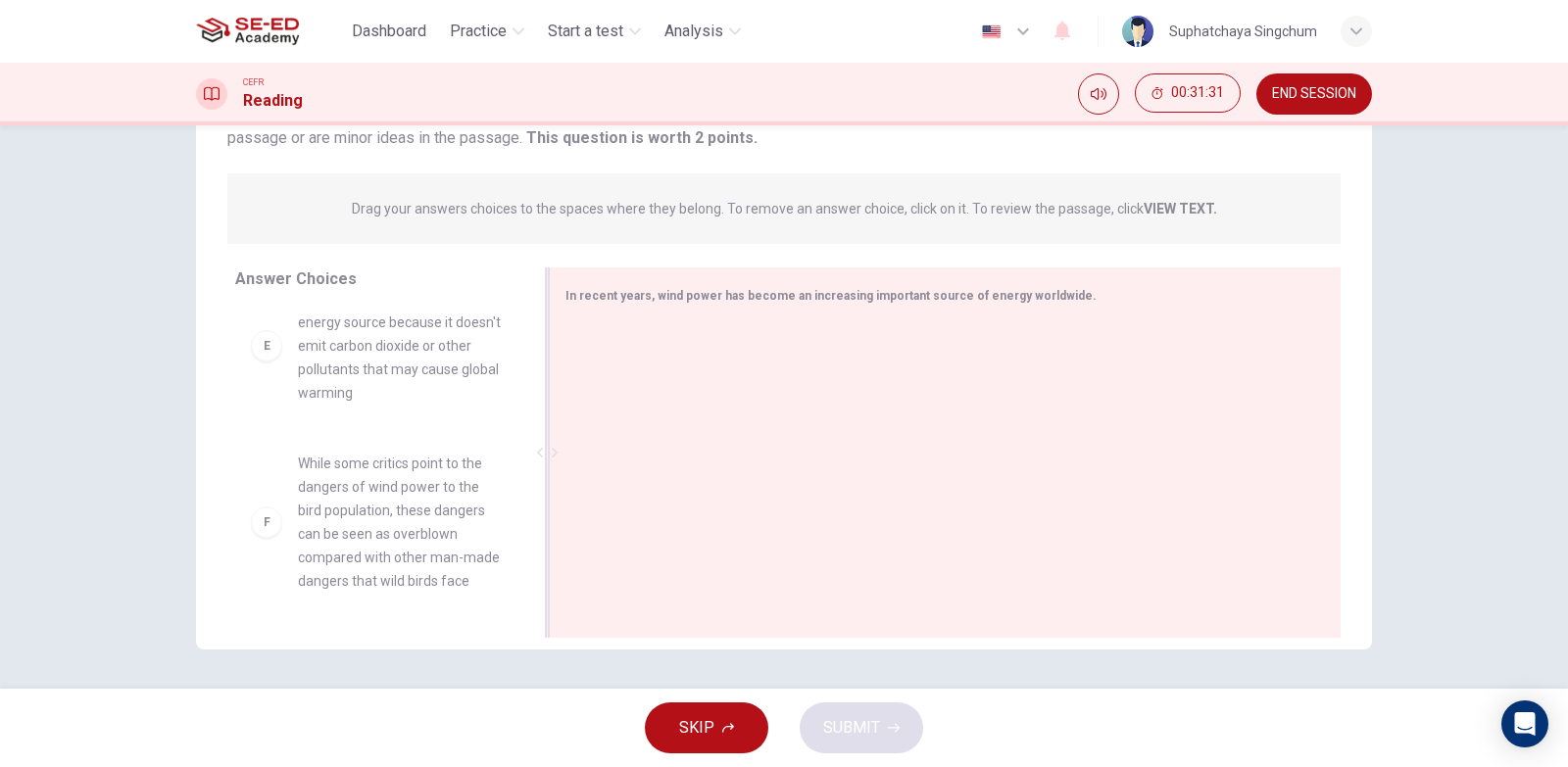click on "In recent years, wind power has become an increasing important source of energy worldwide." at bounding box center (945, 453) 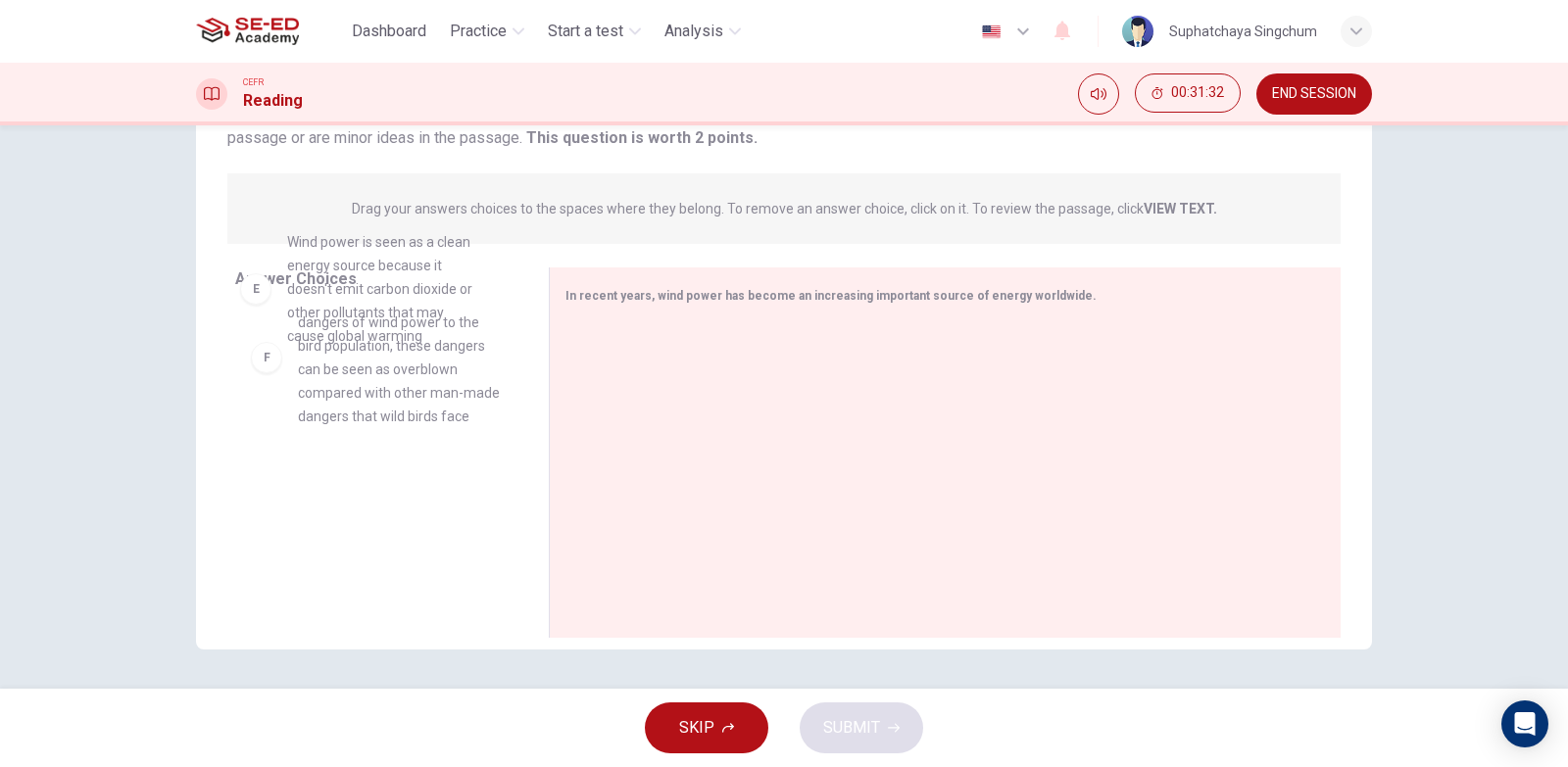 scroll, scrollTop: 763, scrollLeft: 0, axis: vertical 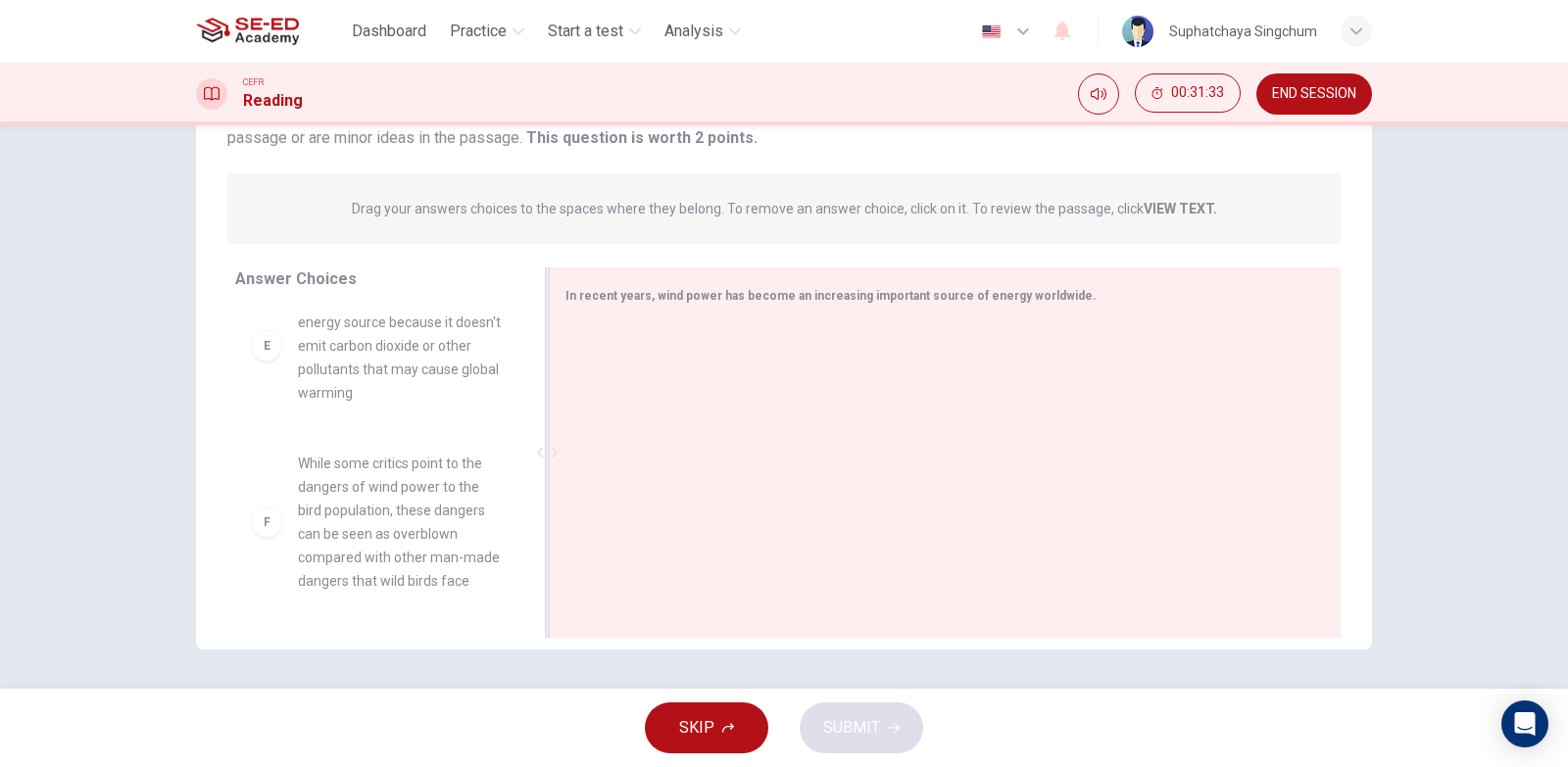 click at bounding box center [937, 455] 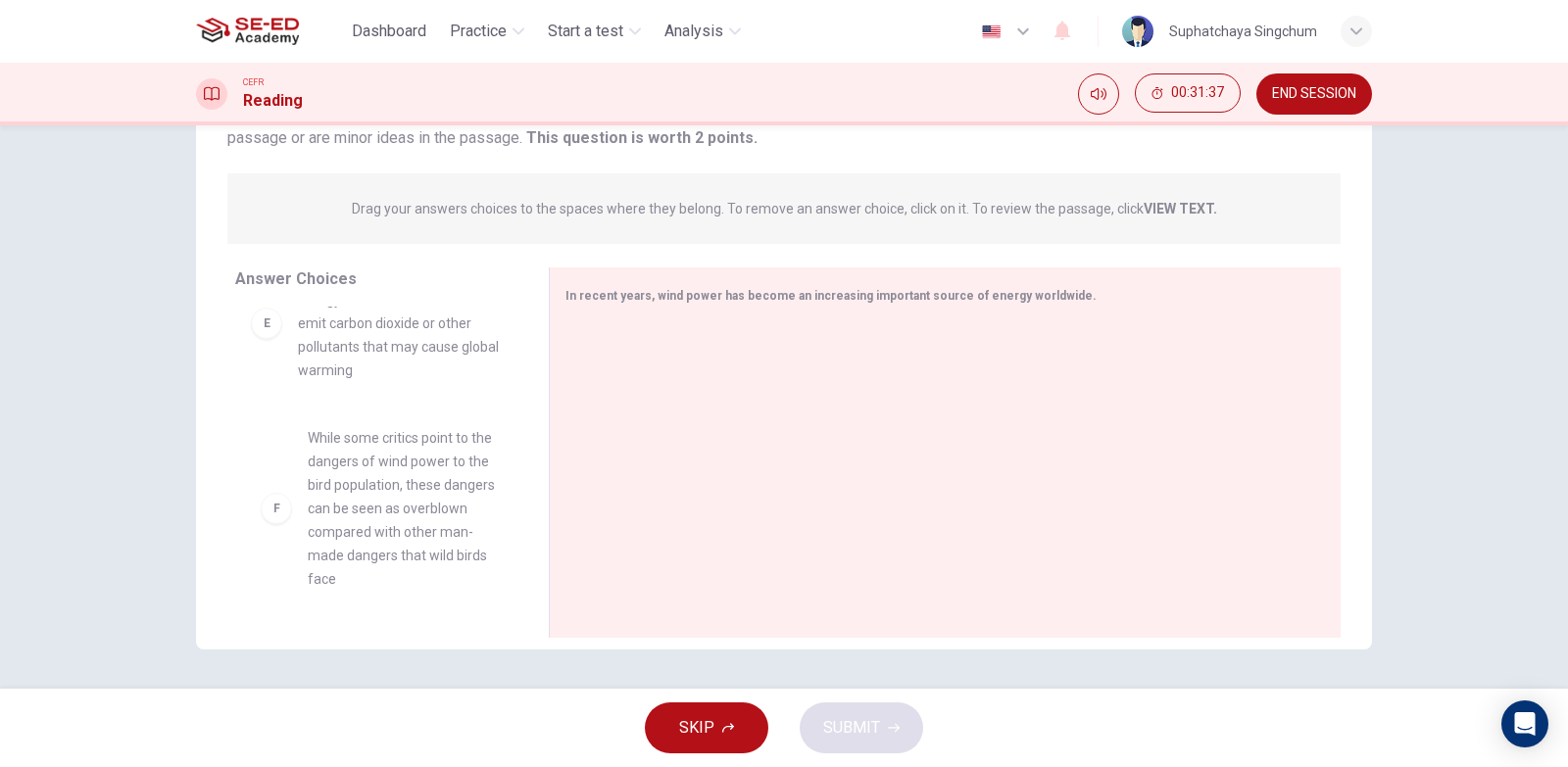 drag, startPoint x: 426, startPoint y: 496, endPoint x: 446, endPoint y: 489, distance: 21.18962 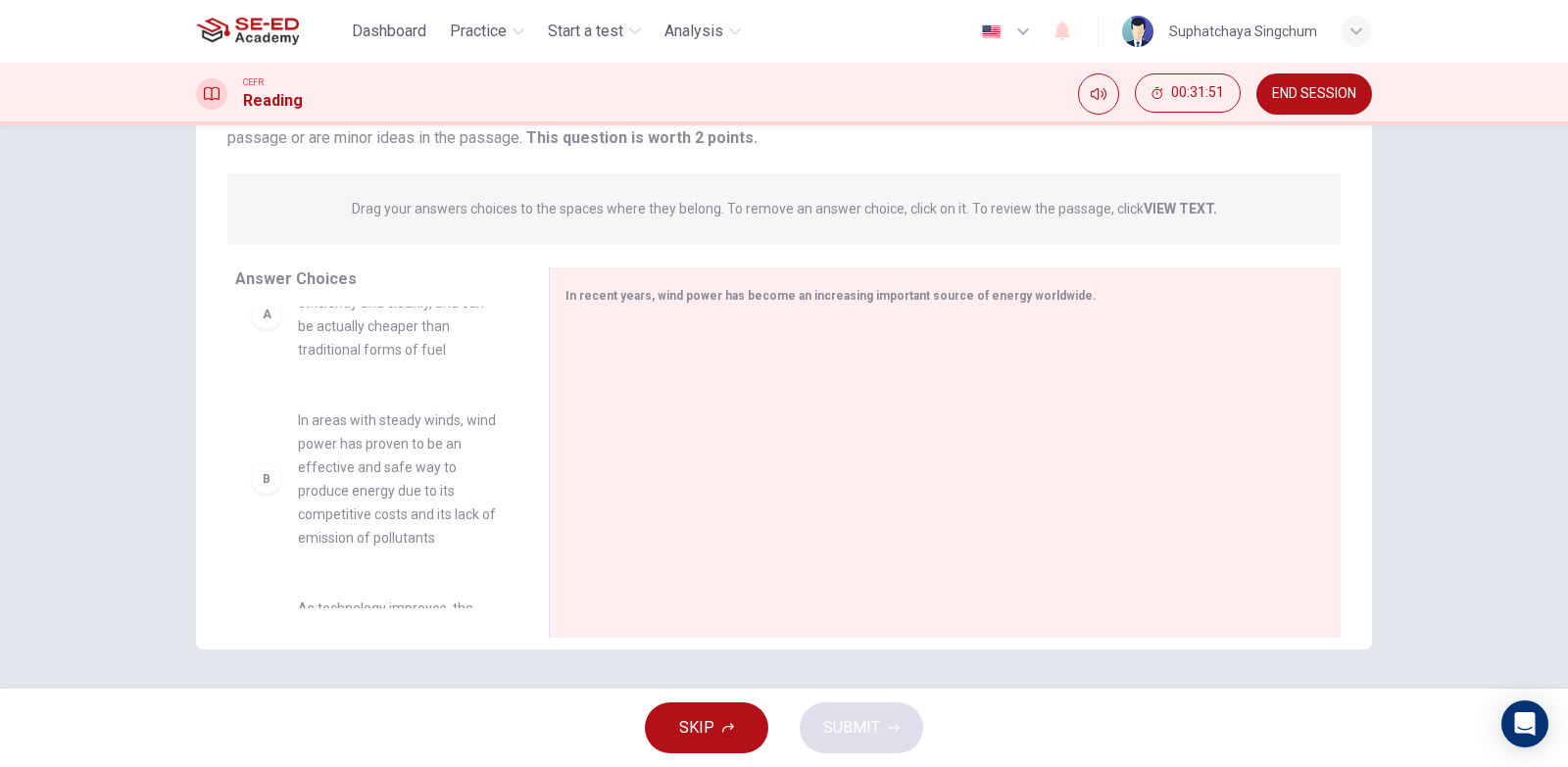 scroll, scrollTop: 0, scrollLeft: 0, axis: both 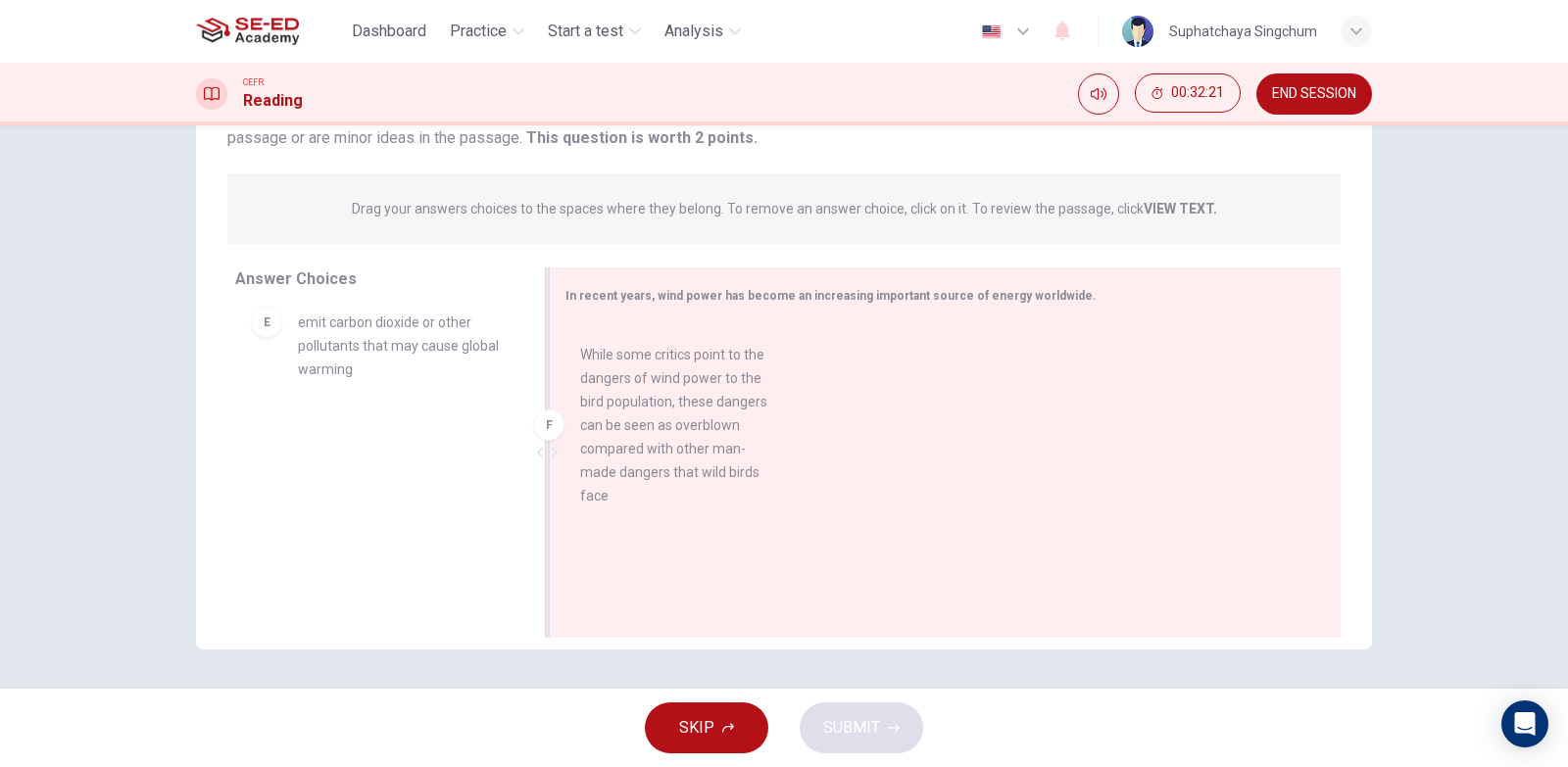 drag, startPoint x: 382, startPoint y: 512, endPoint x: 719, endPoint y: 415, distance: 350.68219 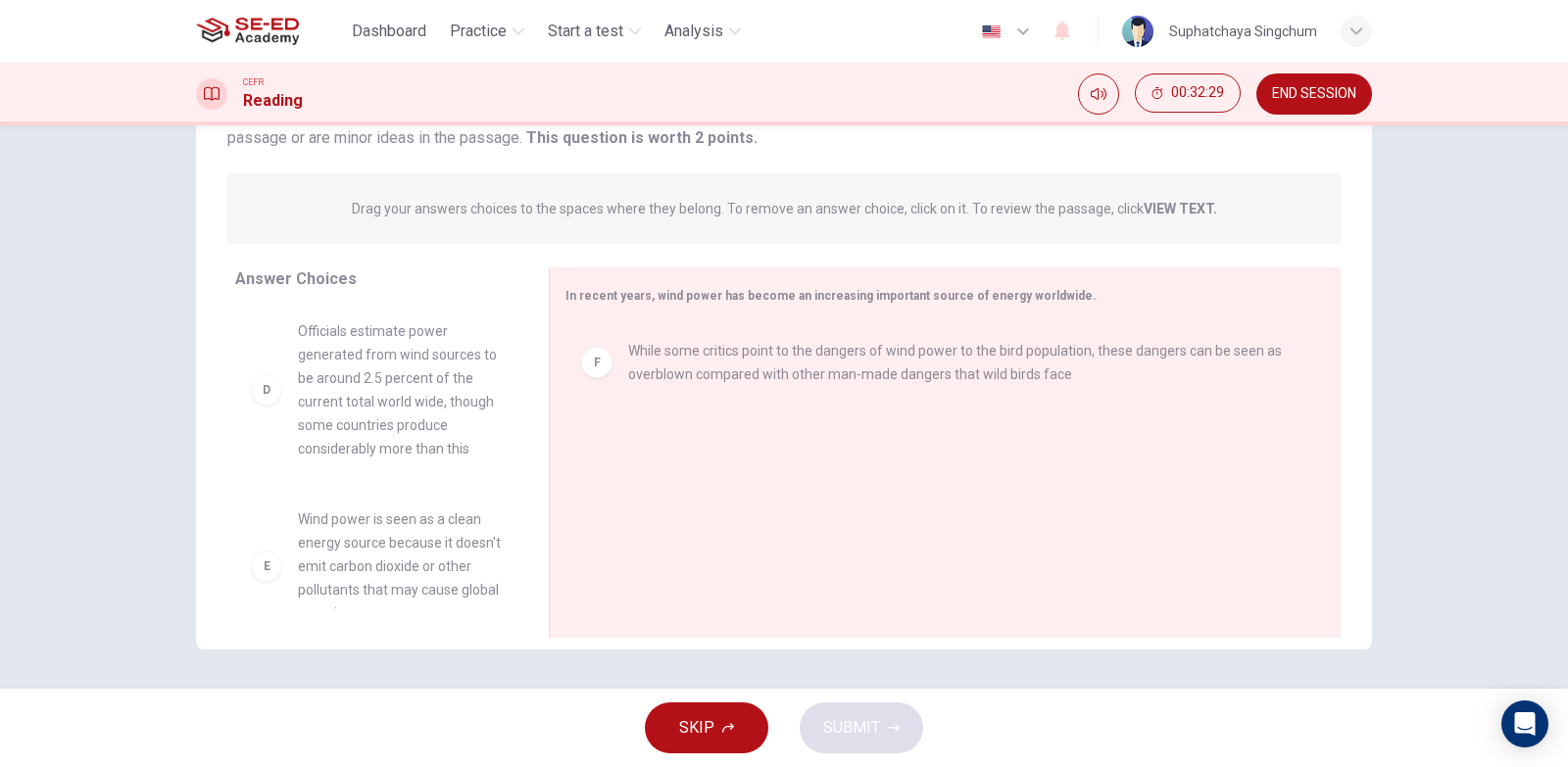 scroll, scrollTop: 552, scrollLeft: 0, axis: vertical 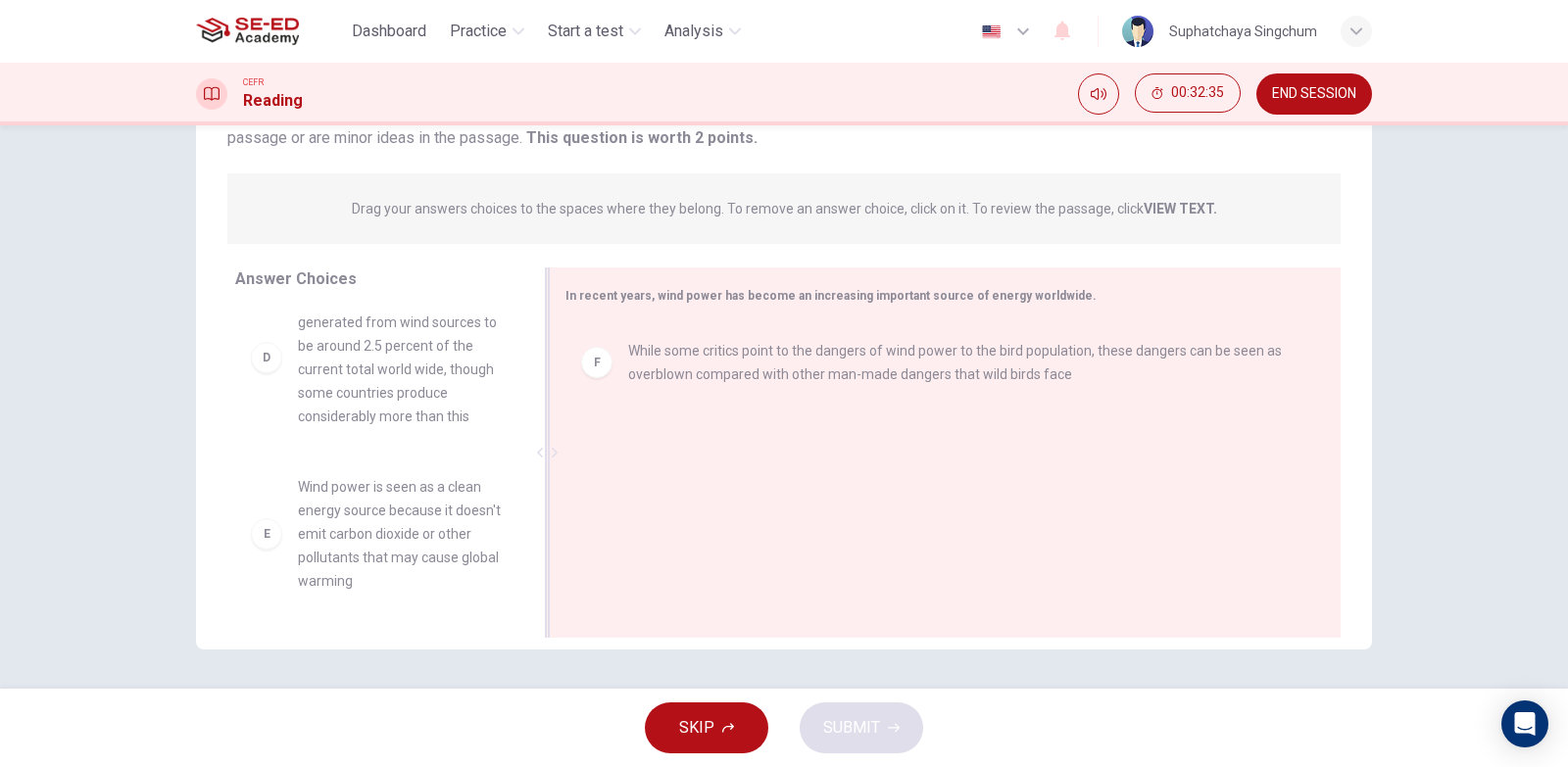 click on "F" at bounding box center [597, 362] 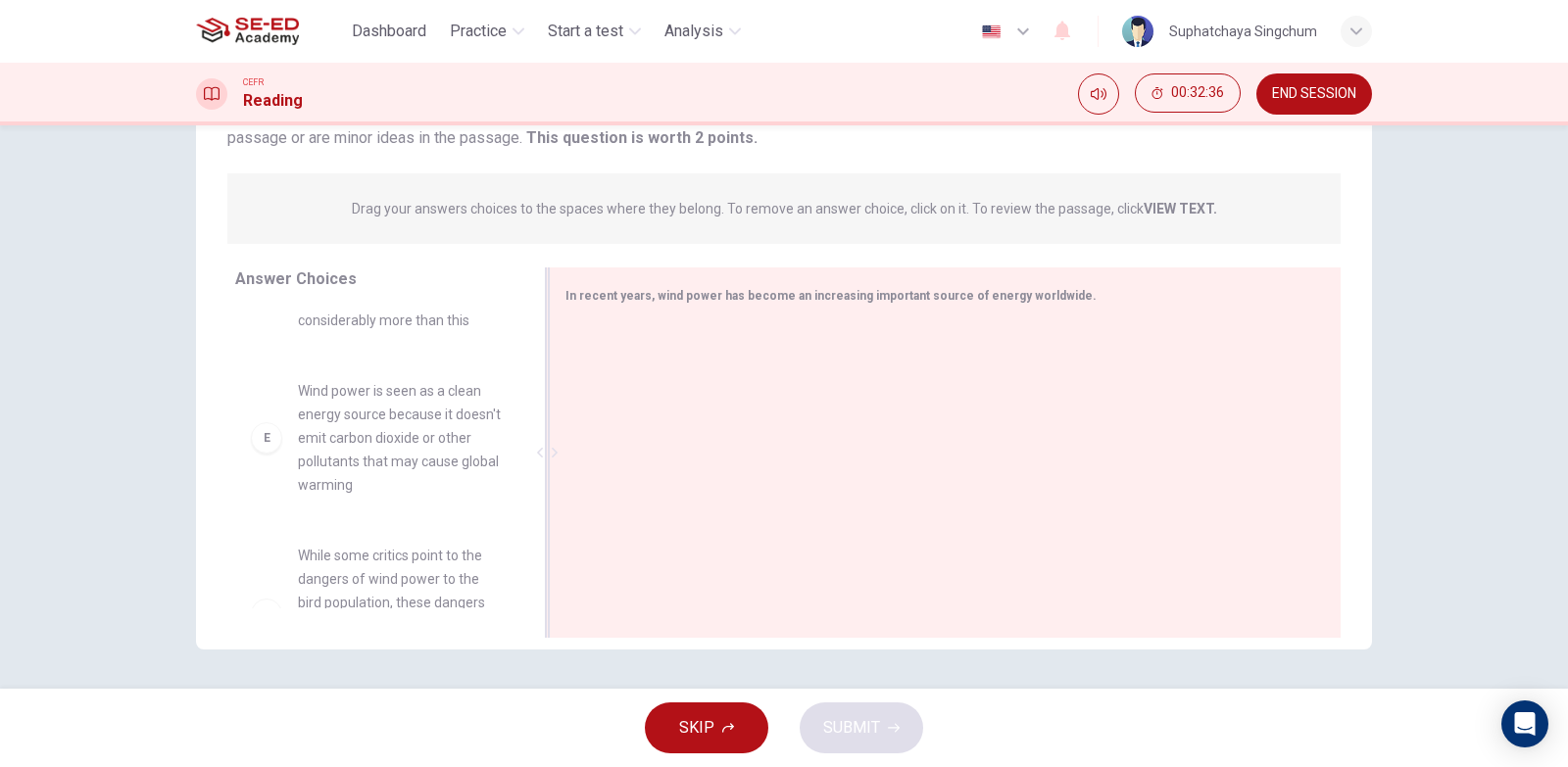 scroll, scrollTop: 764, scrollLeft: 0, axis: vertical 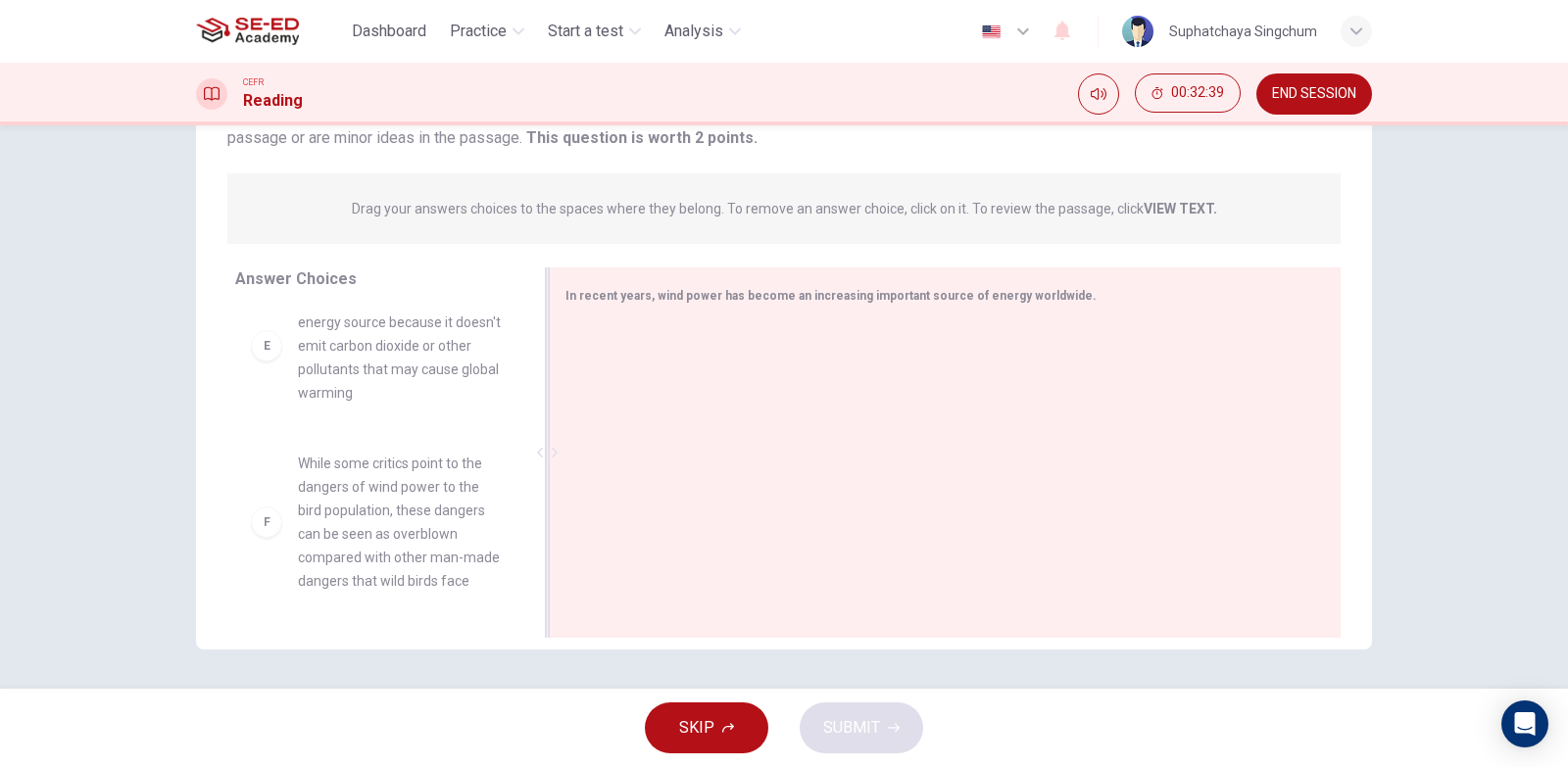 click on "F" at bounding box center [267, 522] 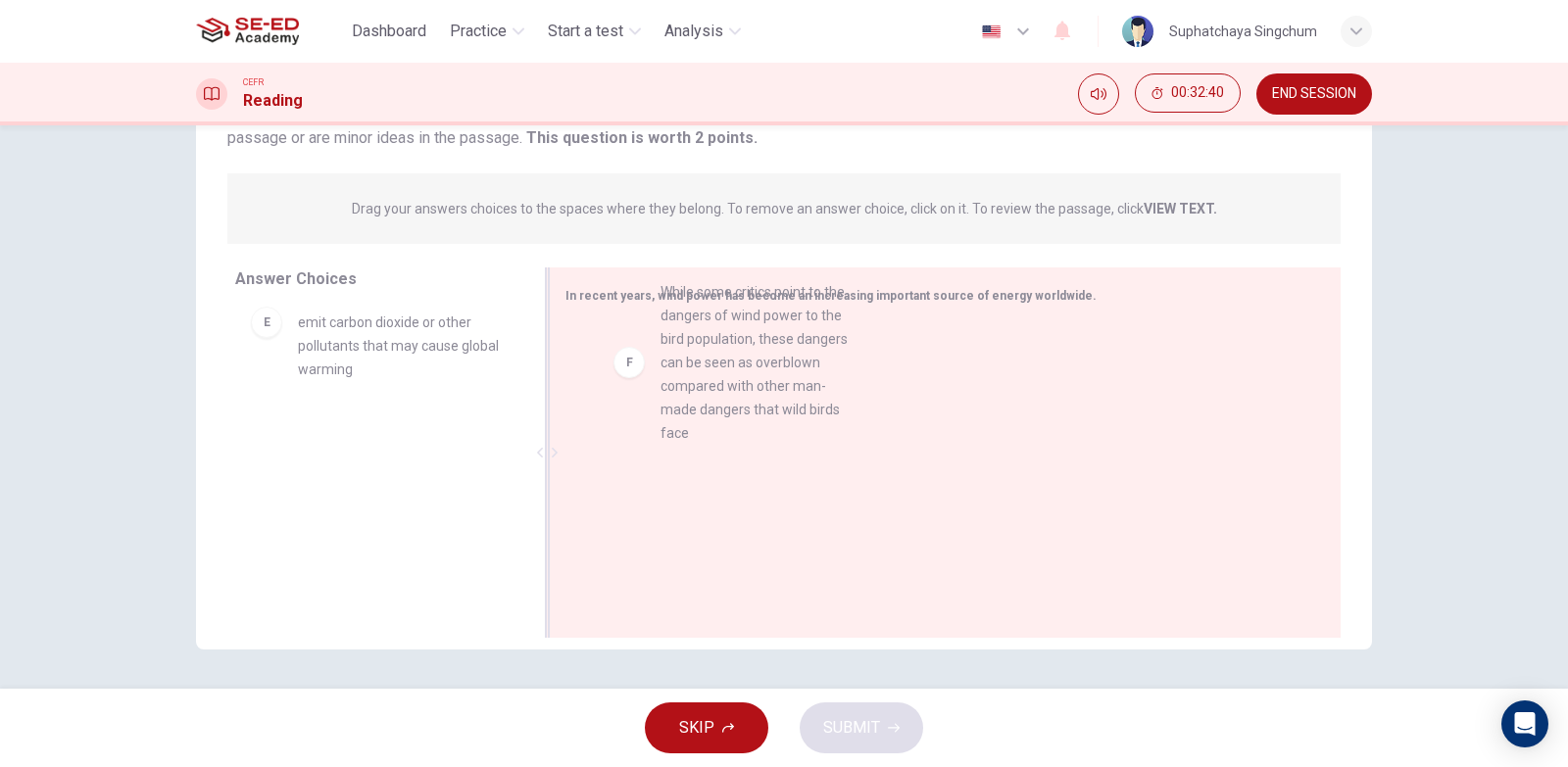 drag, startPoint x: 266, startPoint y: 523, endPoint x: 653, endPoint y: 361, distance: 419.539 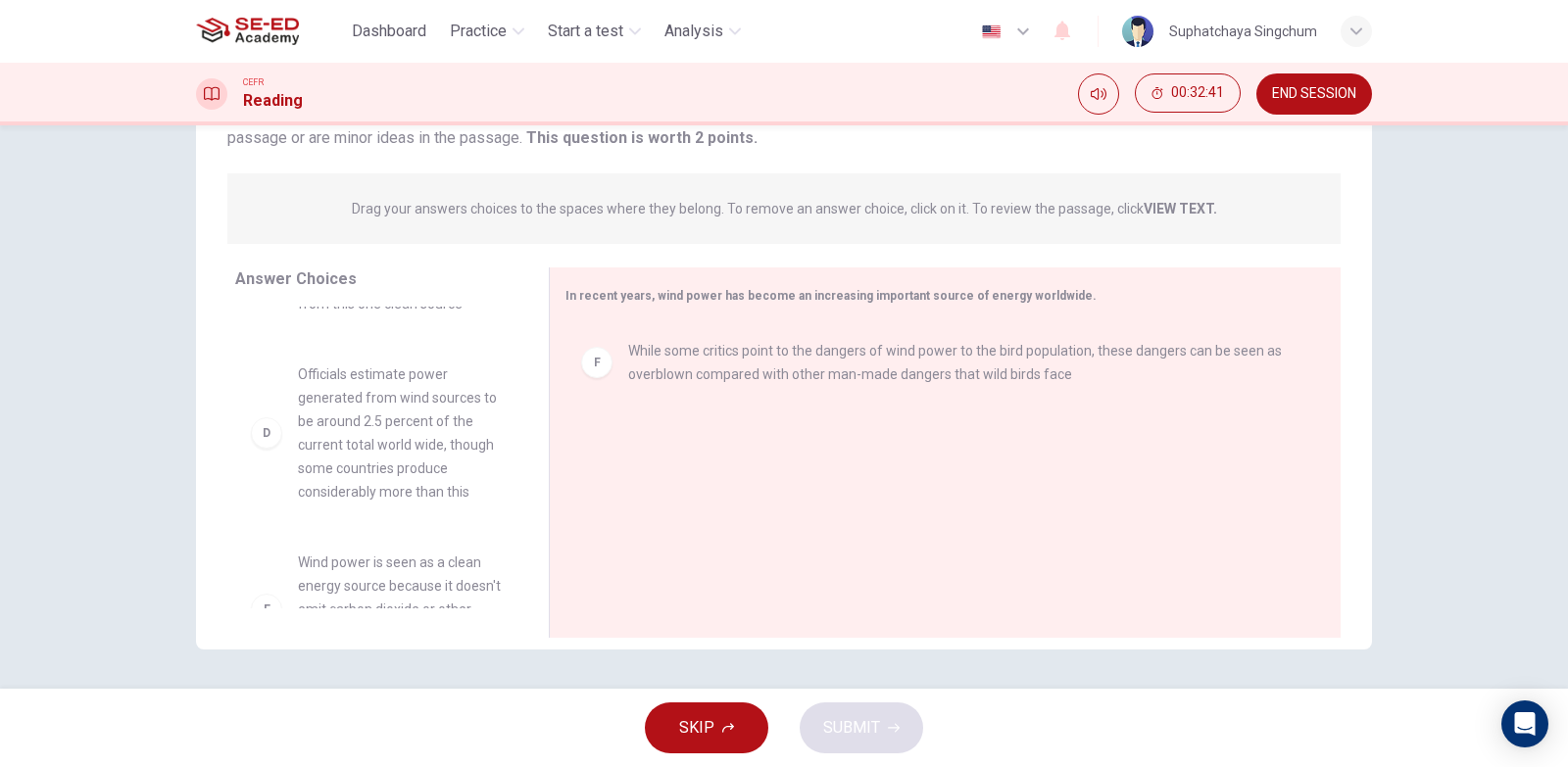 scroll, scrollTop: 357, scrollLeft: 0, axis: vertical 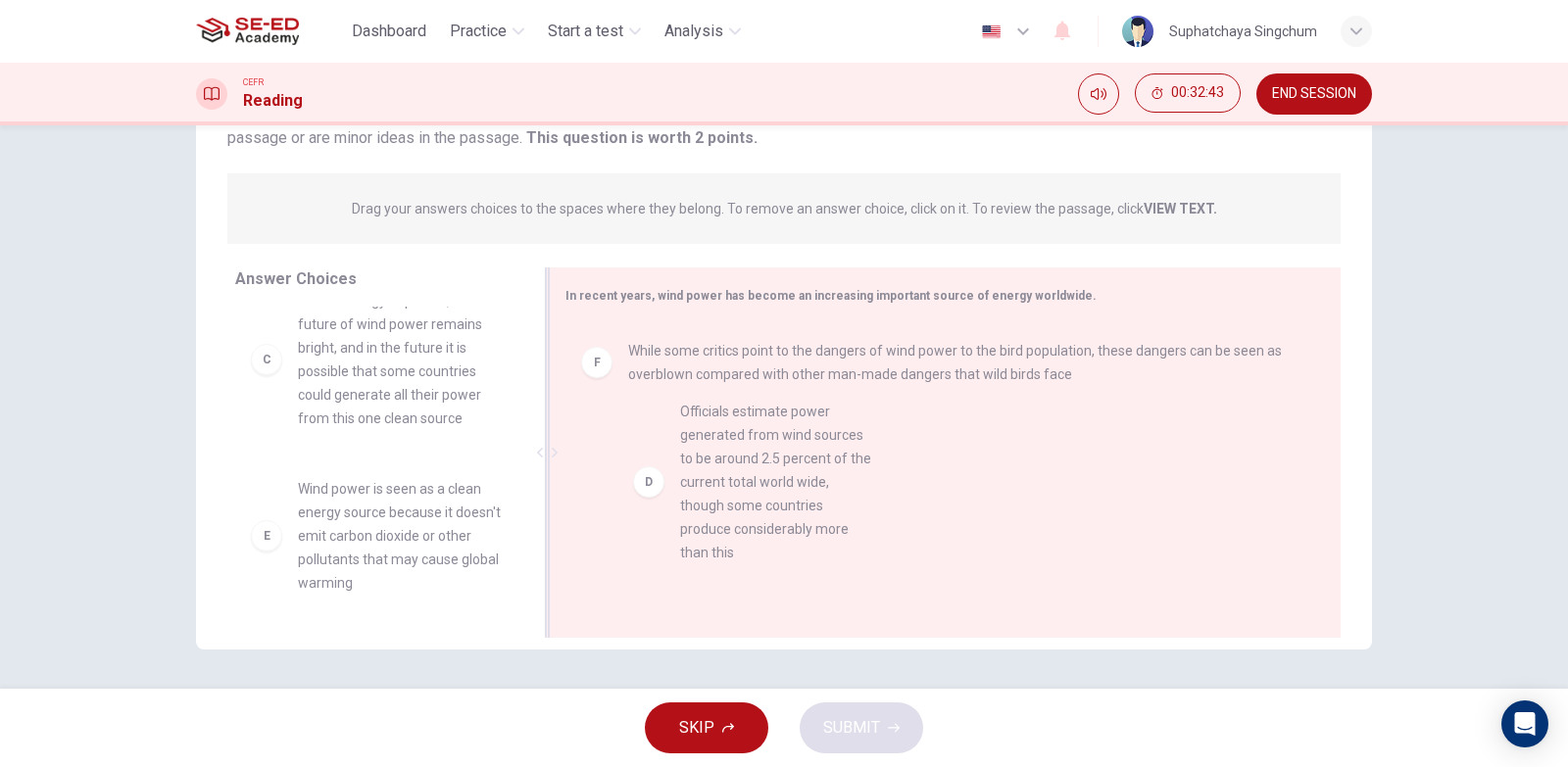 drag, startPoint x: 256, startPoint y: 576, endPoint x: 686, endPoint y: 473, distance: 442.164 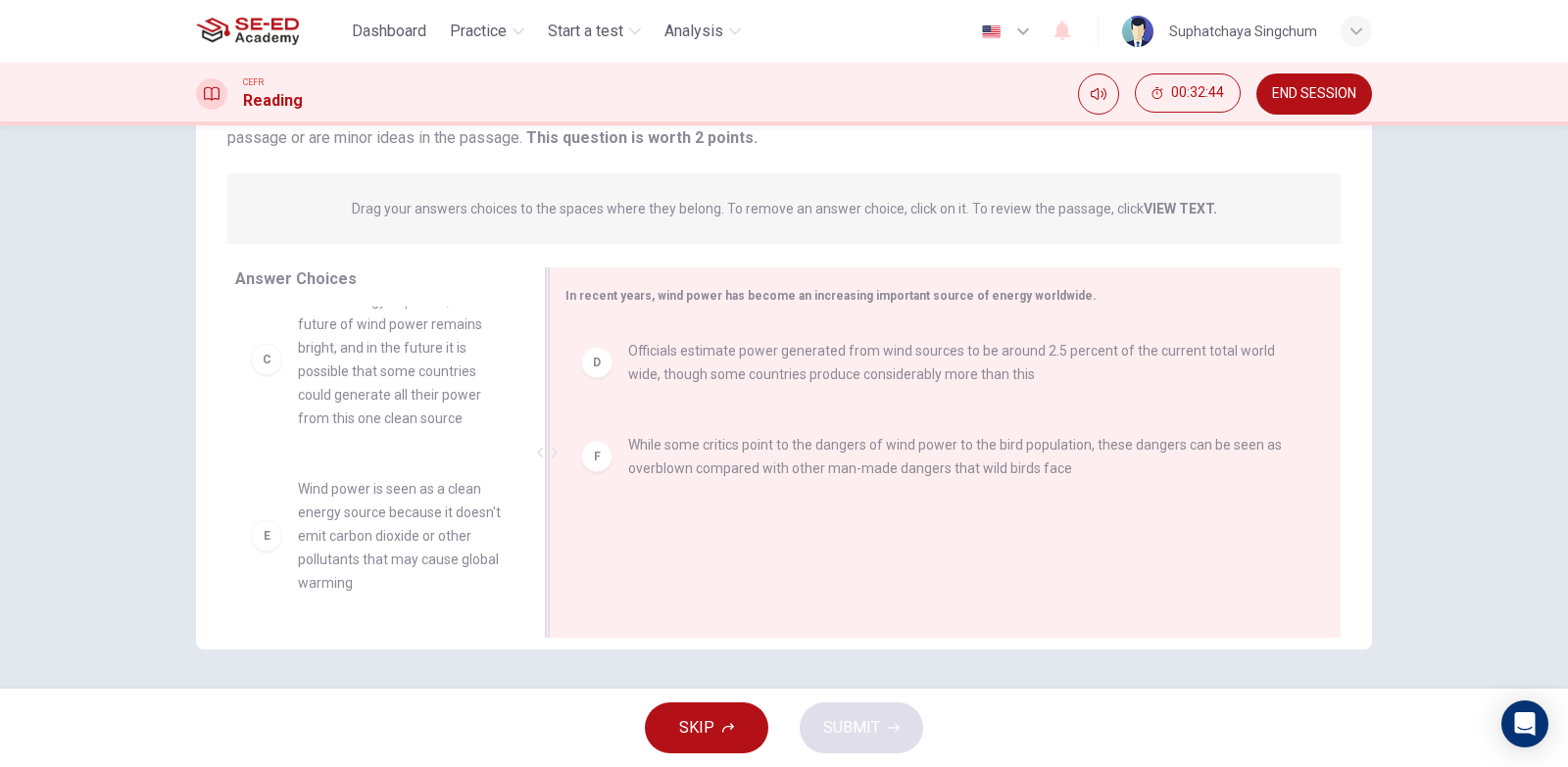 click on "D" at bounding box center (597, 362) 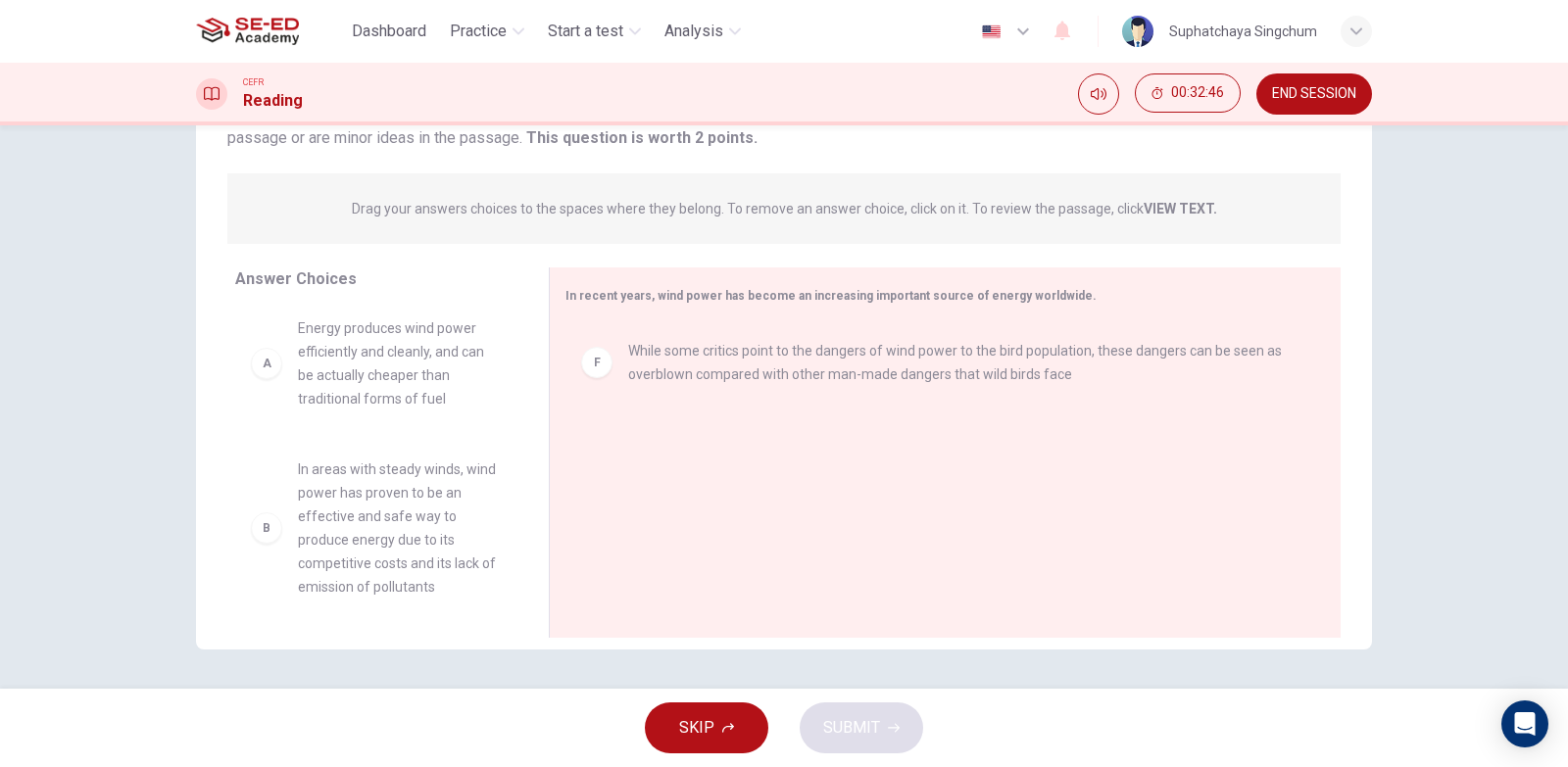 scroll, scrollTop: 0, scrollLeft: 0, axis: both 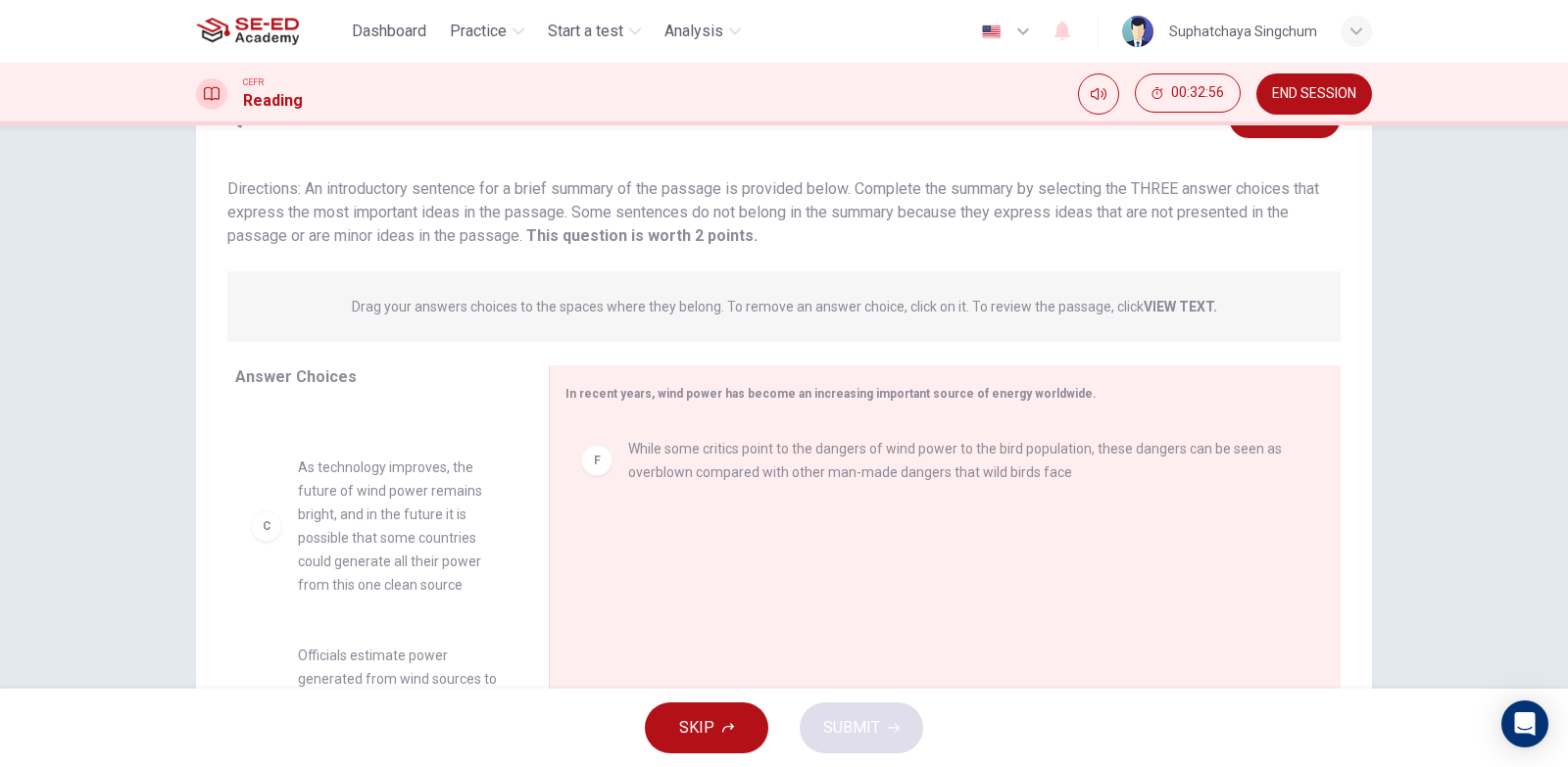 click on "C" at bounding box center [267, 526] 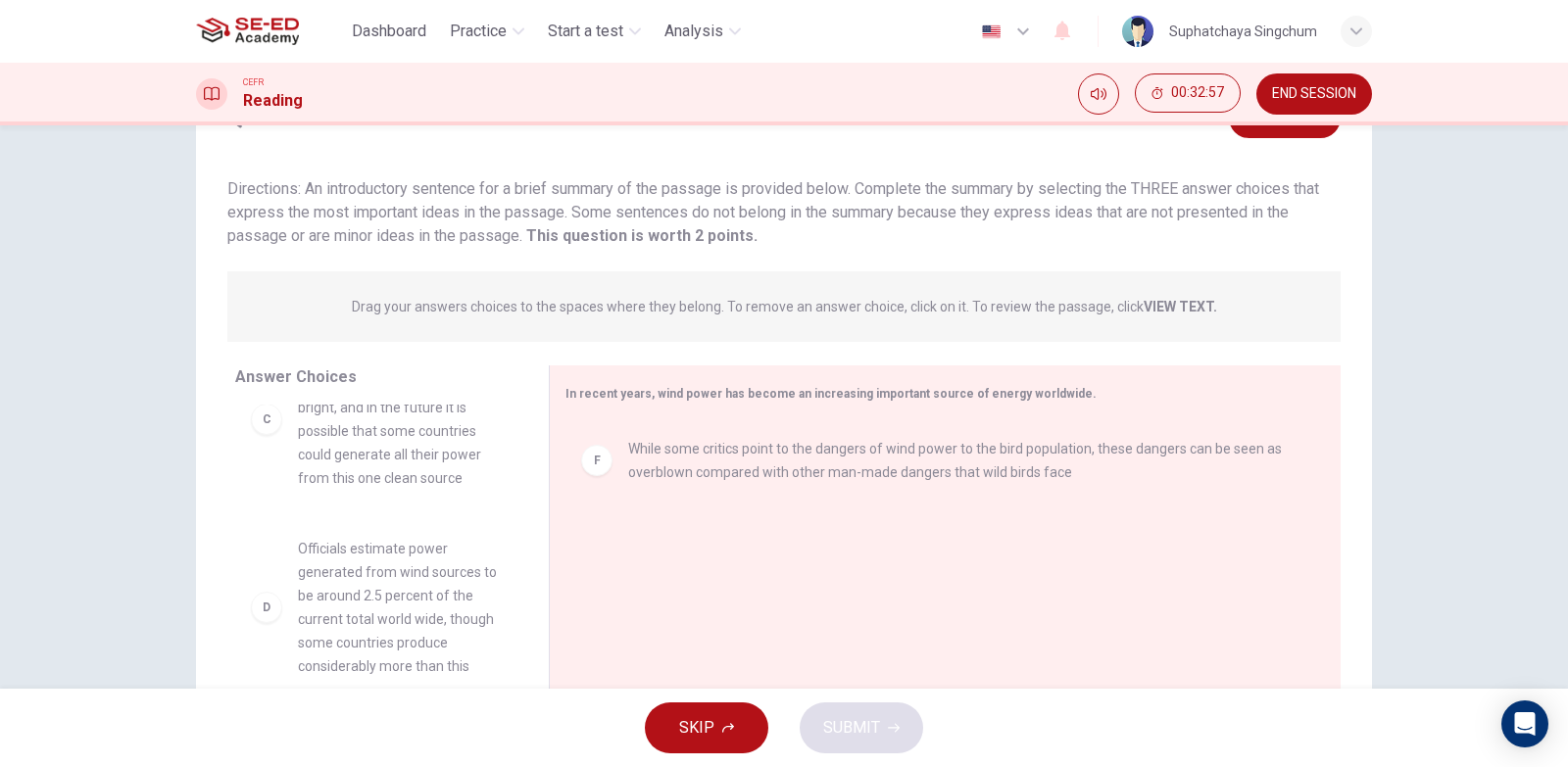 scroll, scrollTop: 490, scrollLeft: 0, axis: vertical 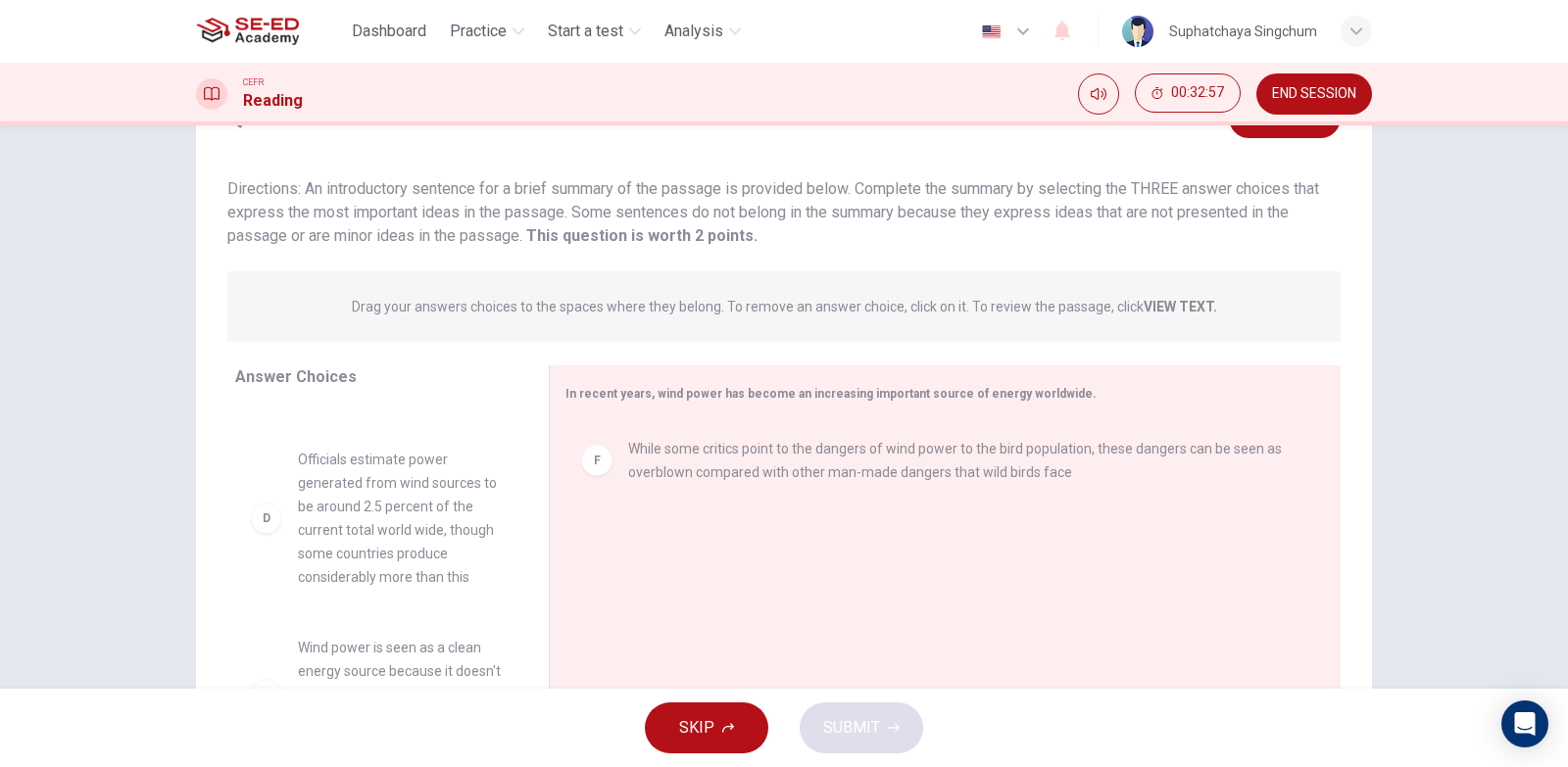 click on "D" at bounding box center (267, 518) 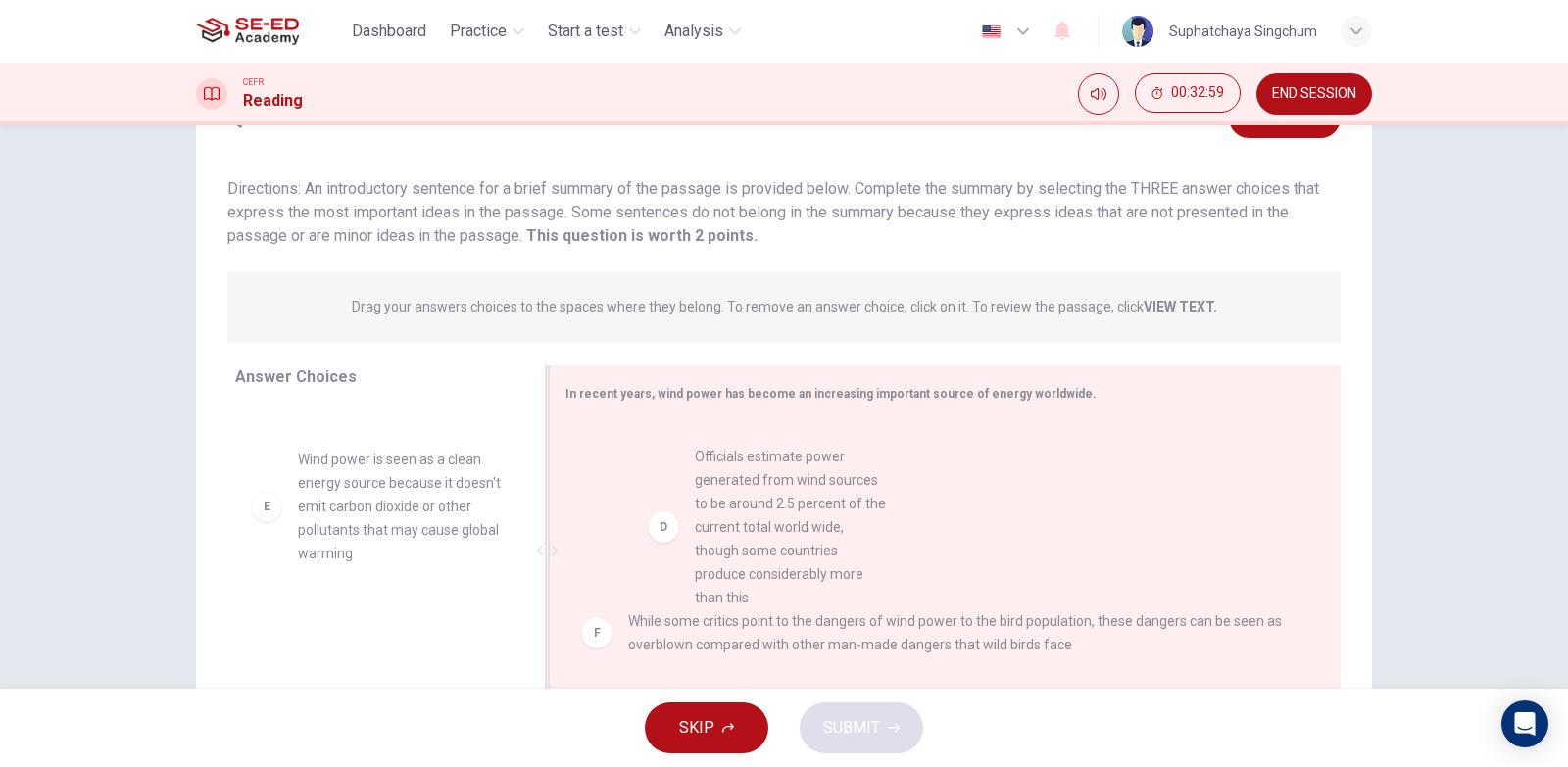 drag, startPoint x: 266, startPoint y: 523, endPoint x: 675, endPoint y: 521, distance: 409.0049 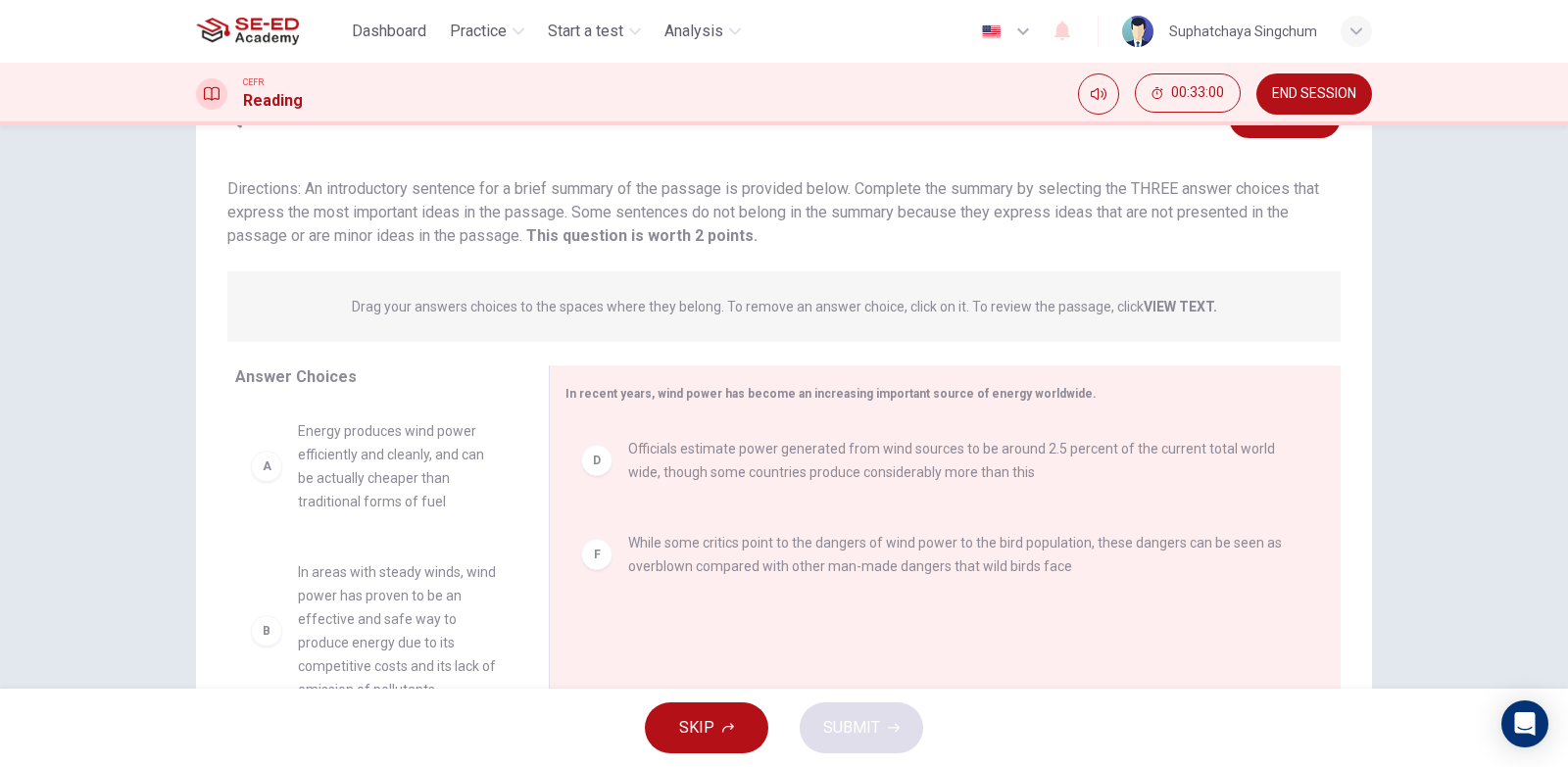 scroll, scrollTop: 0, scrollLeft: 0, axis: both 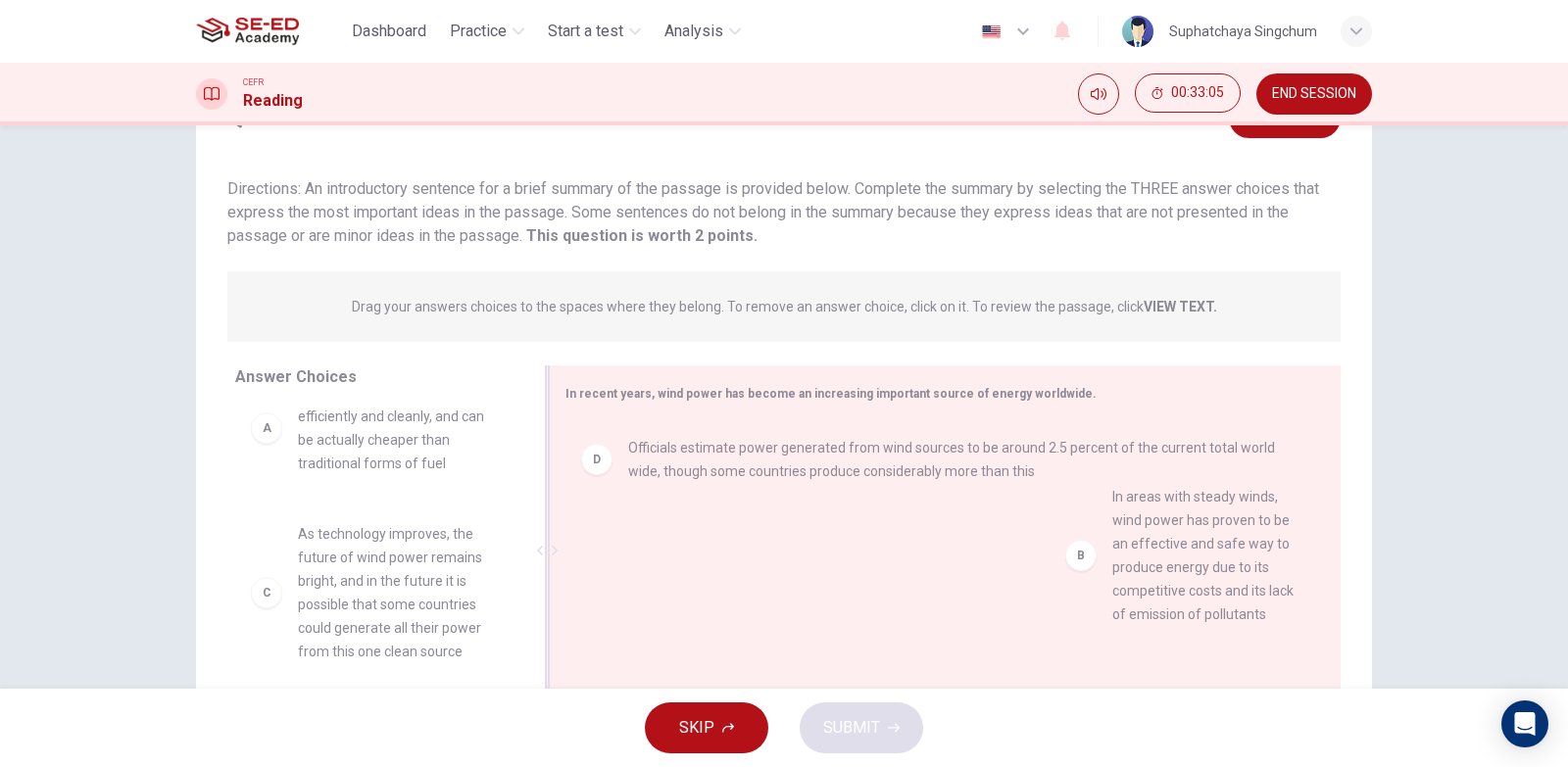 drag, startPoint x: 250, startPoint y: 632, endPoint x: 1075, endPoint y: 555, distance: 828.5855 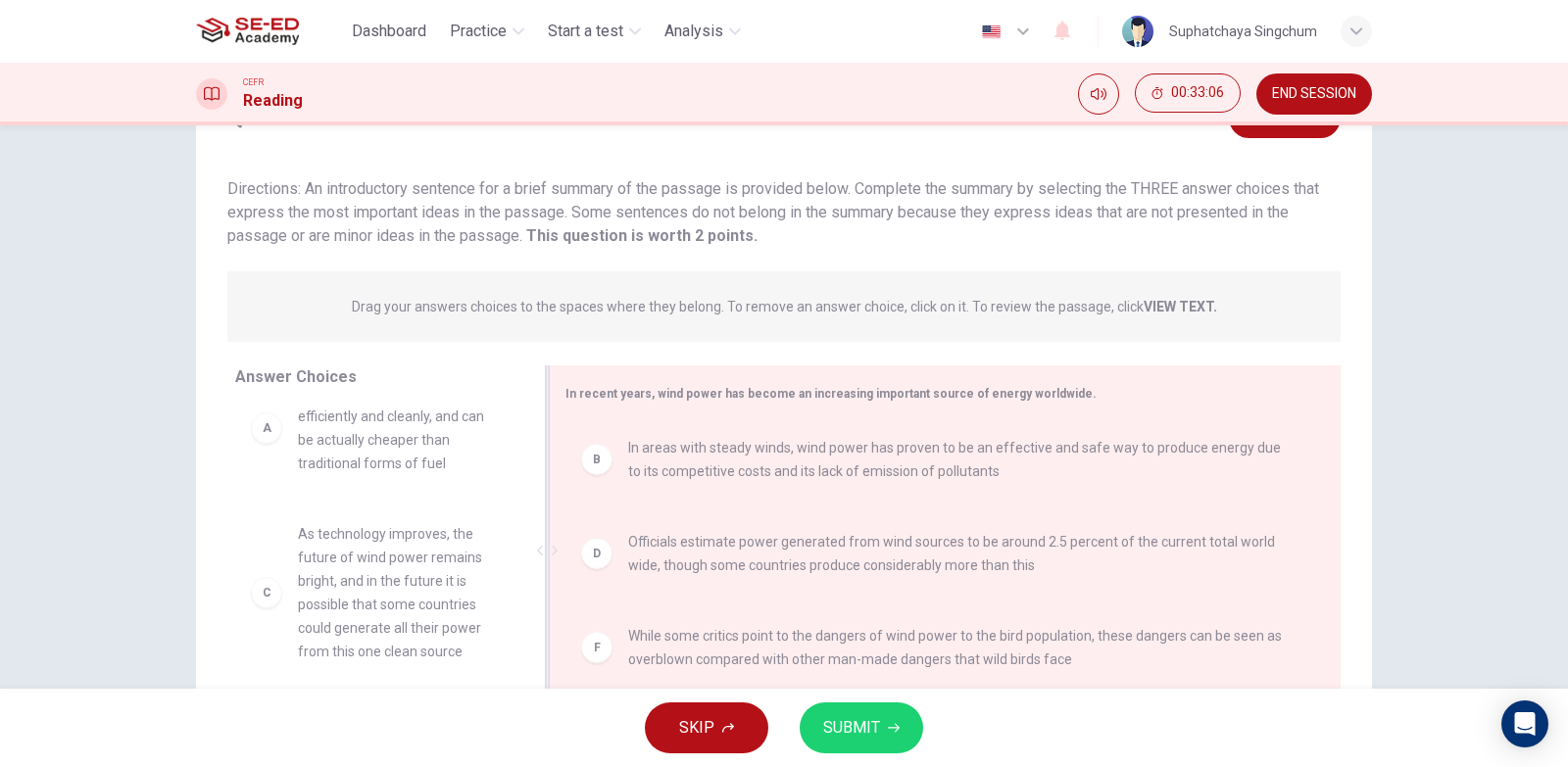 scroll, scrollTop: 4, scrollLeft: 0, axis: vertical 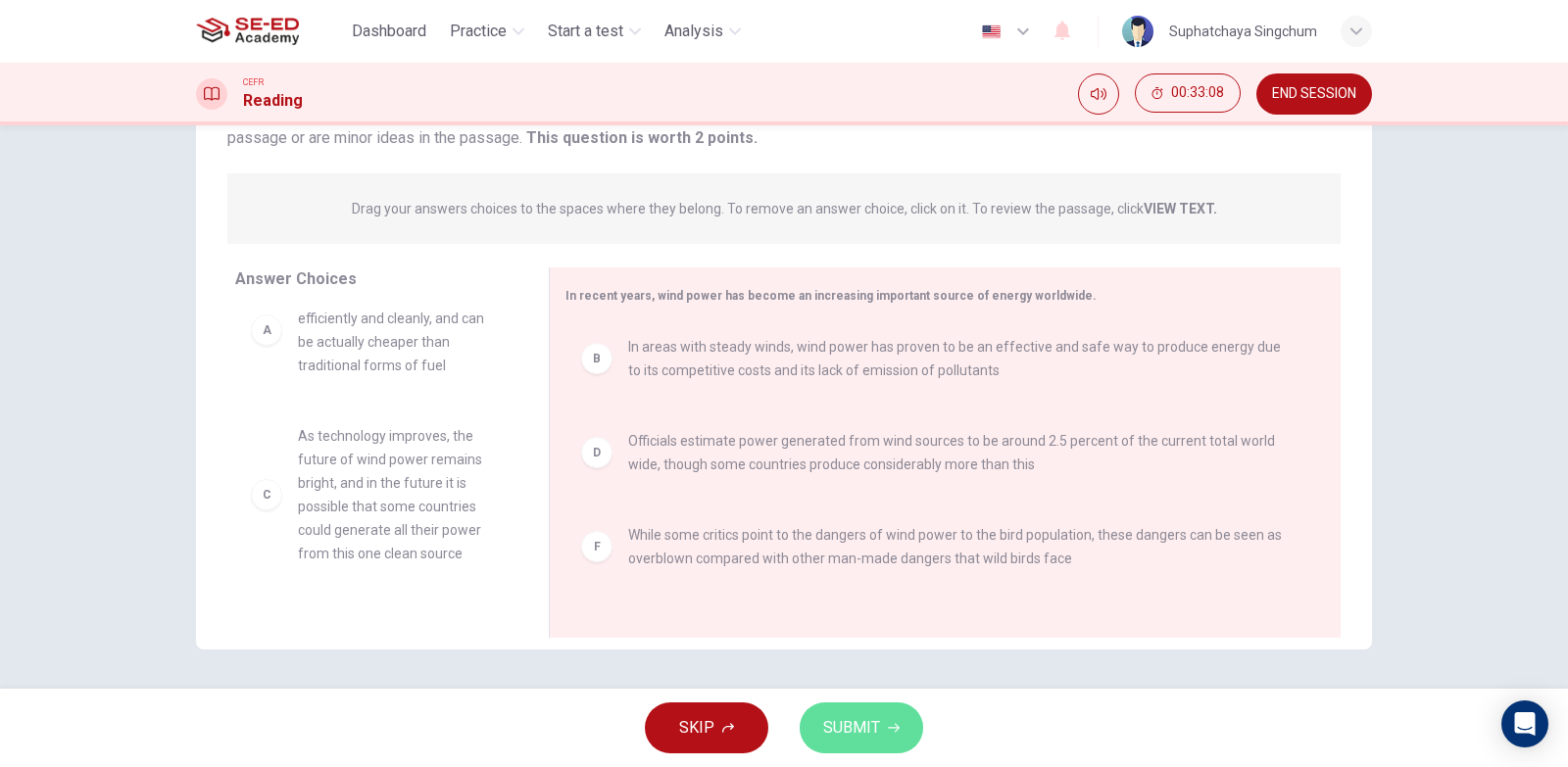 click on "SUBMIT" at bounding box center [861, 728] 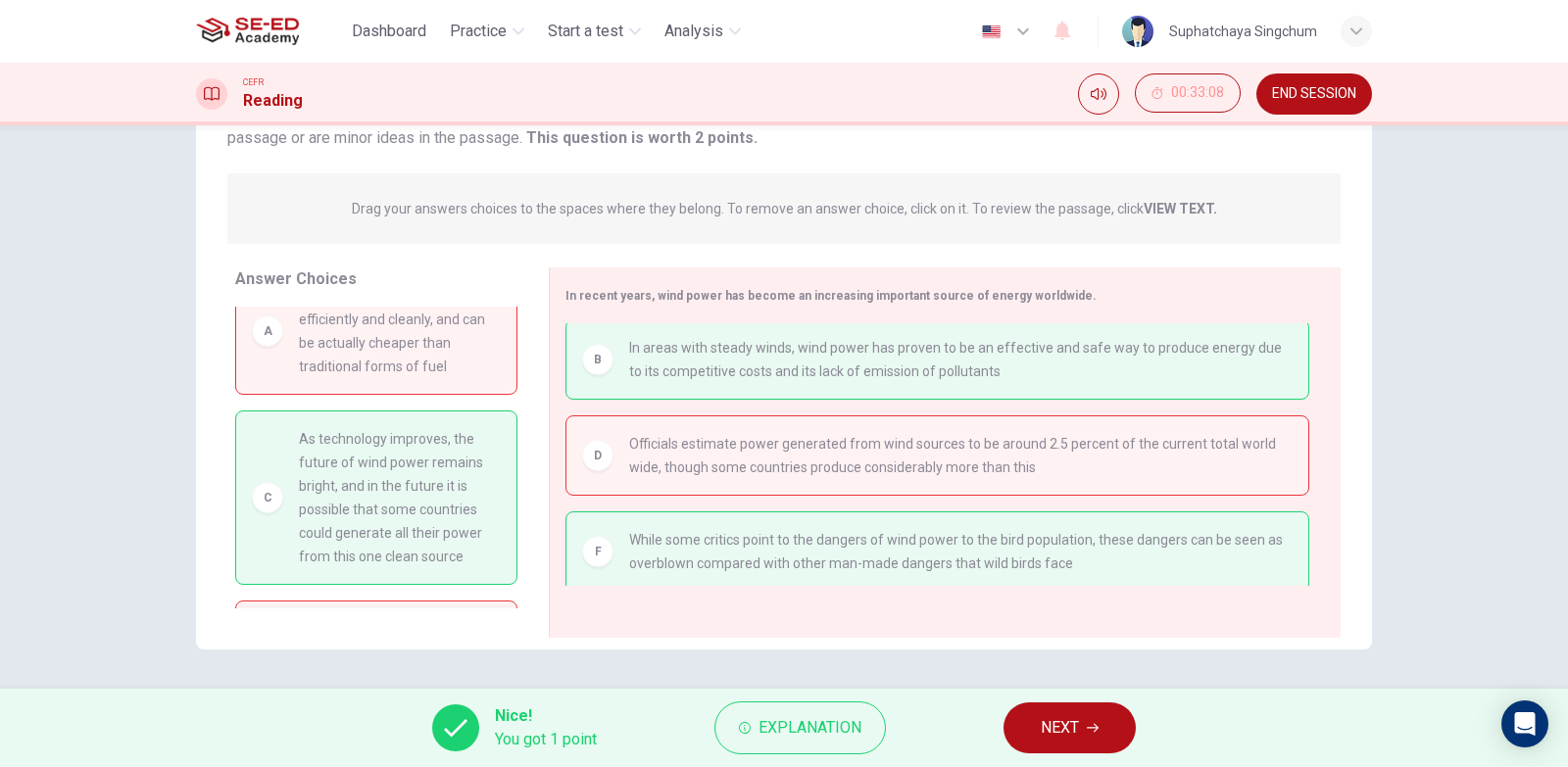 click on "NEXT" at bounding box center [1059, 728] 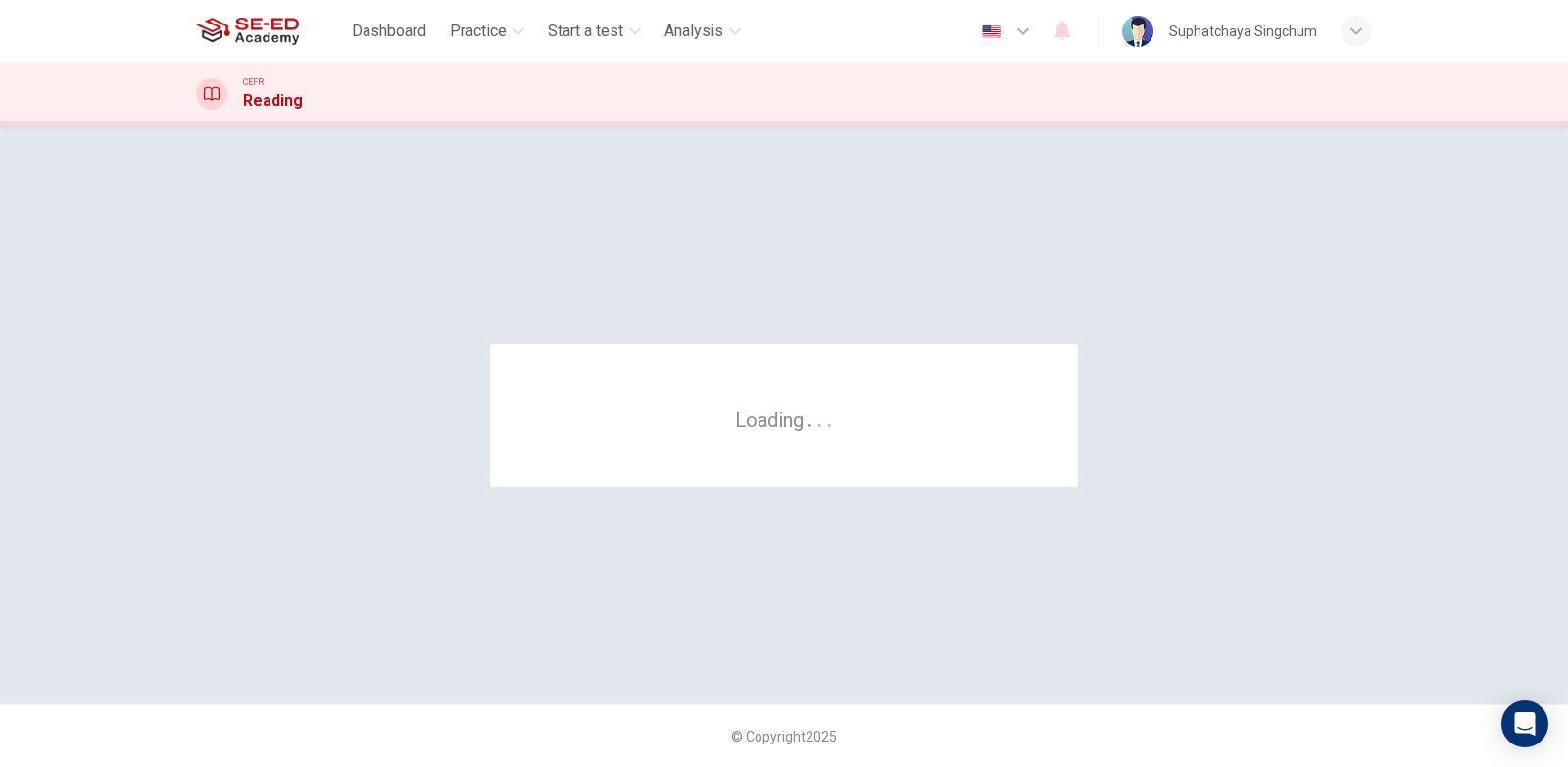 scroll, scrollTop: 0, scrollLeft: 0, axis: both 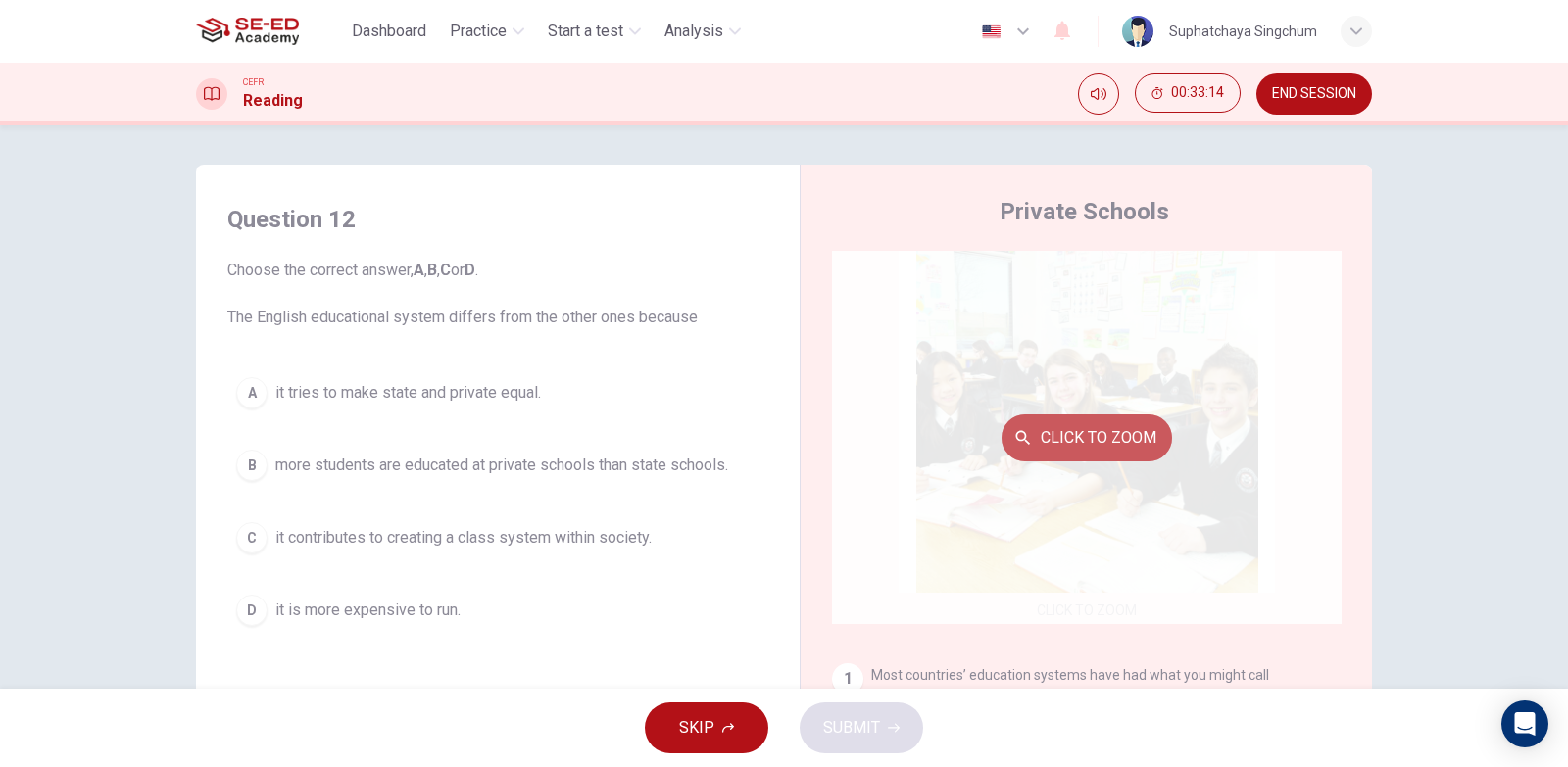 click on "Click to Zoom" at bounding box center (1087, 438) 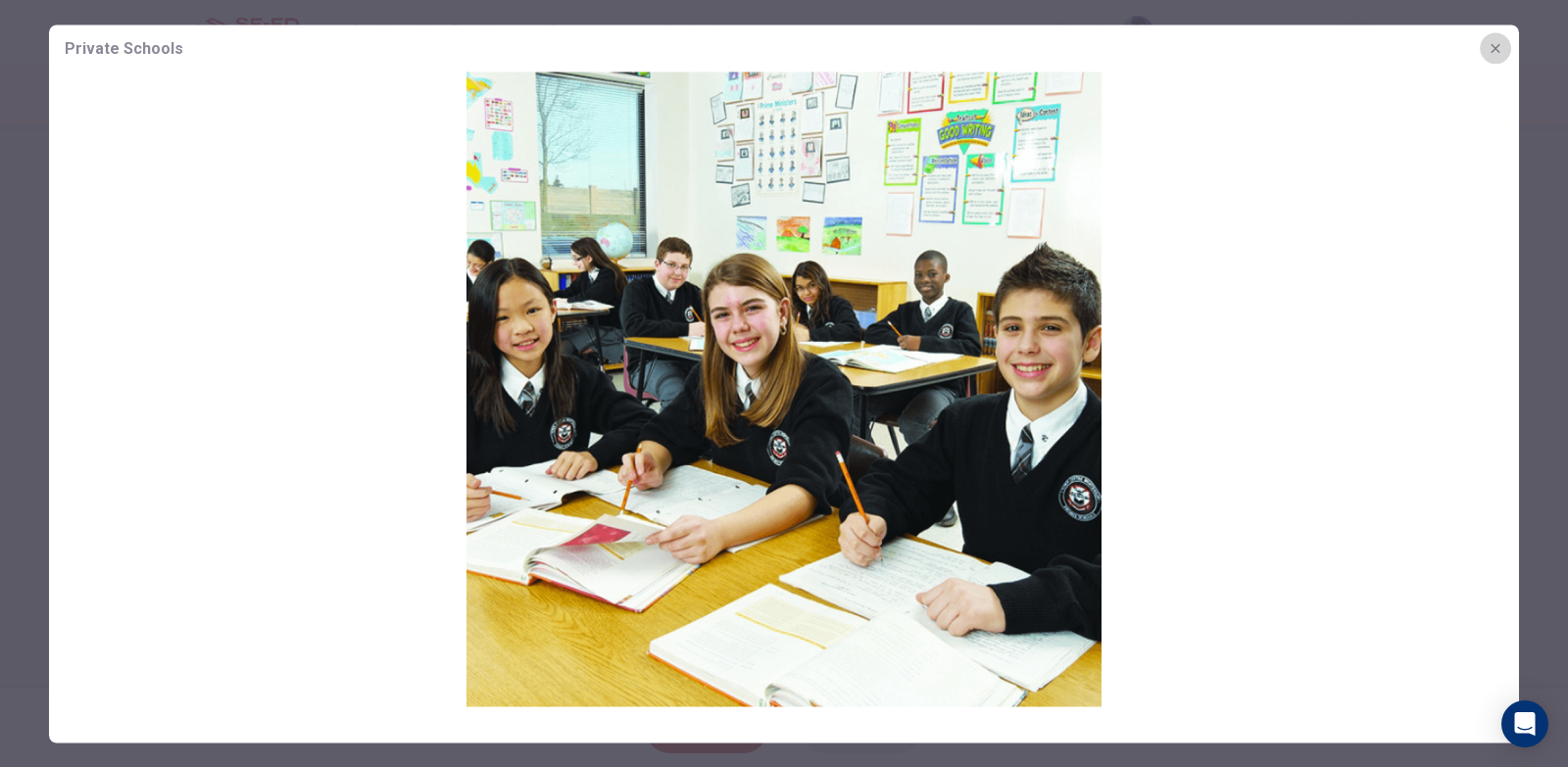 click at bounding box center [1495, 48] 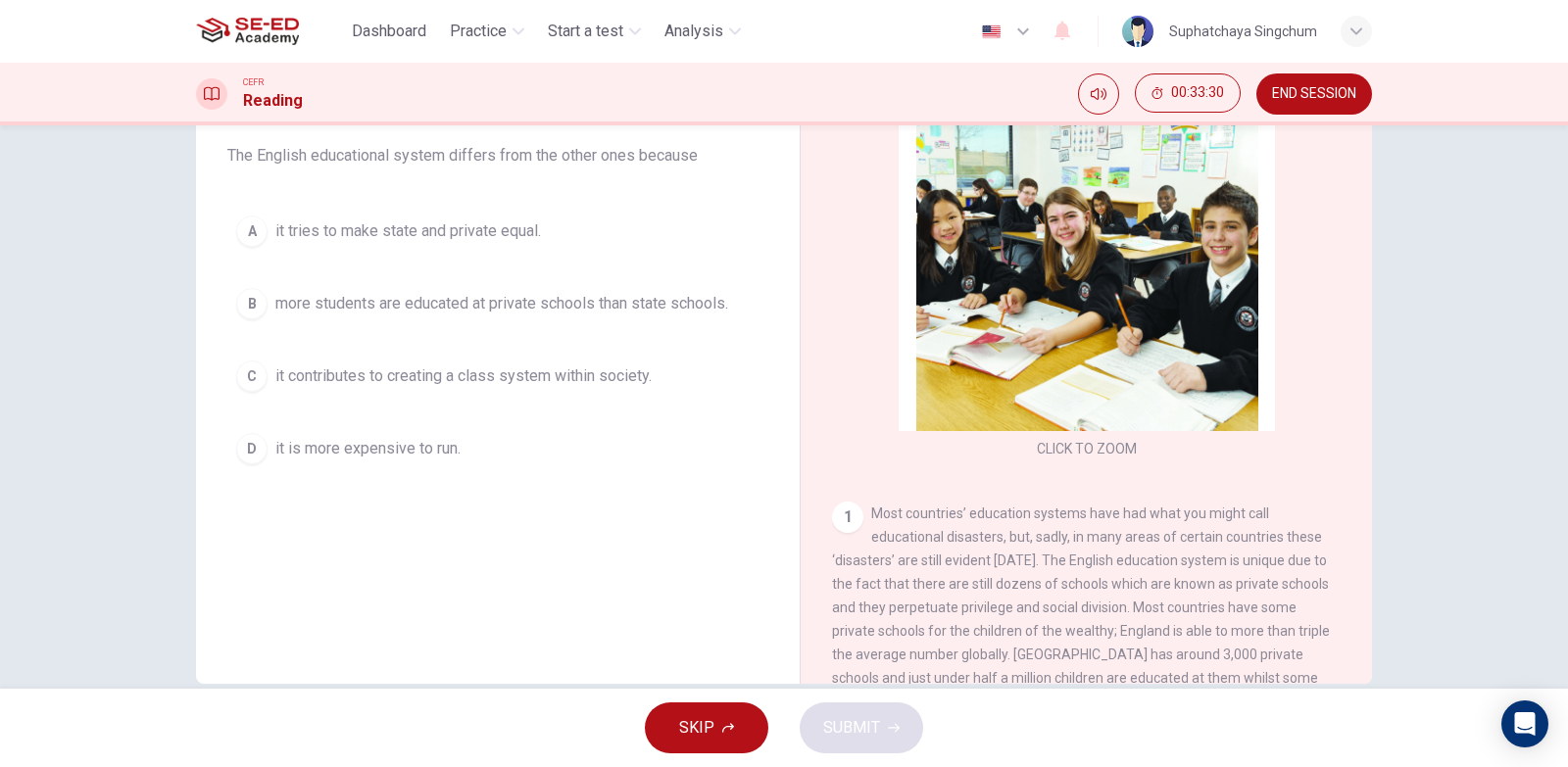 scroll, scrollTop: 196, scrollLeft: 0, axis: vertical 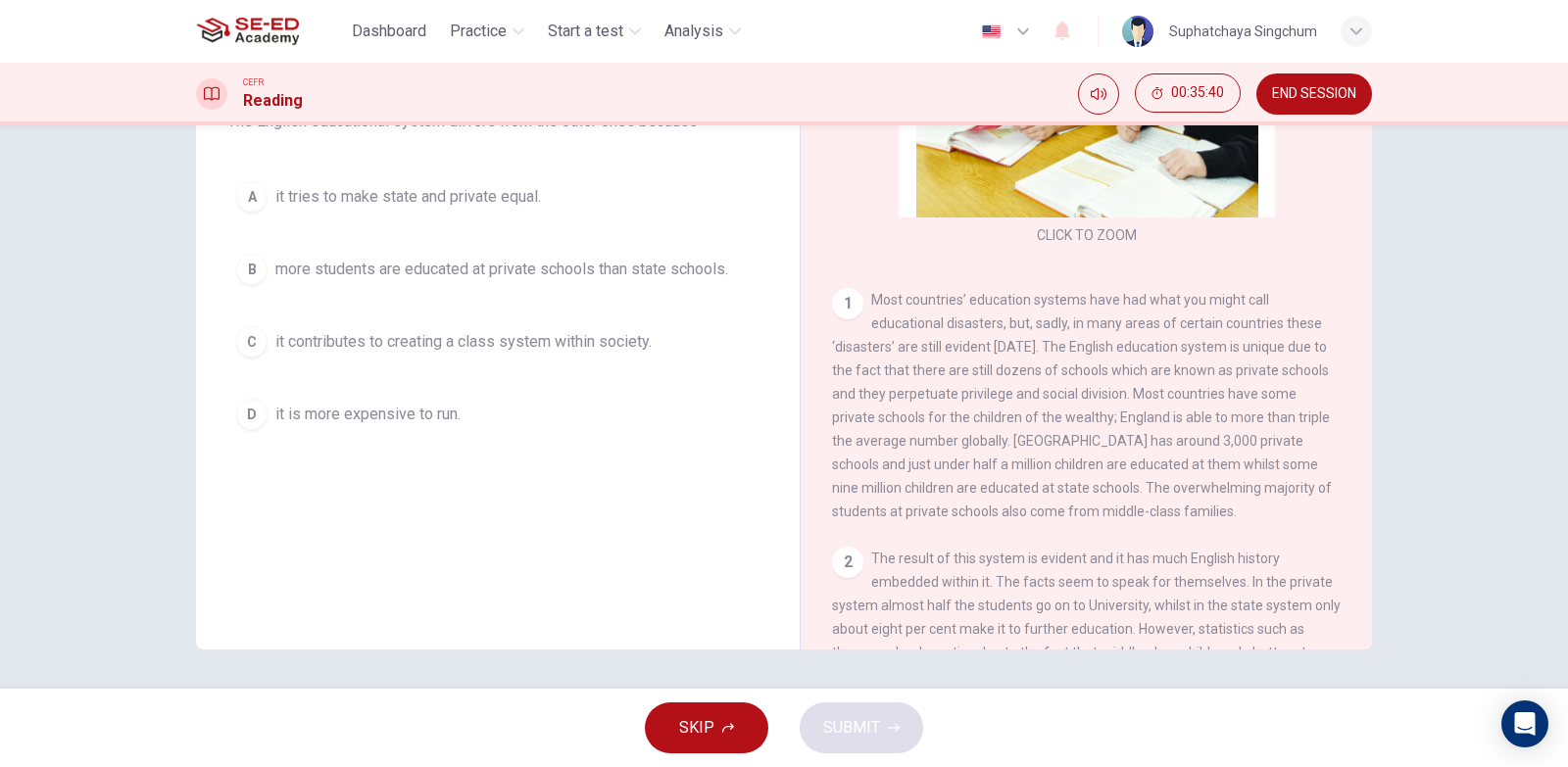 click on "END SESSION" at bounding box center (1314, 94) 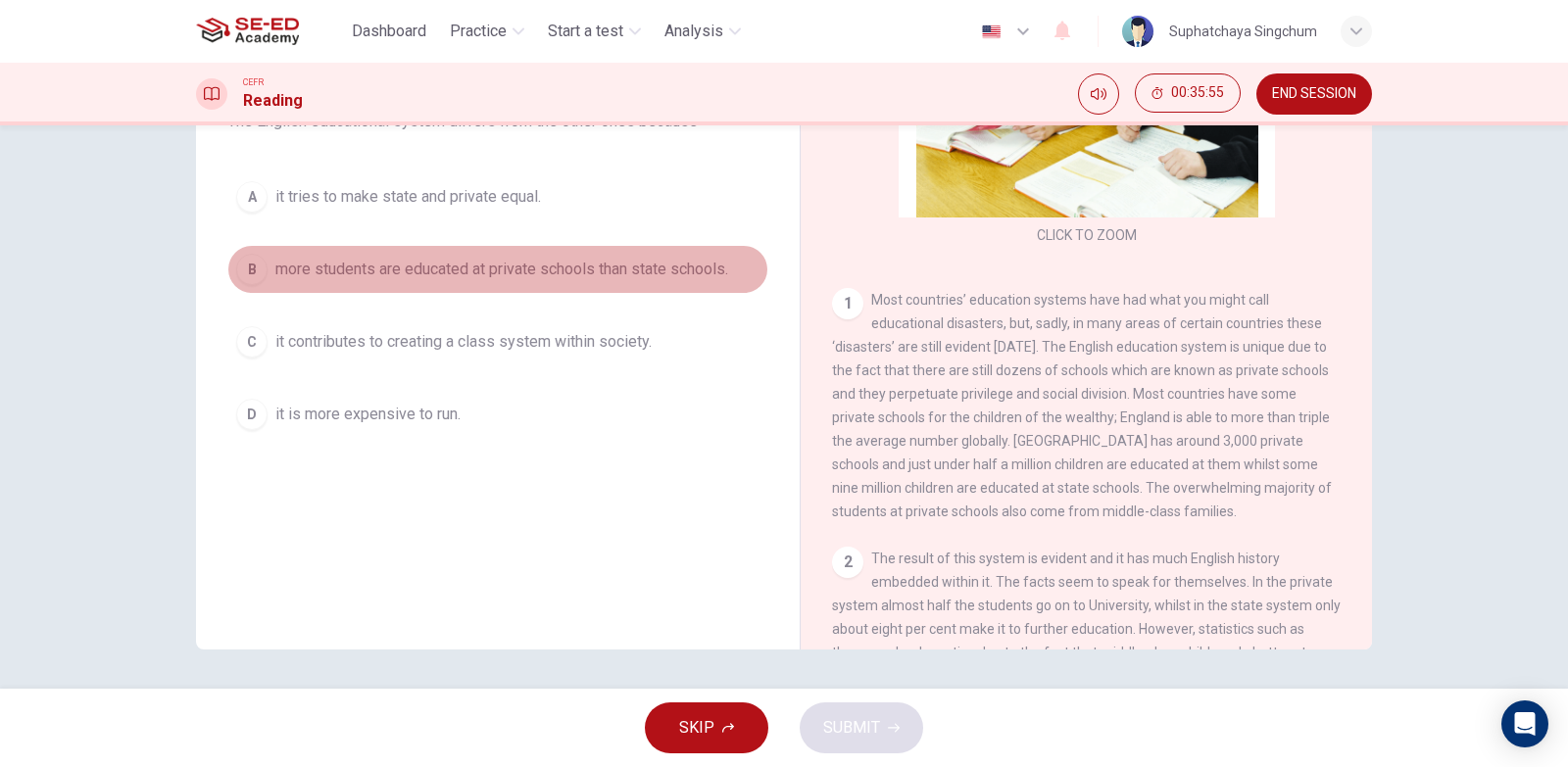 click on "B more students are educated at private schools than state schools." at bounding box center (498, 269) 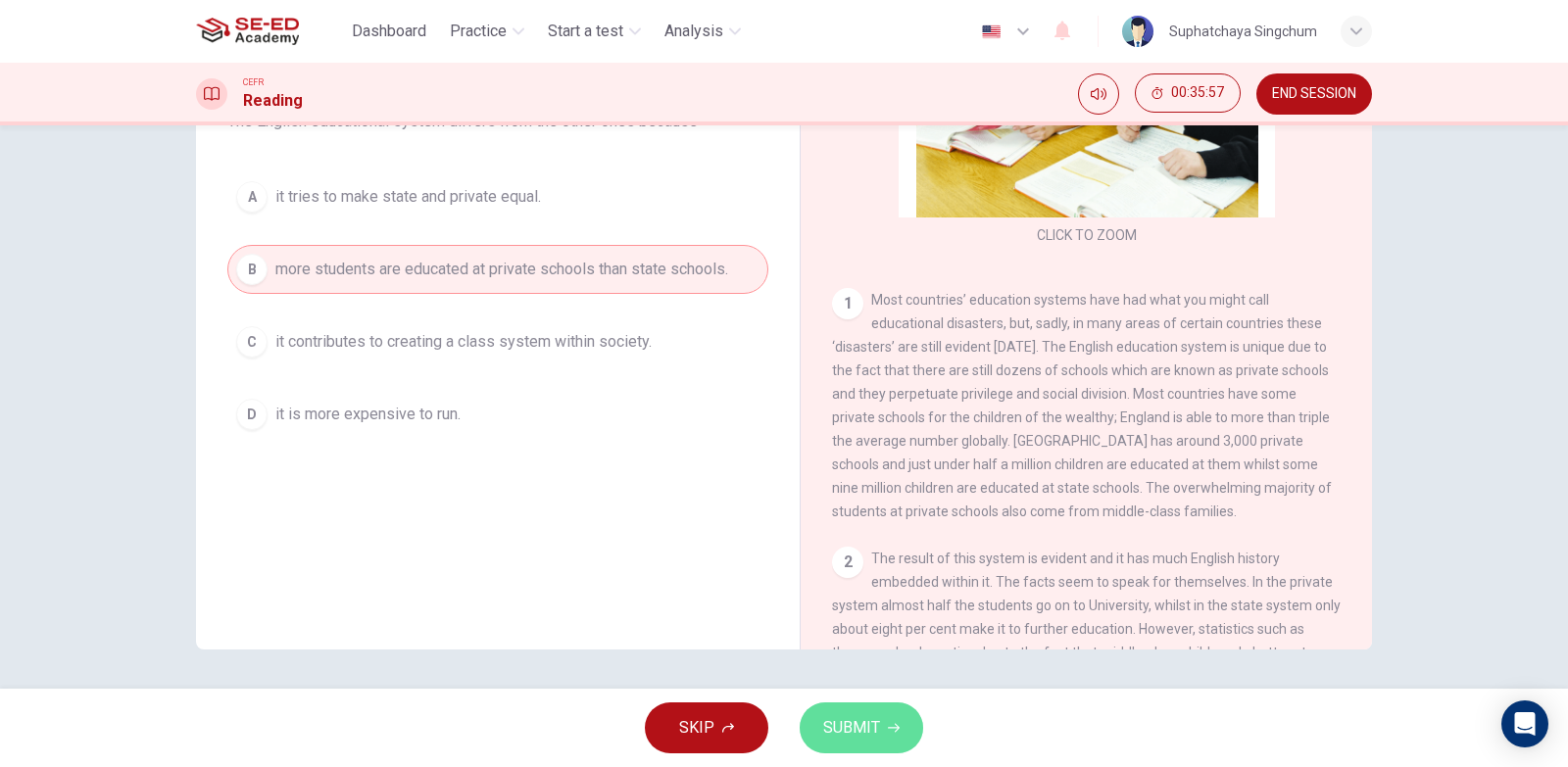 click on "SUBMIT" at bounding box center [852, 728] 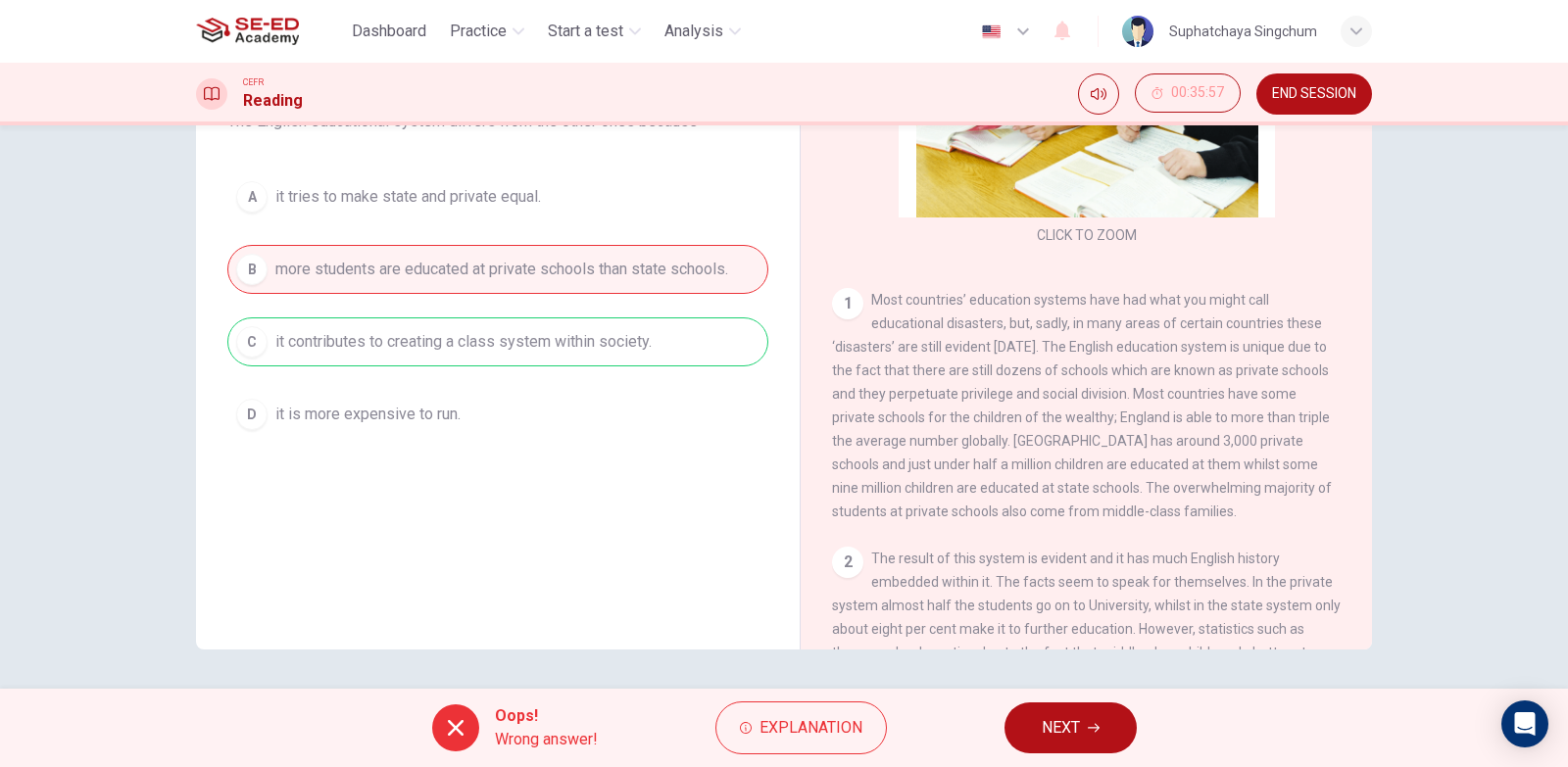click on "NEXT" at bounding box center [1070, 728] 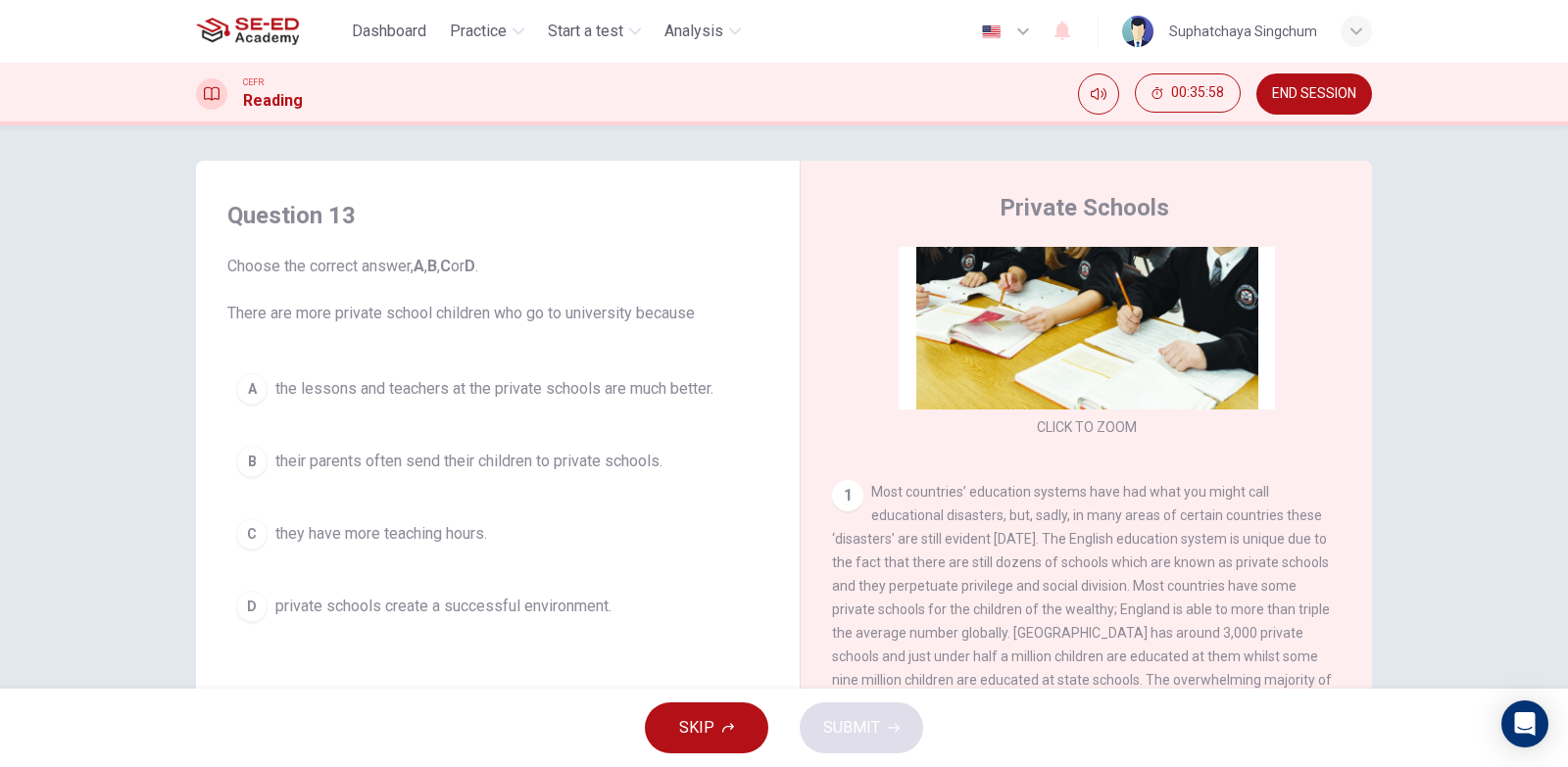 scroll, scrollTop: 0, scrollLeft: 0, axis: both 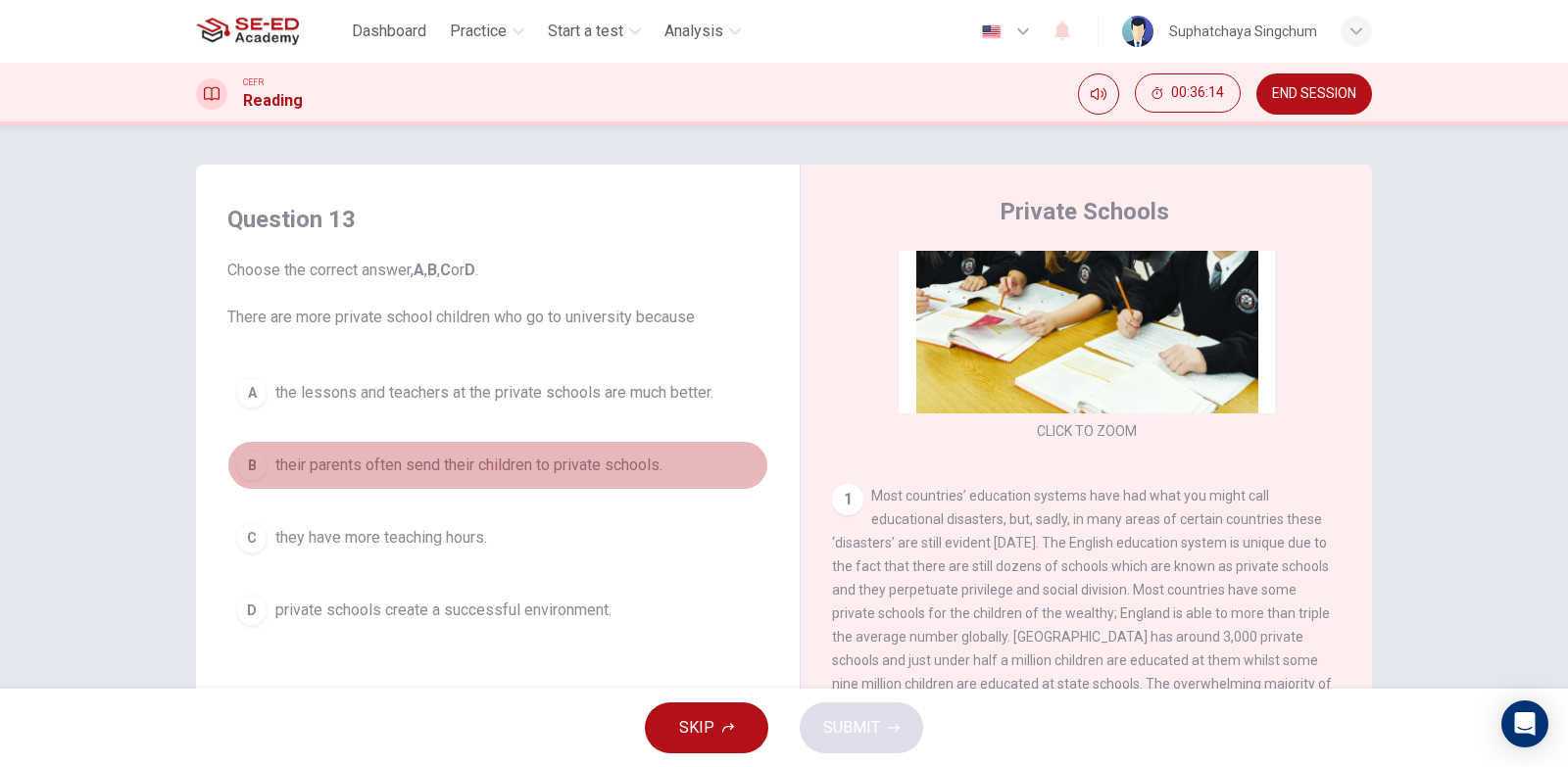 click on "B their parents often send their children to private schools." at bounding box center [498, 465] 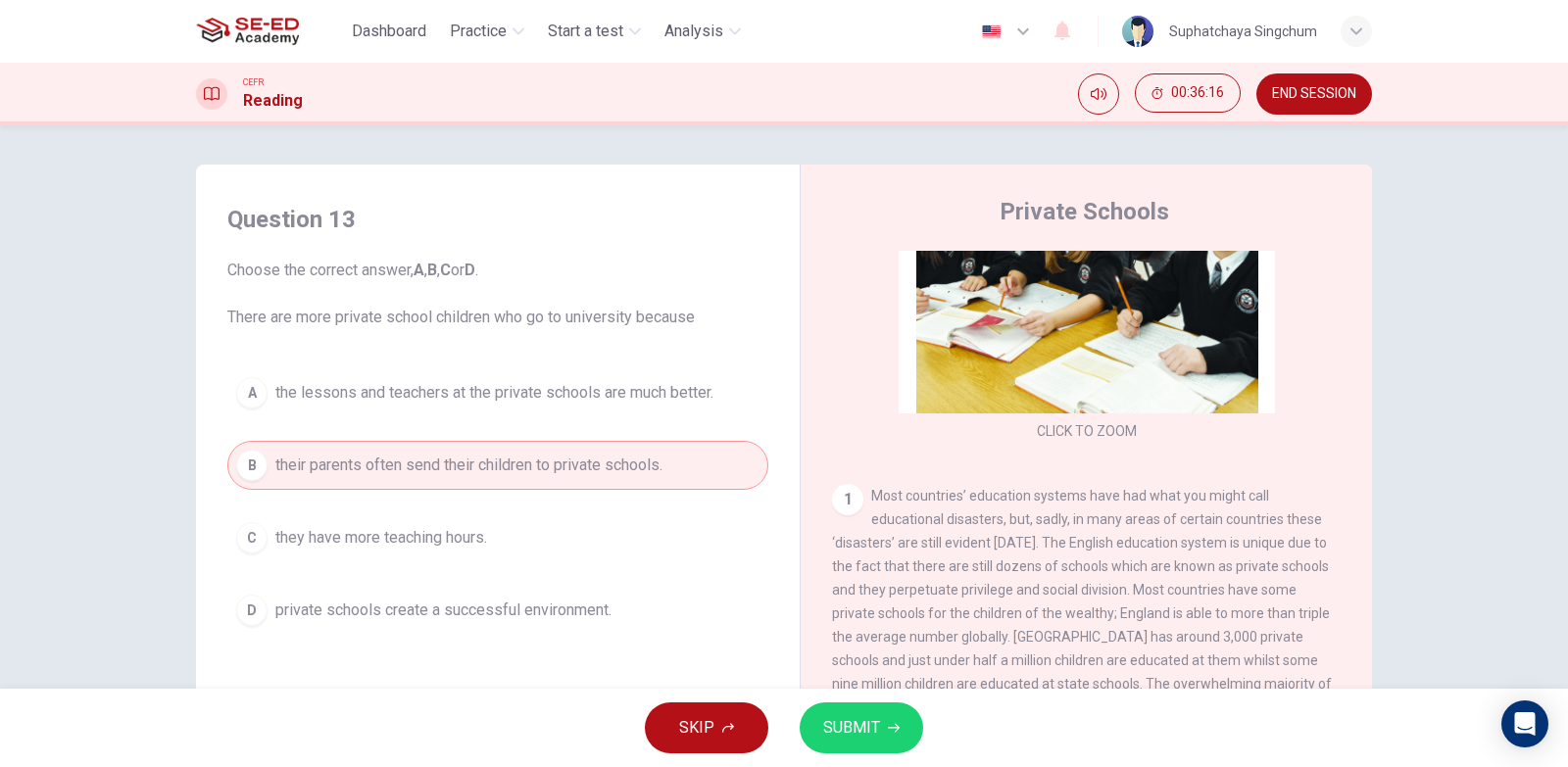 click 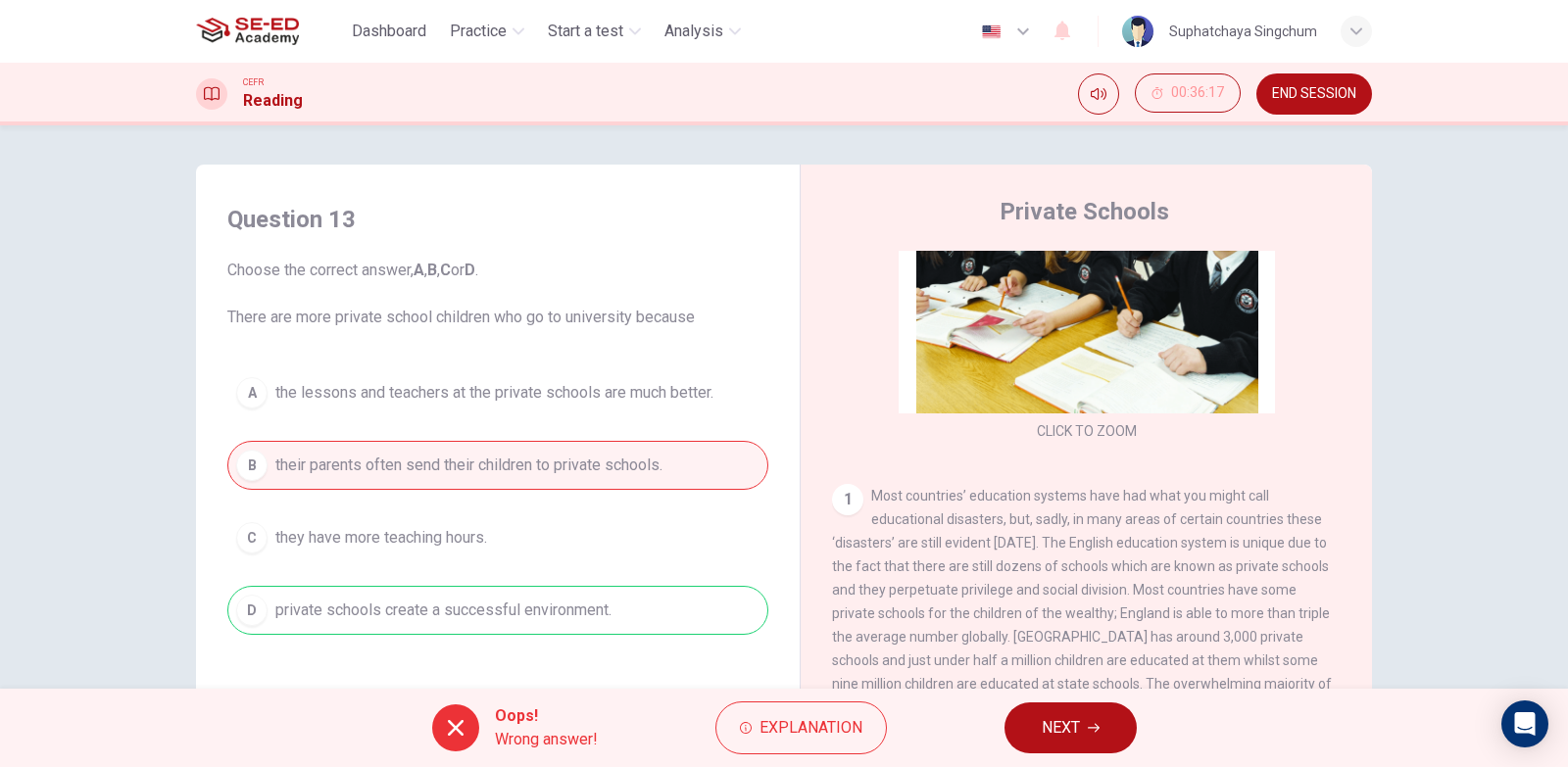 click on "NEXT" at bounding box center (1070, 728) 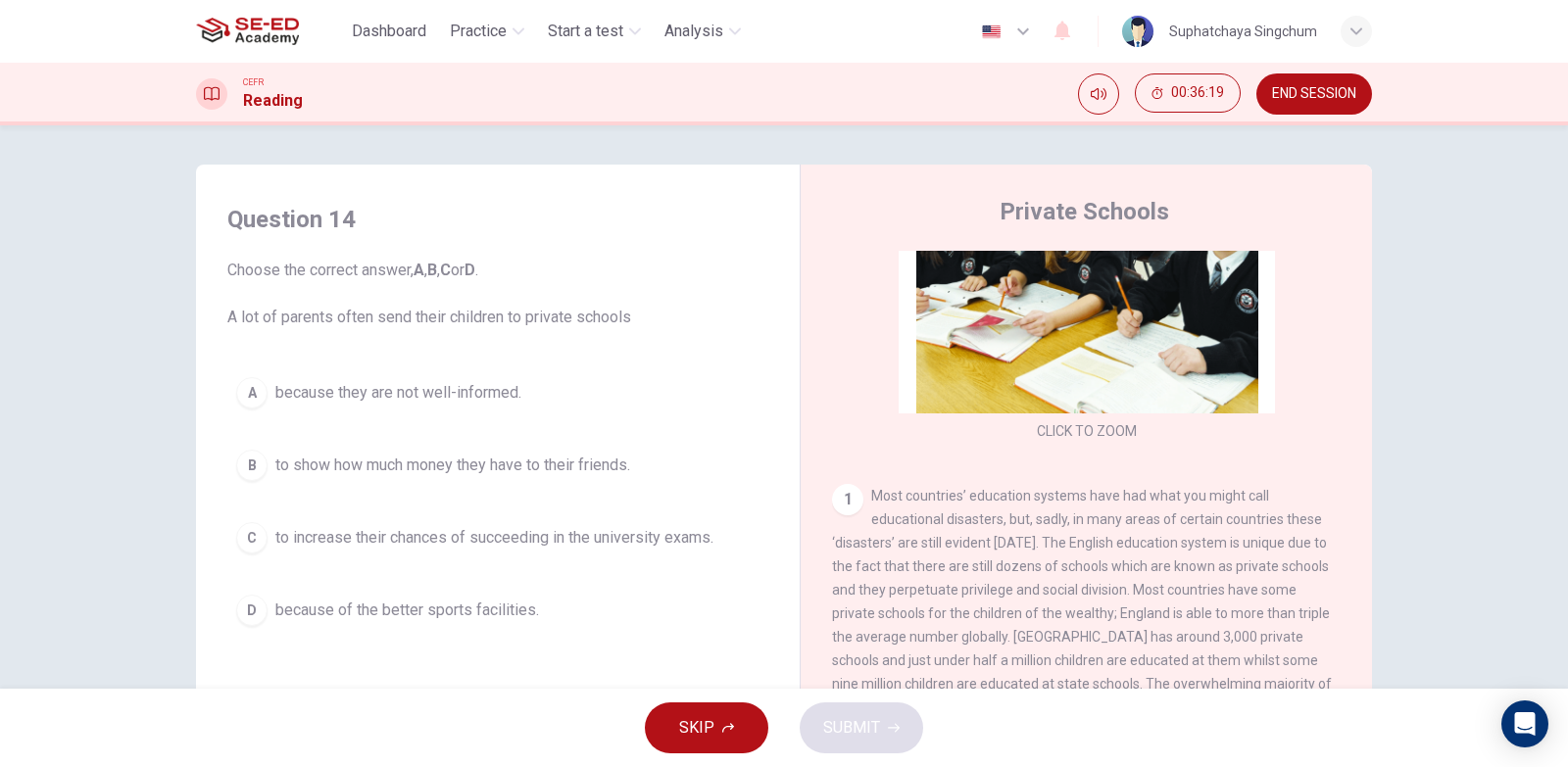 click on "A because they are not well-informed. B to show how much money they have to their friends. C to increase their chances of succeeding in the university exams. D because of the better sports facilities." at bounding box center [498, 502] 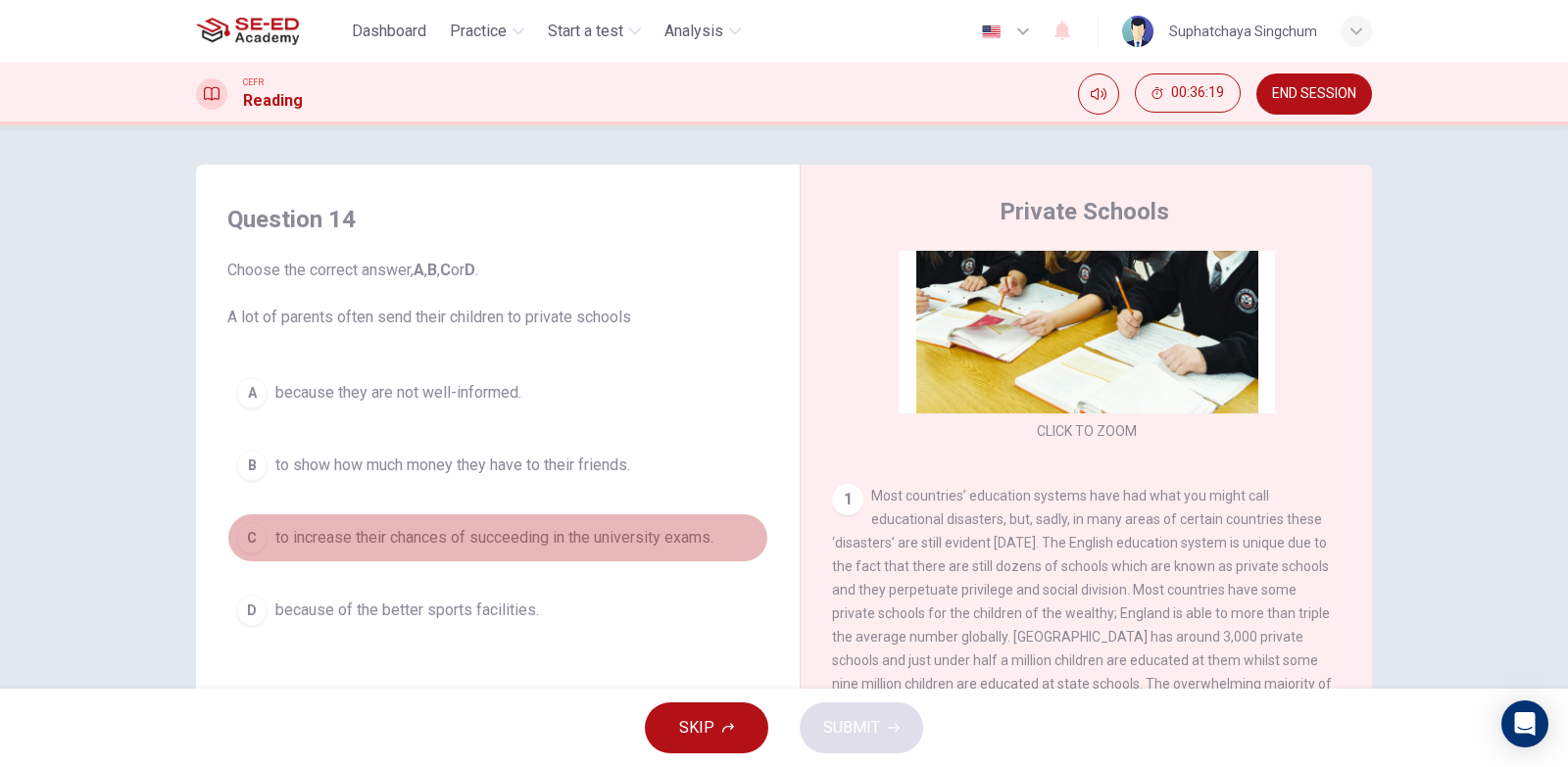 click on "C to increase their chances of succeeding in the university exams." at bounding box center [498, 538] 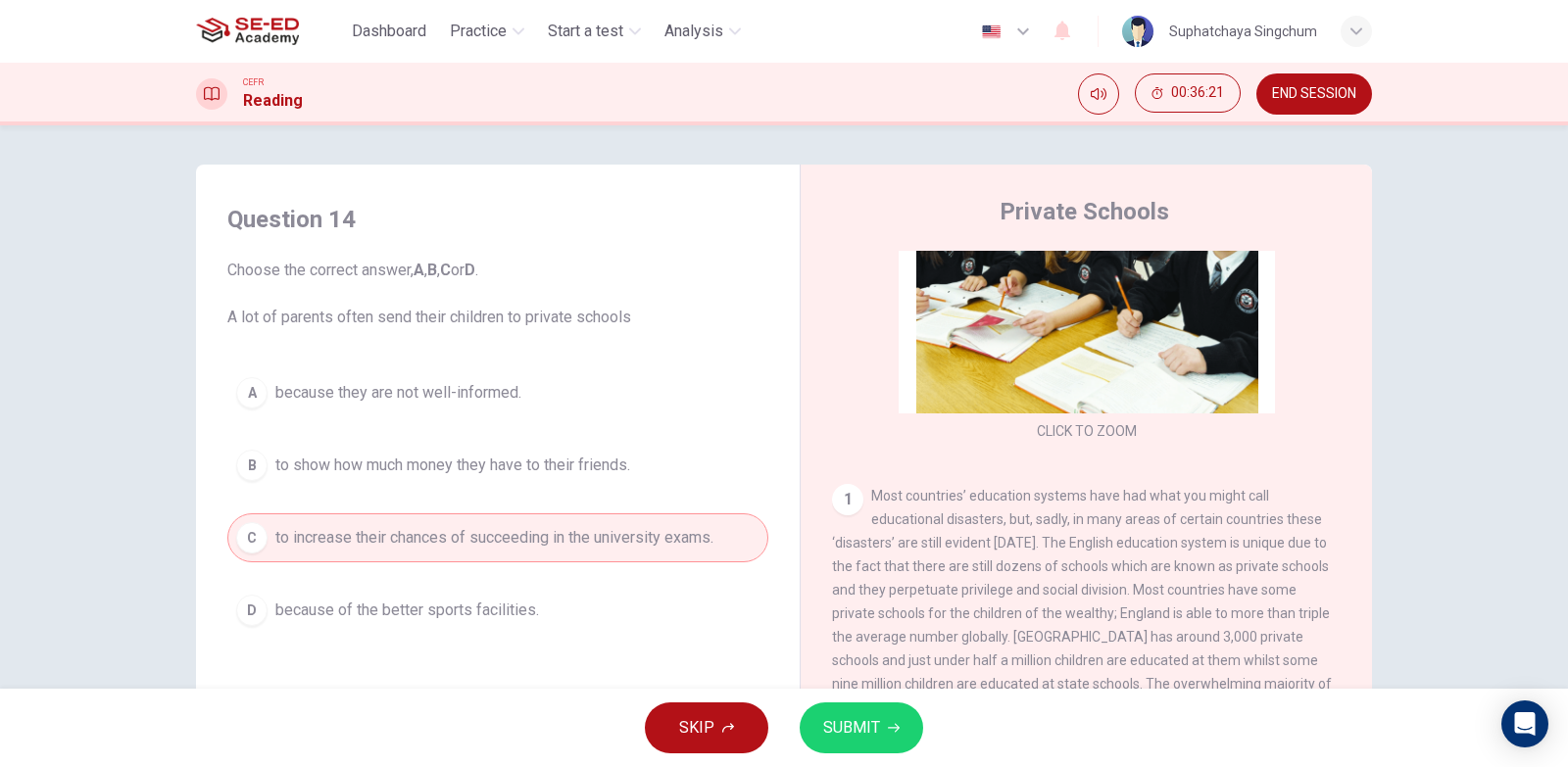 click on "SUBMIT" at bounding box center (852, 728) 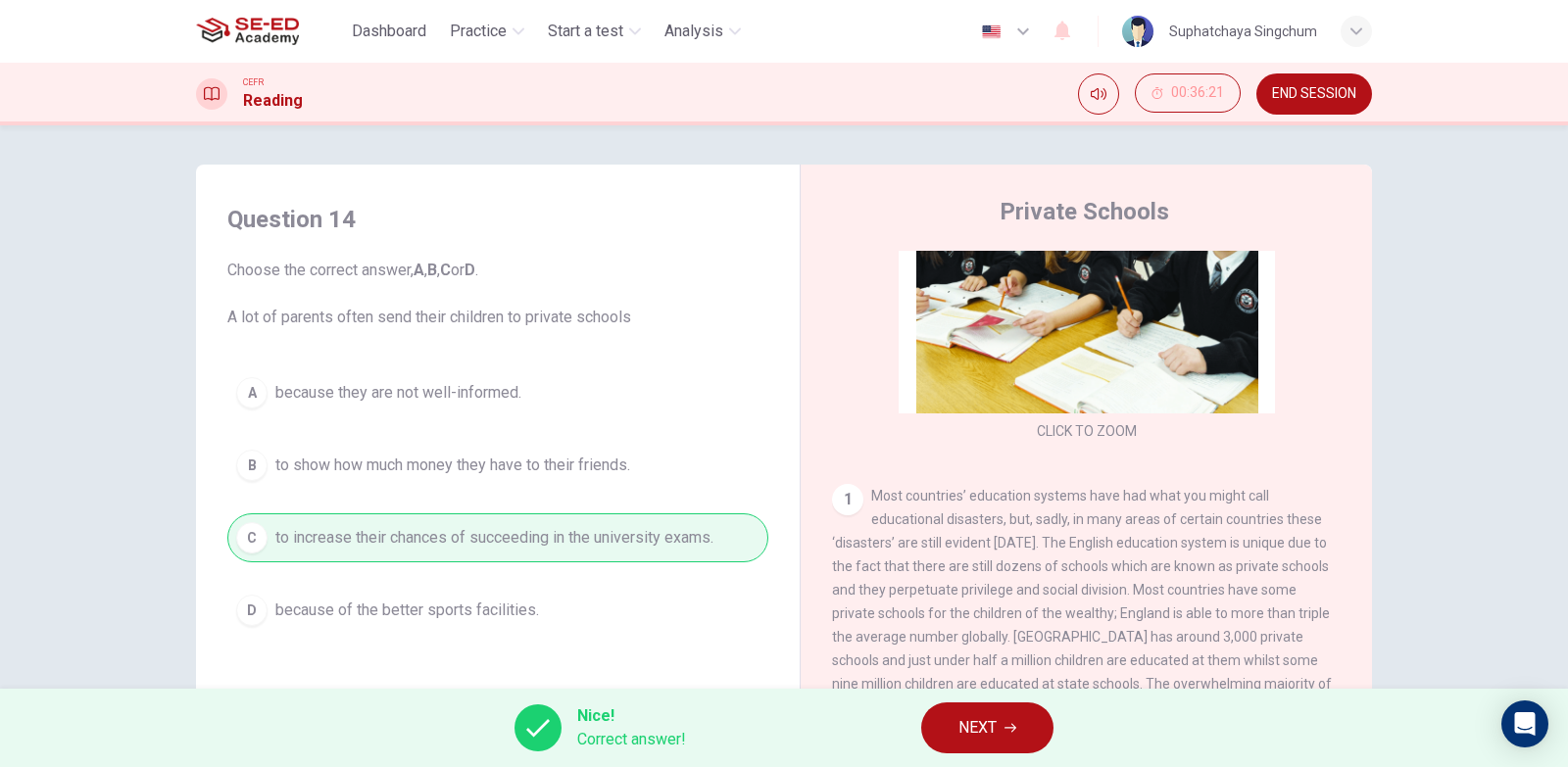 click on "NEXT" at bounding box center (977, 728) 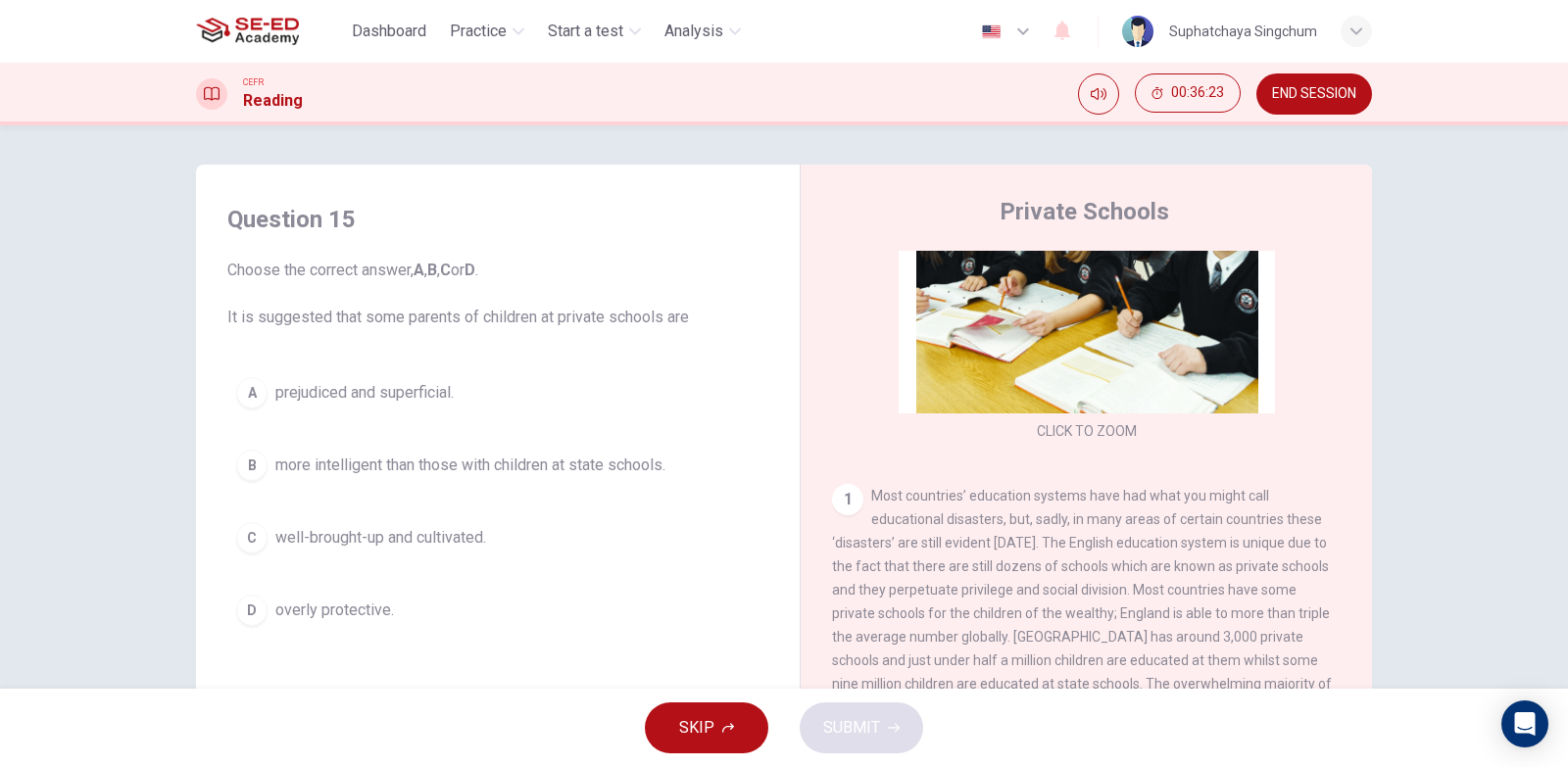 click on "more intelligent than those with children at state schools." at bounding box center [470, 465] 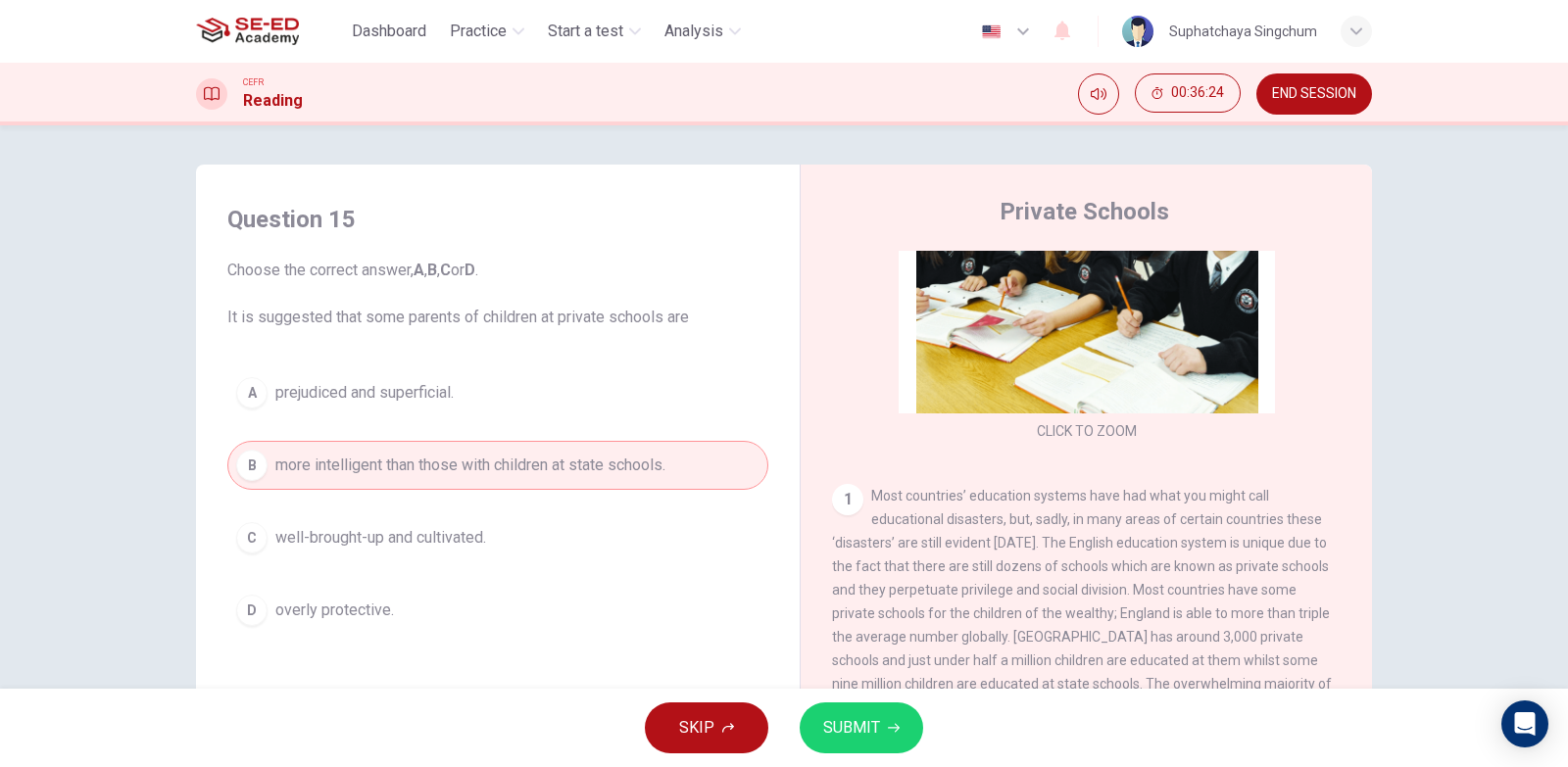 click on "A prejudiced and superficial. B more intelligent than those with children at state schools. C well-brought-up and cultivated. D overly protective." at bounding box center (498, 502) 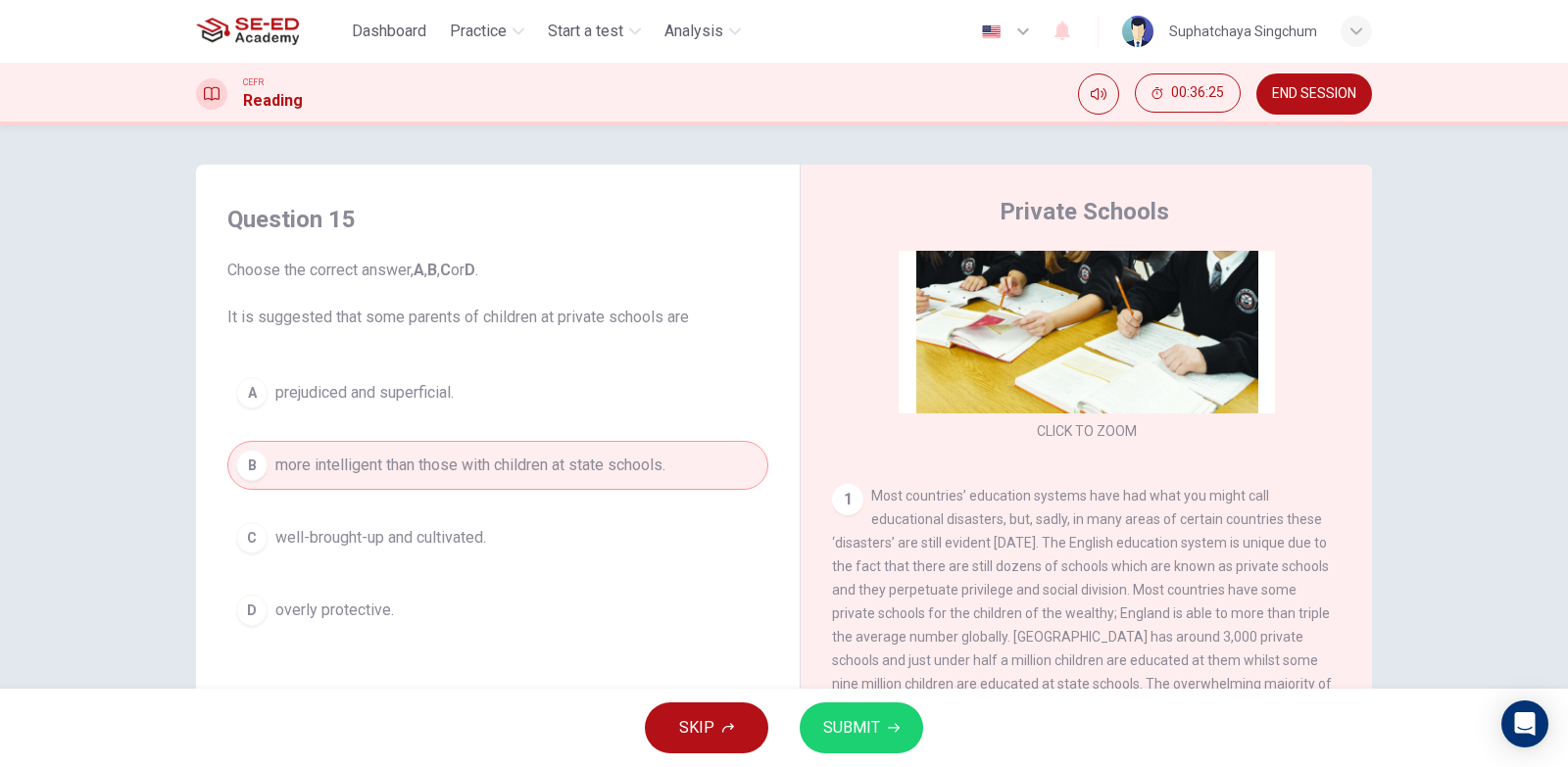 click on "C well-brought-up and cultivated." at bounding box center (498, 538) 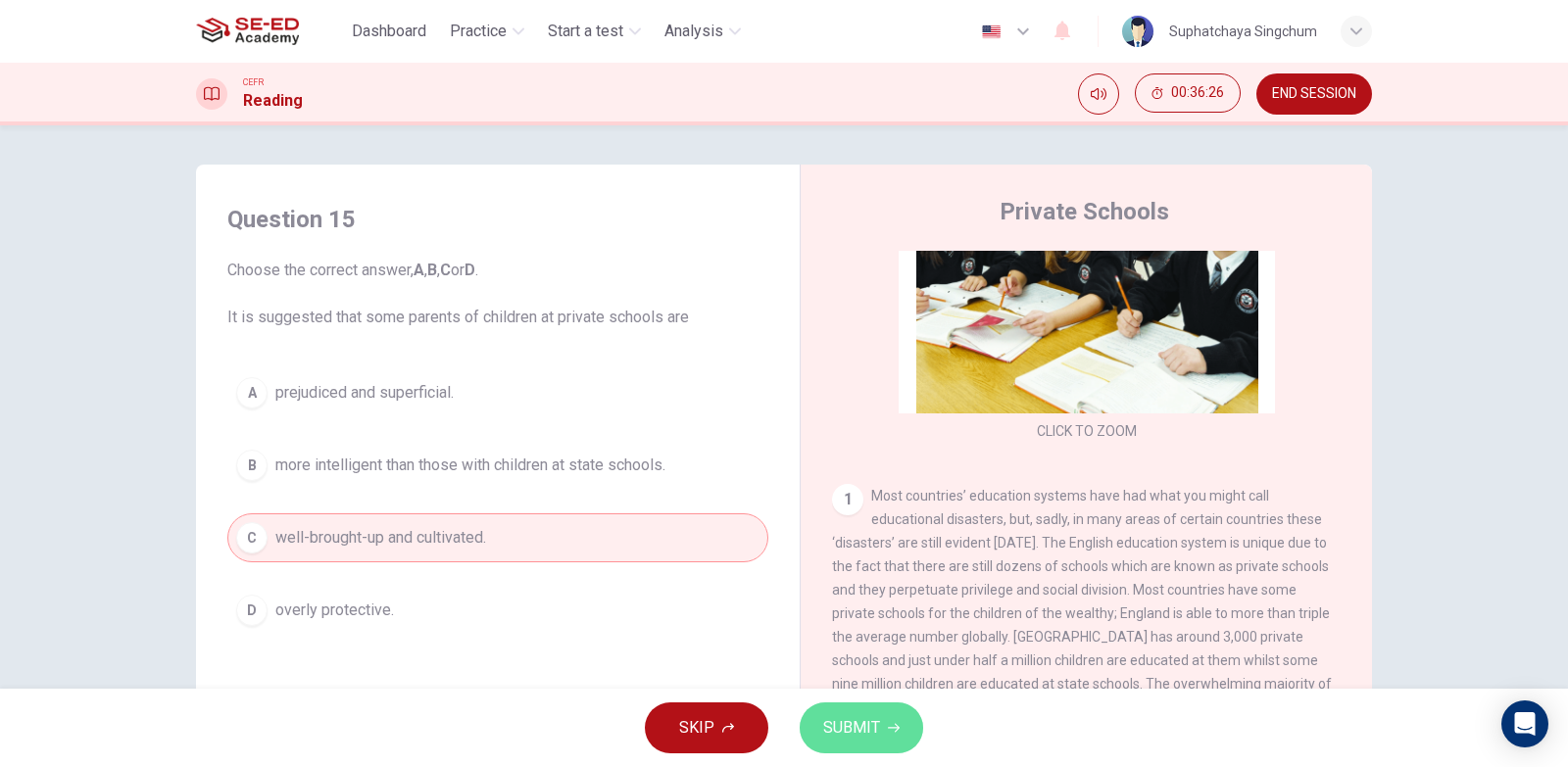 click on "SUBMIT" at bounding box center (852, 728) 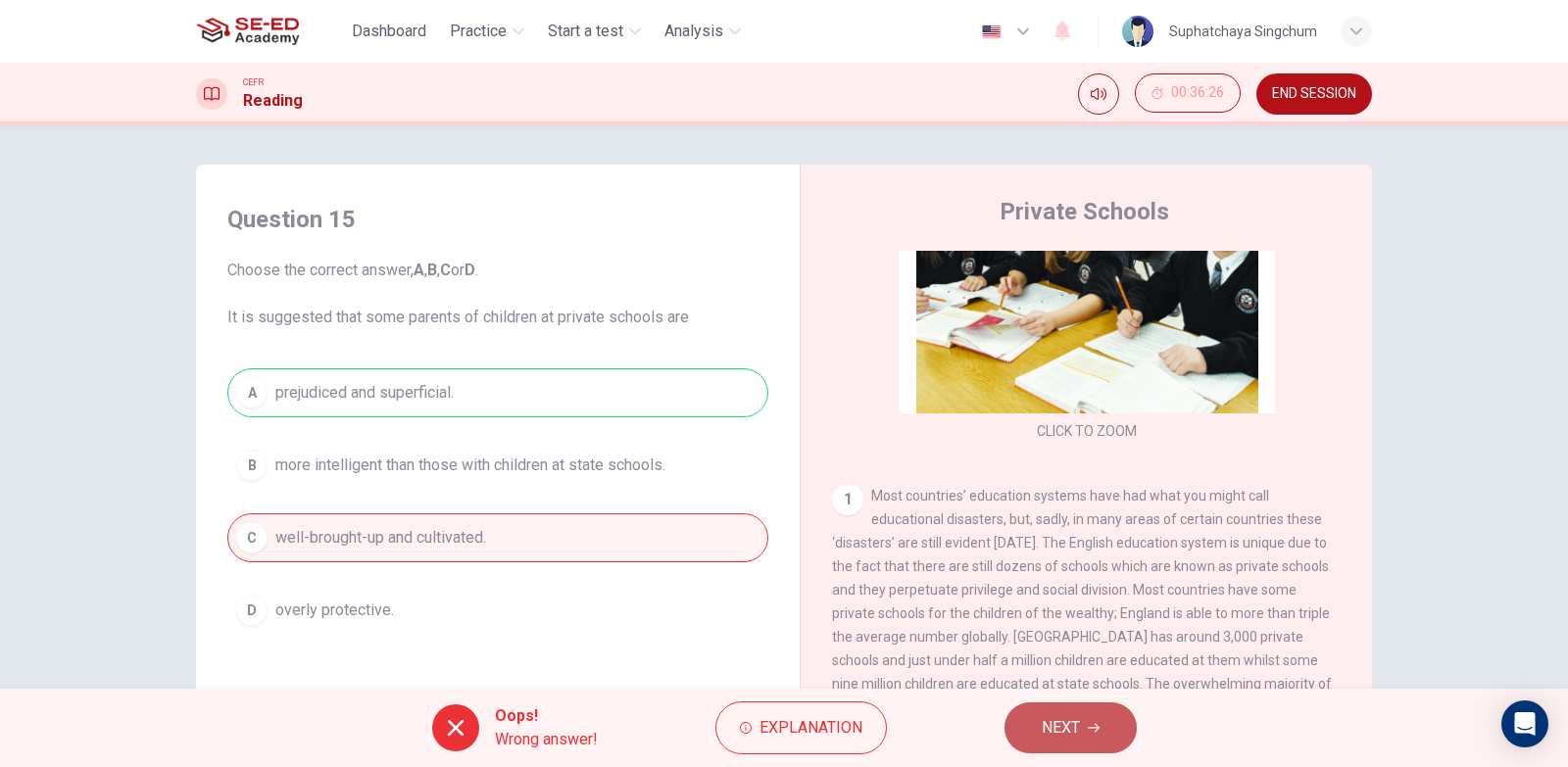 click on "NEXT" at bounding box center (1060, 728) 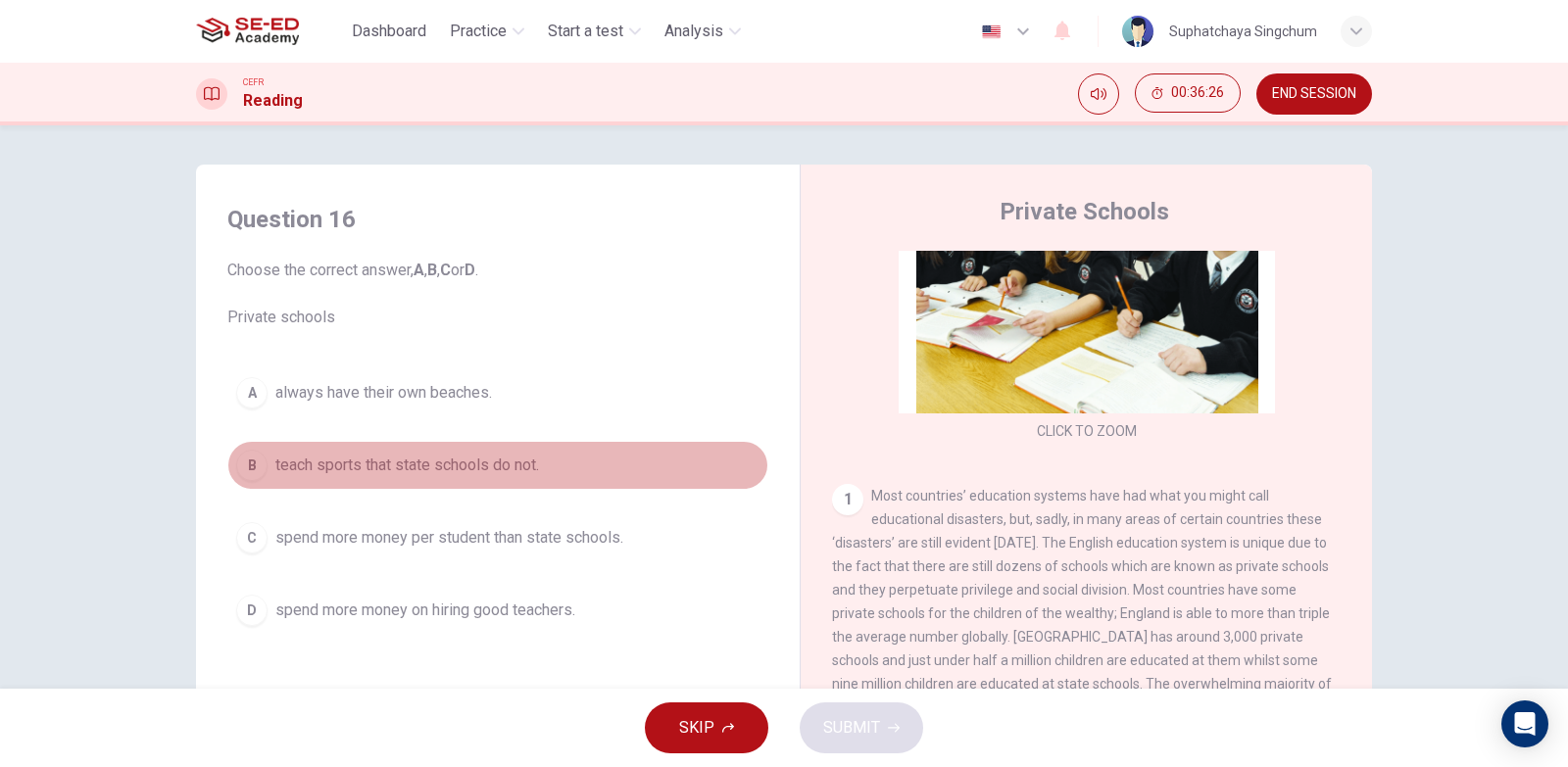 click on "B teach sports that state schools do not." at bounding box center (498, 465) 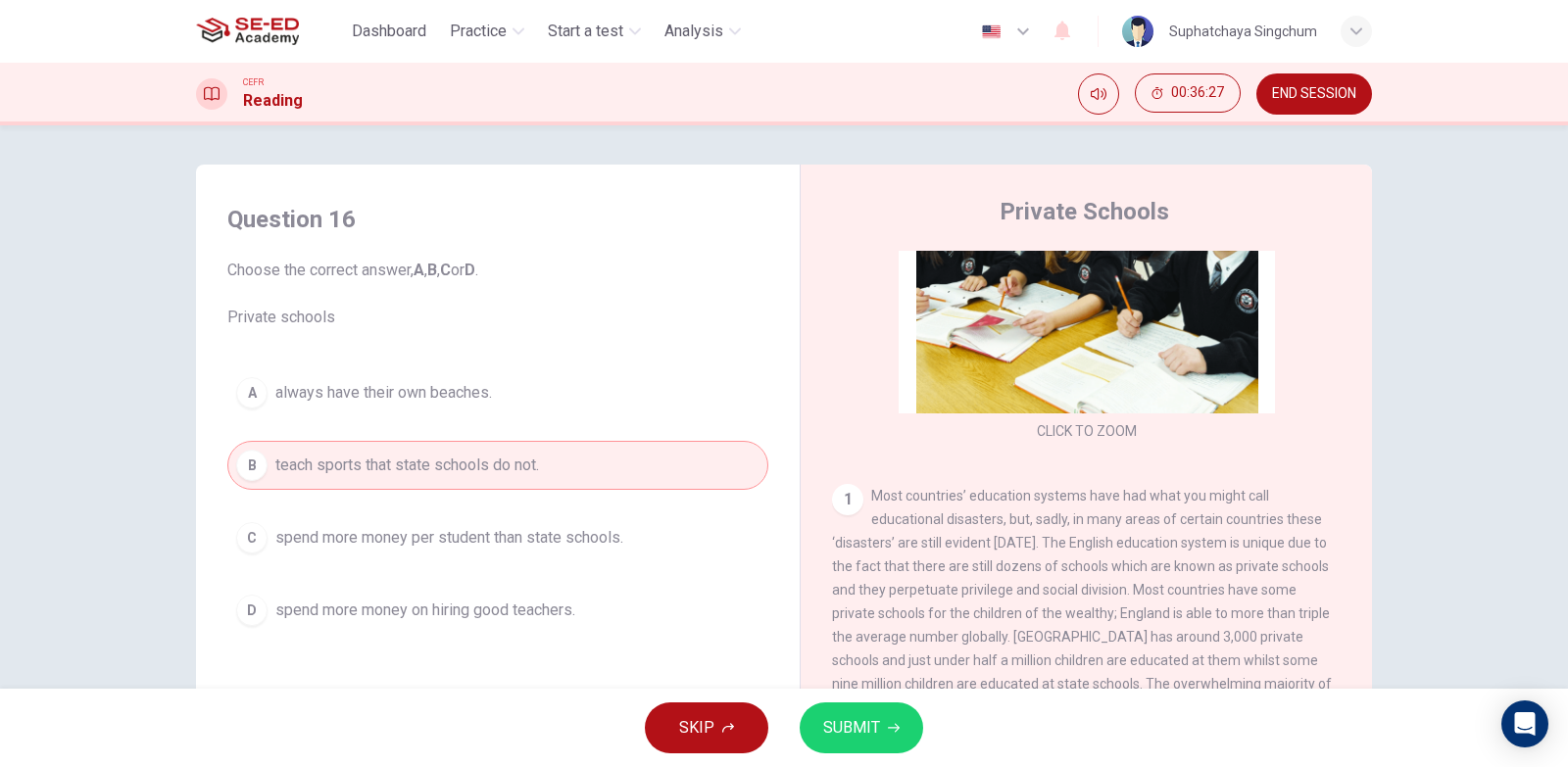 drag, startPoint x: 635, startPoint y: 536, endPoint x: 661, endPoint y: 547, distance: 28.231188 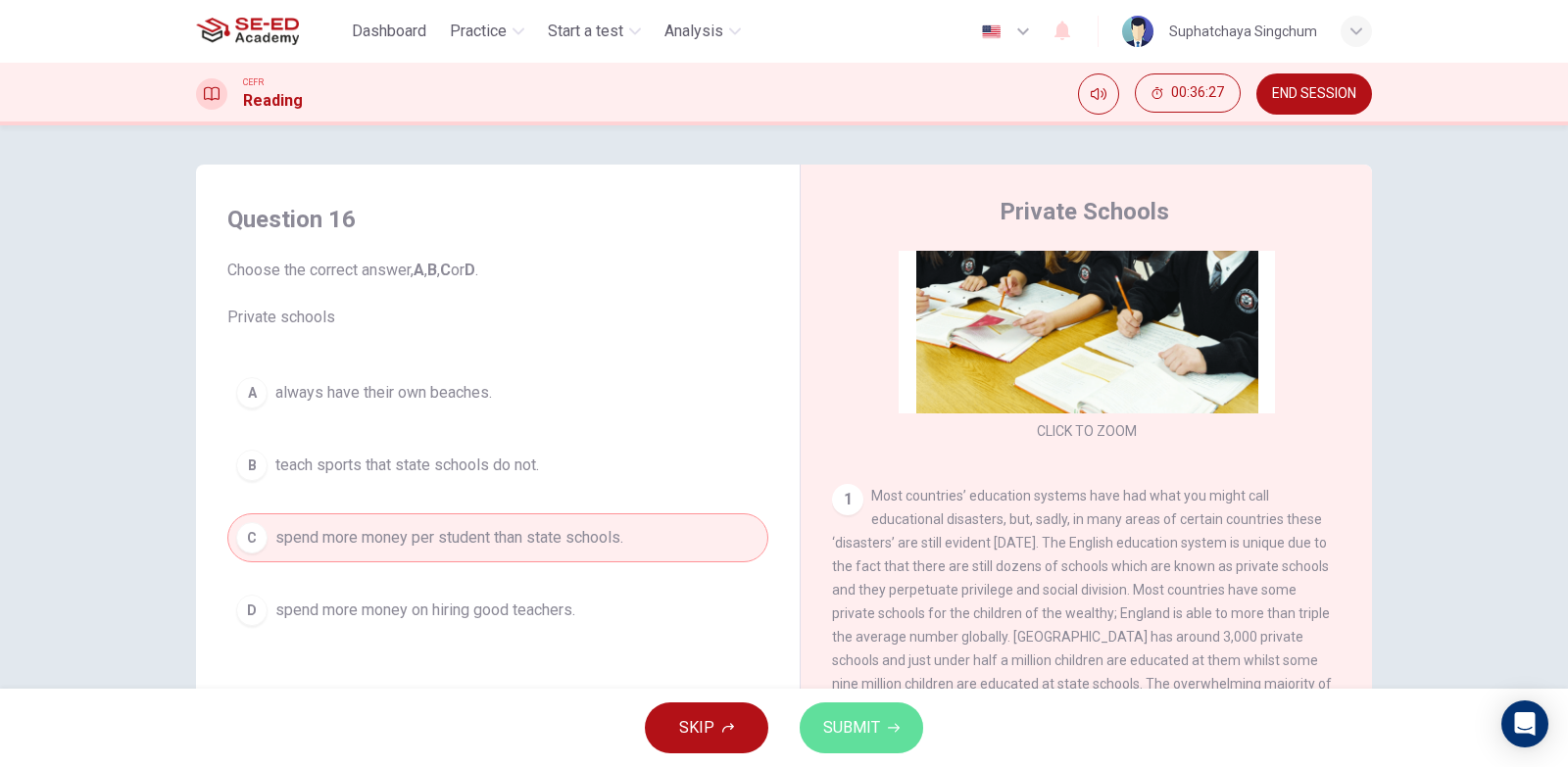 click on "SUBMIT" at bounding box center [852, 728] 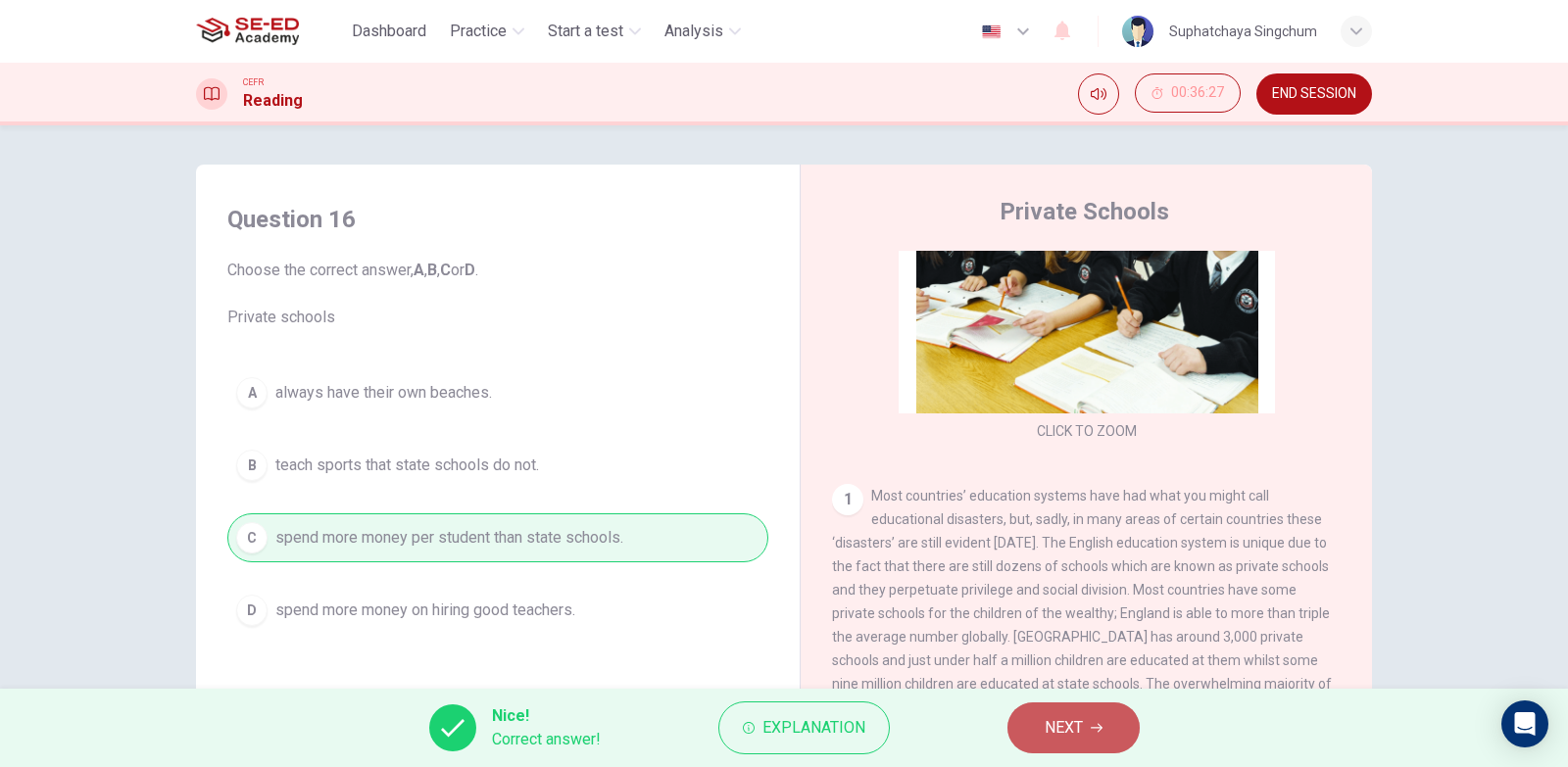 click on "NEXT" at bounding box center [1063, 728] 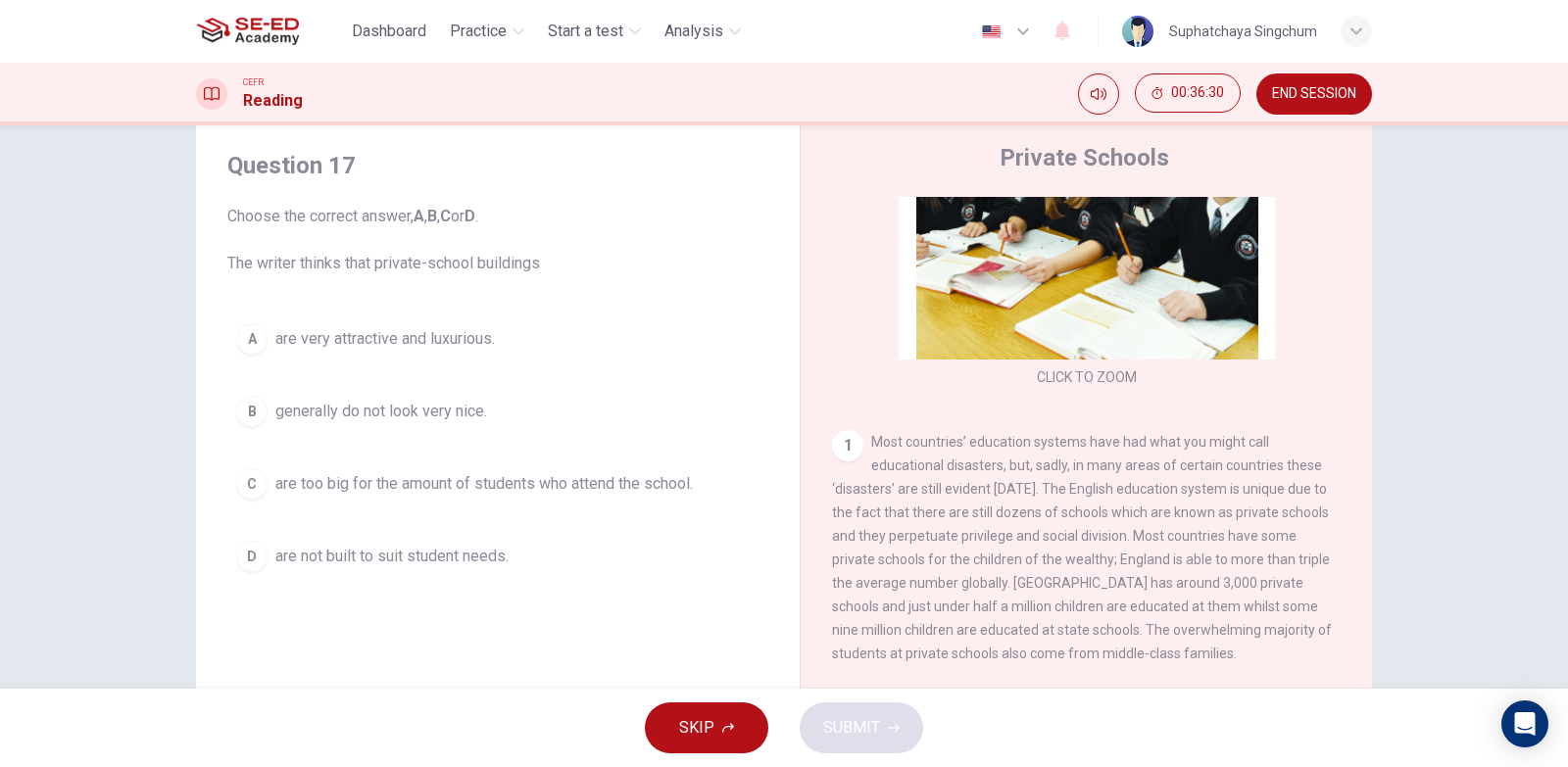 scroll, scrollTop: 98, scrollLeft: 0, axis: vertical 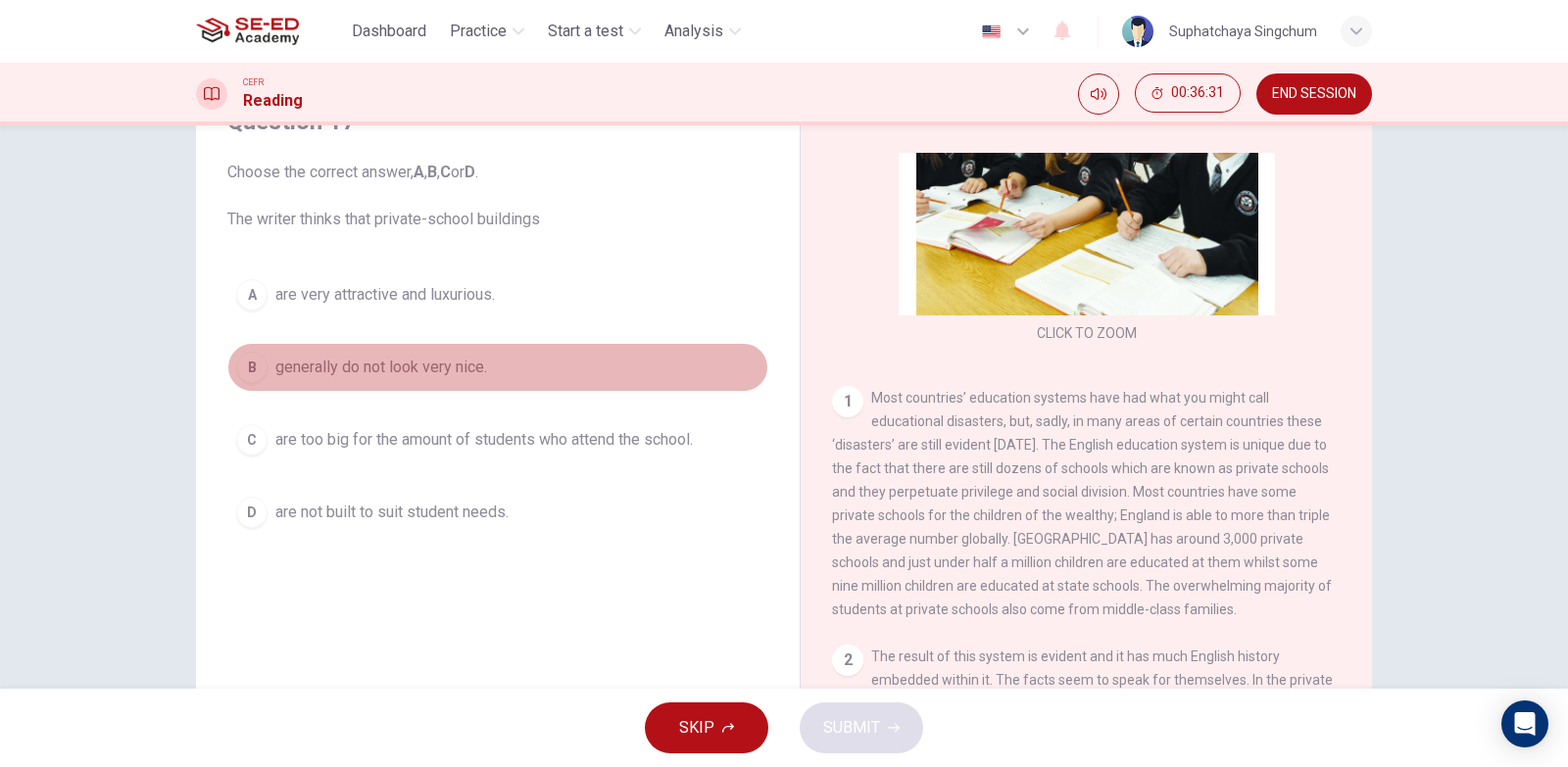 click on "B generally do not look very nice." at bounding box center (498, 367) 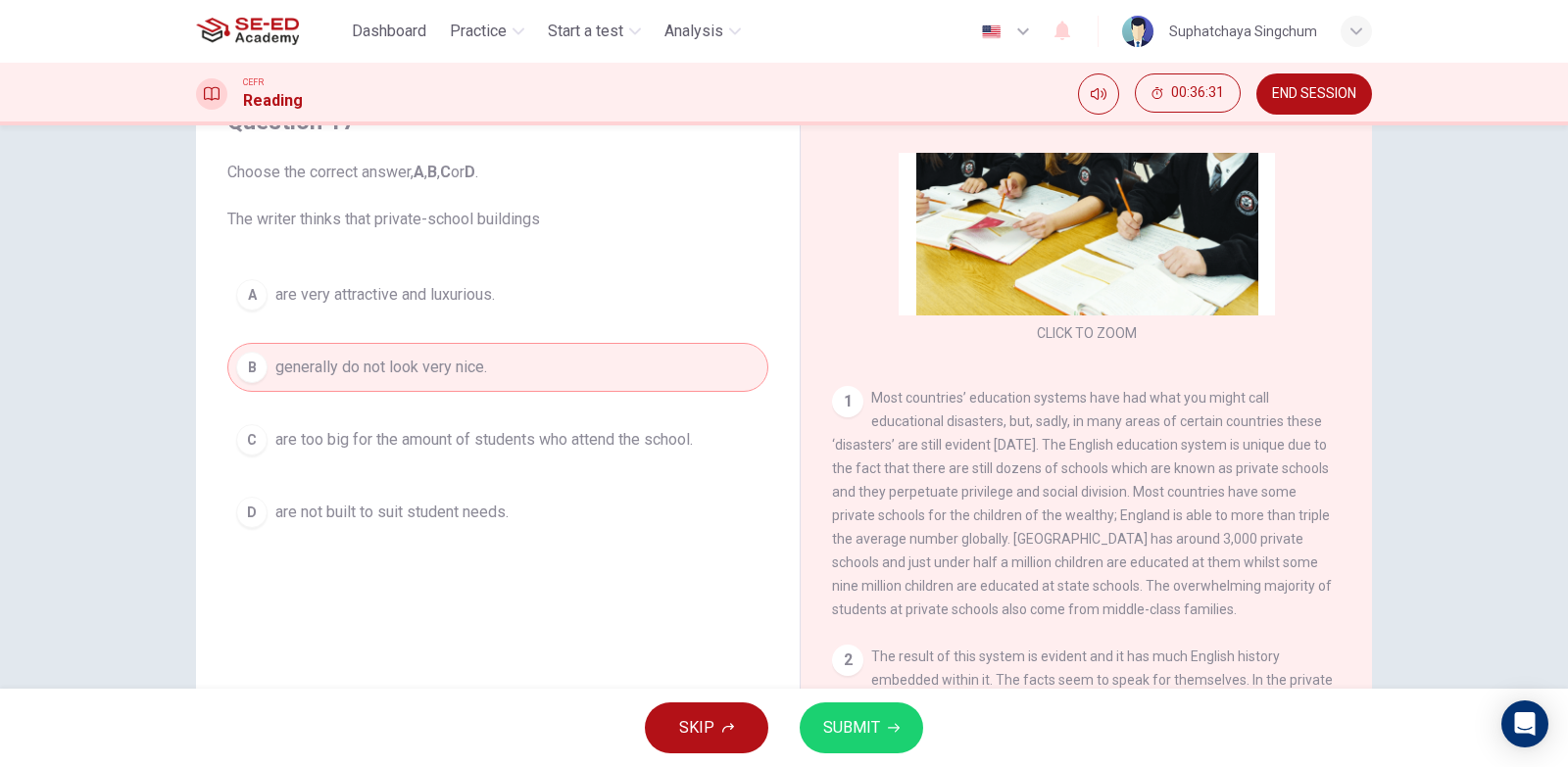 click on "A are very attractive and luxurious." at bounding box center (498, 295) 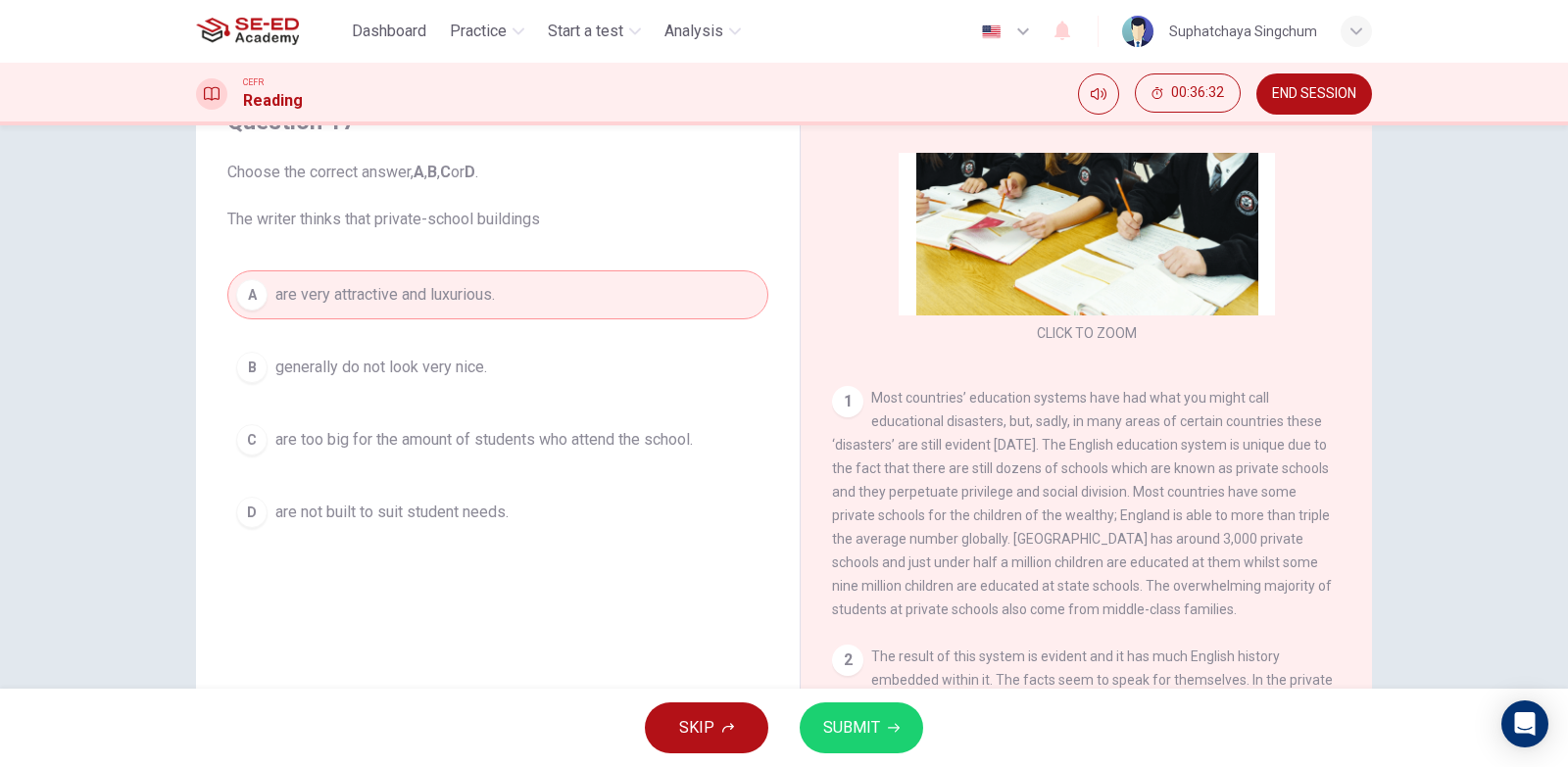 click on "SUBMIT" at bounding box center (852, 728) 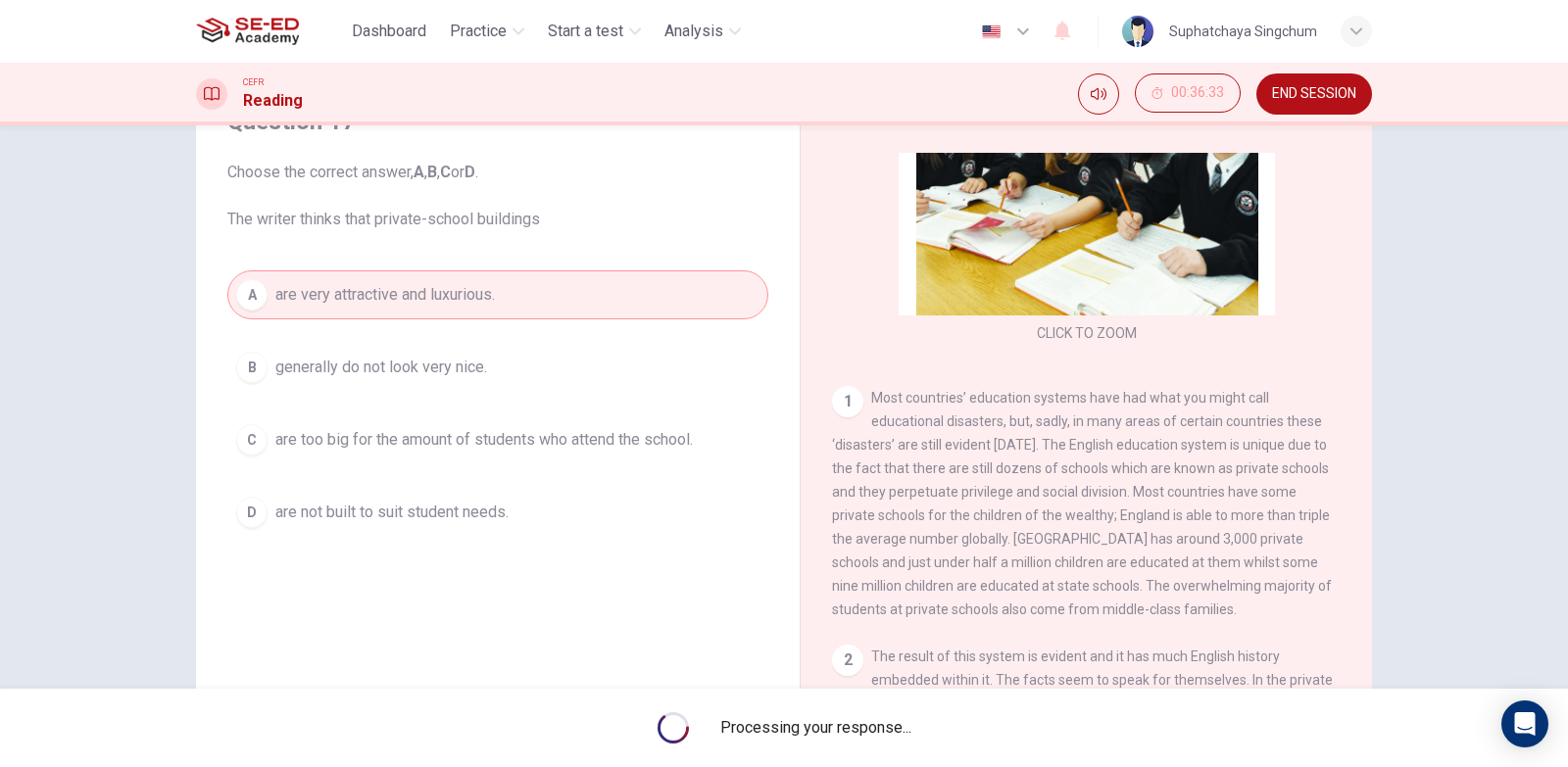click on "A are very attractive and luxurious. B generally do not look very nice. C are too big for the amount of students who attend the school. D are not built to suit student needs." at bounding box center [498, 404] 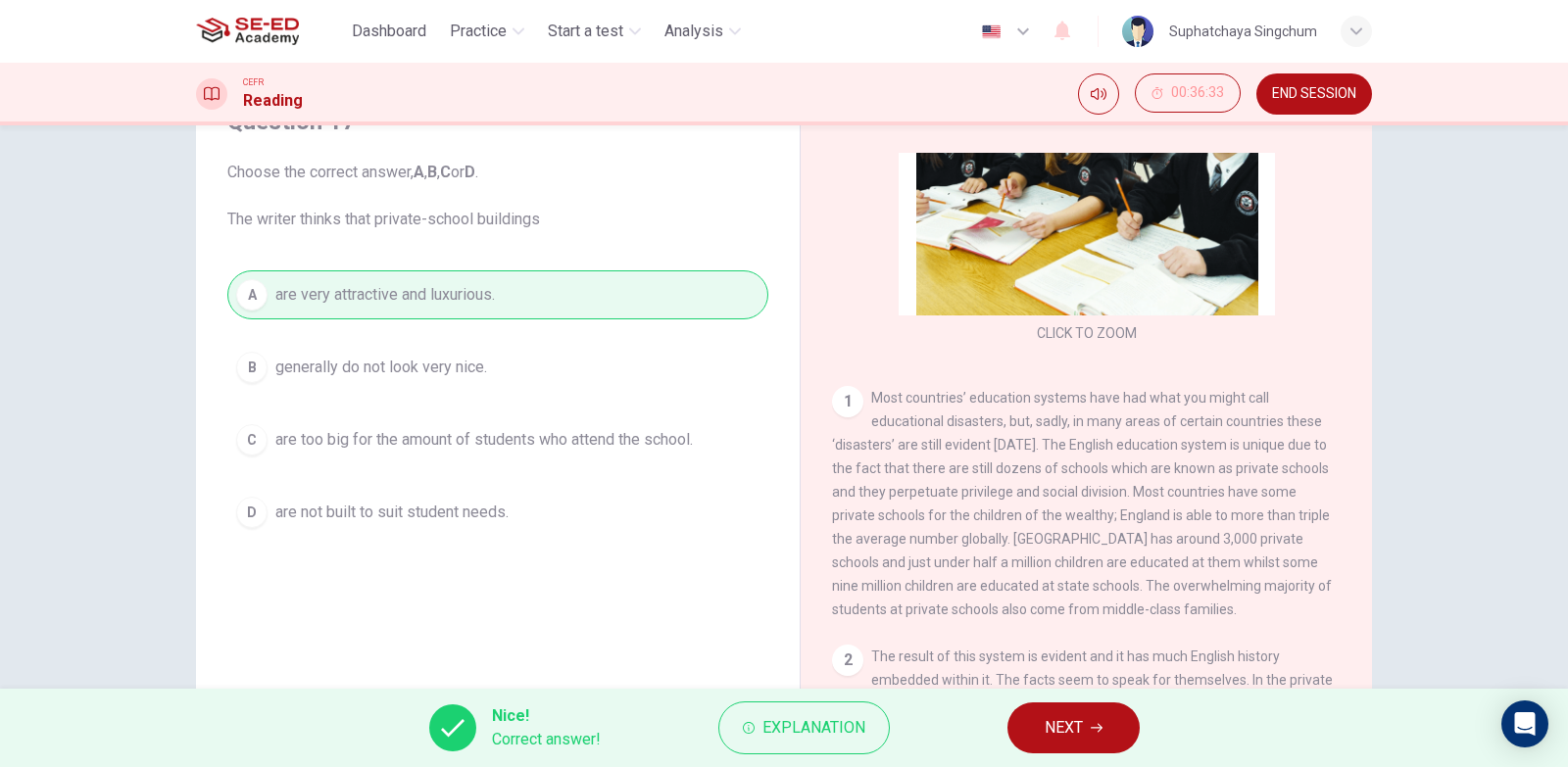 click on "NEXT" at bounding box center (1063, 728) 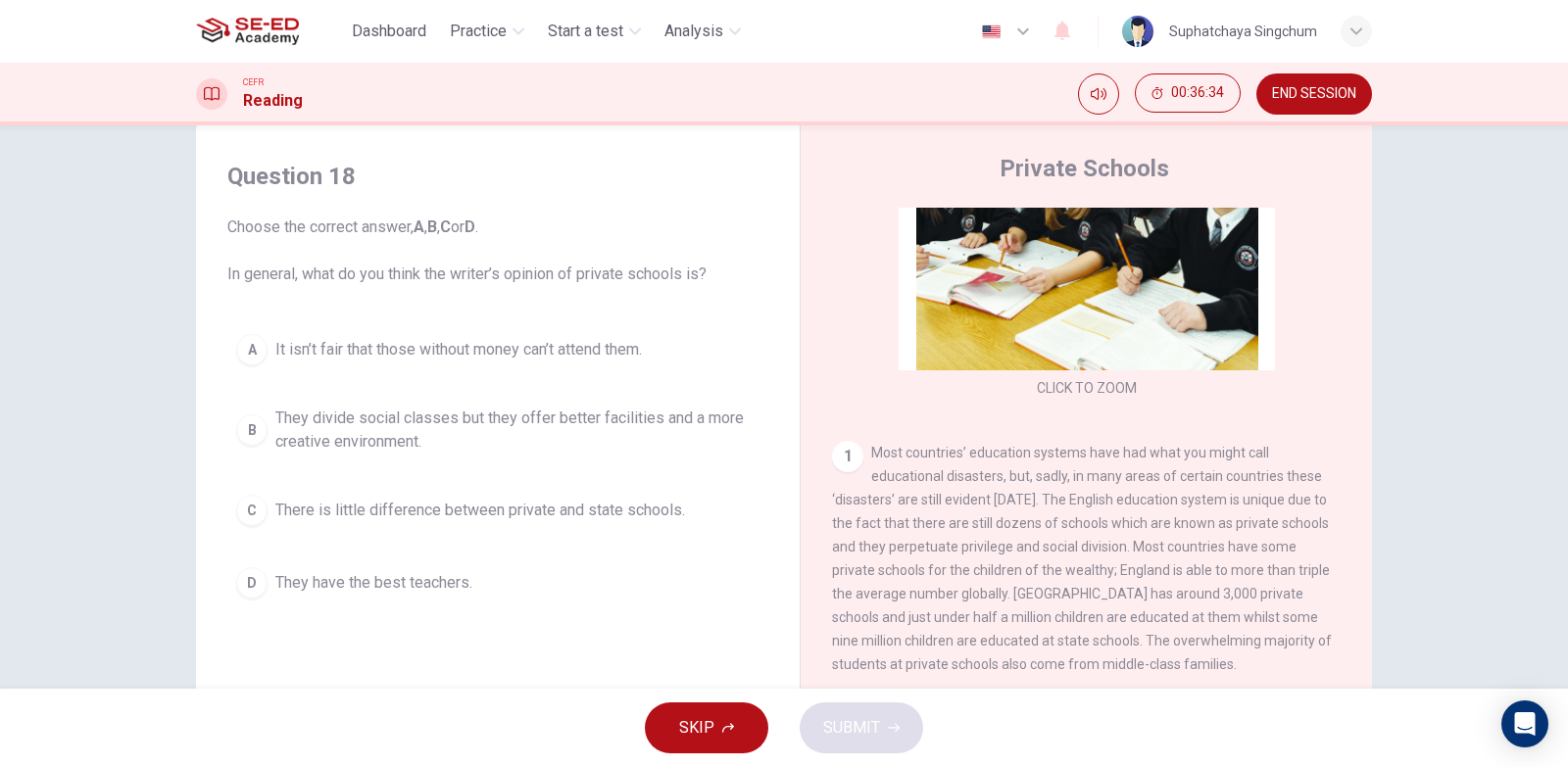 scroll, scrollTop: 0, scrollLeft: 0, axis: both 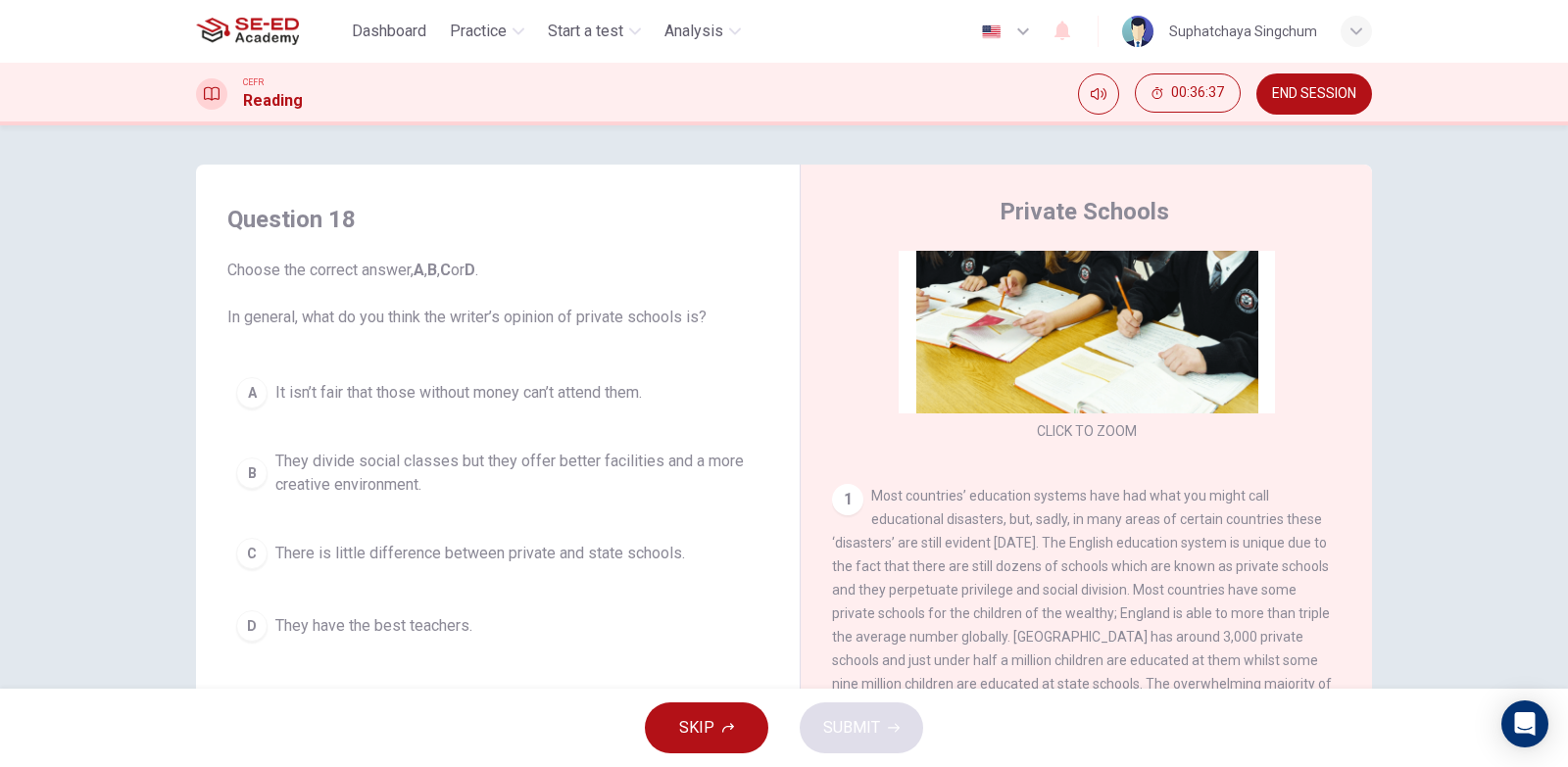 click on "B They divide social classes but they offer better facilities and a more
creative environment." at bounding box center (498, 473) 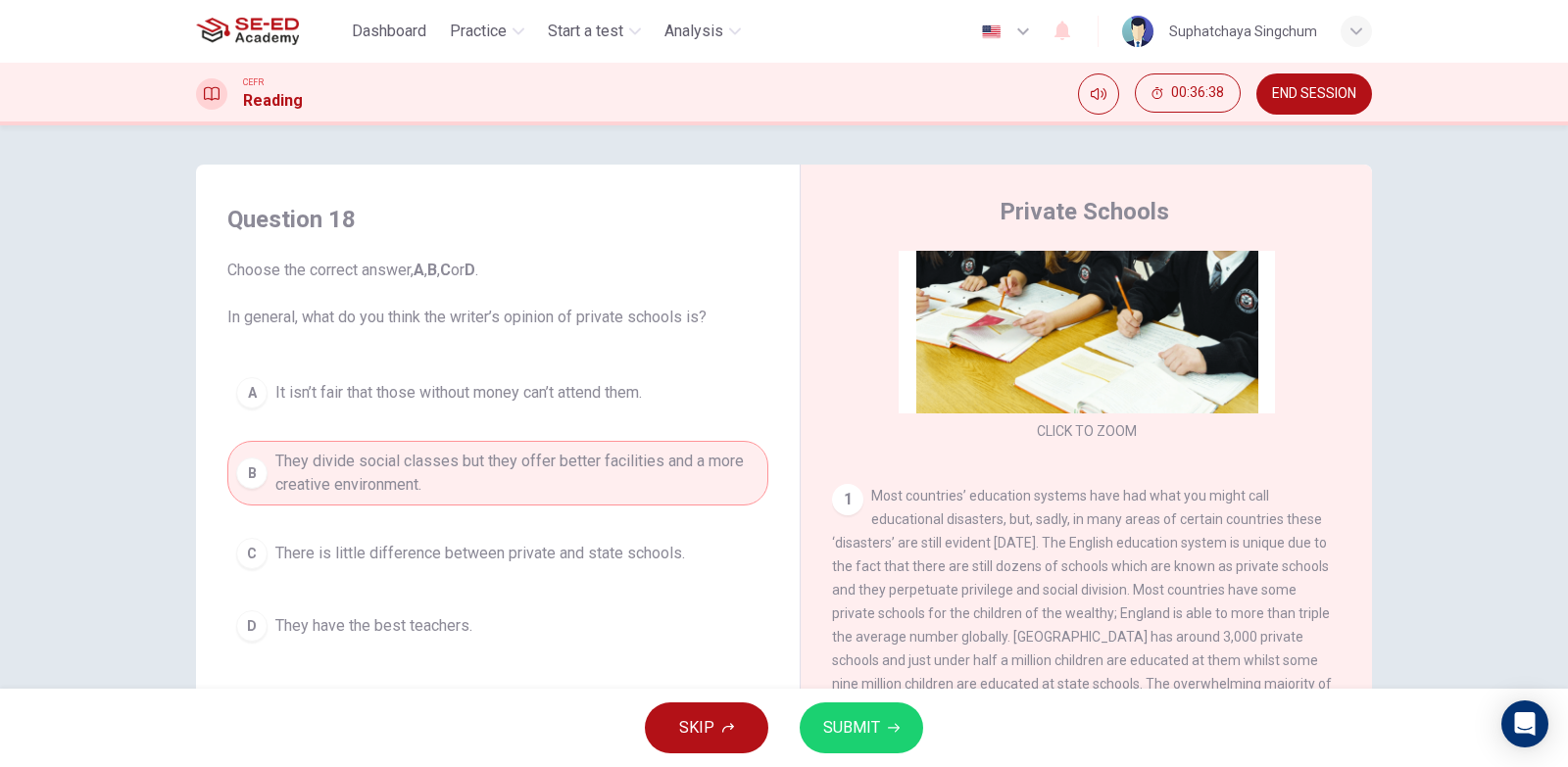 click on "SUBMIT" at bounding box center [861, 728] 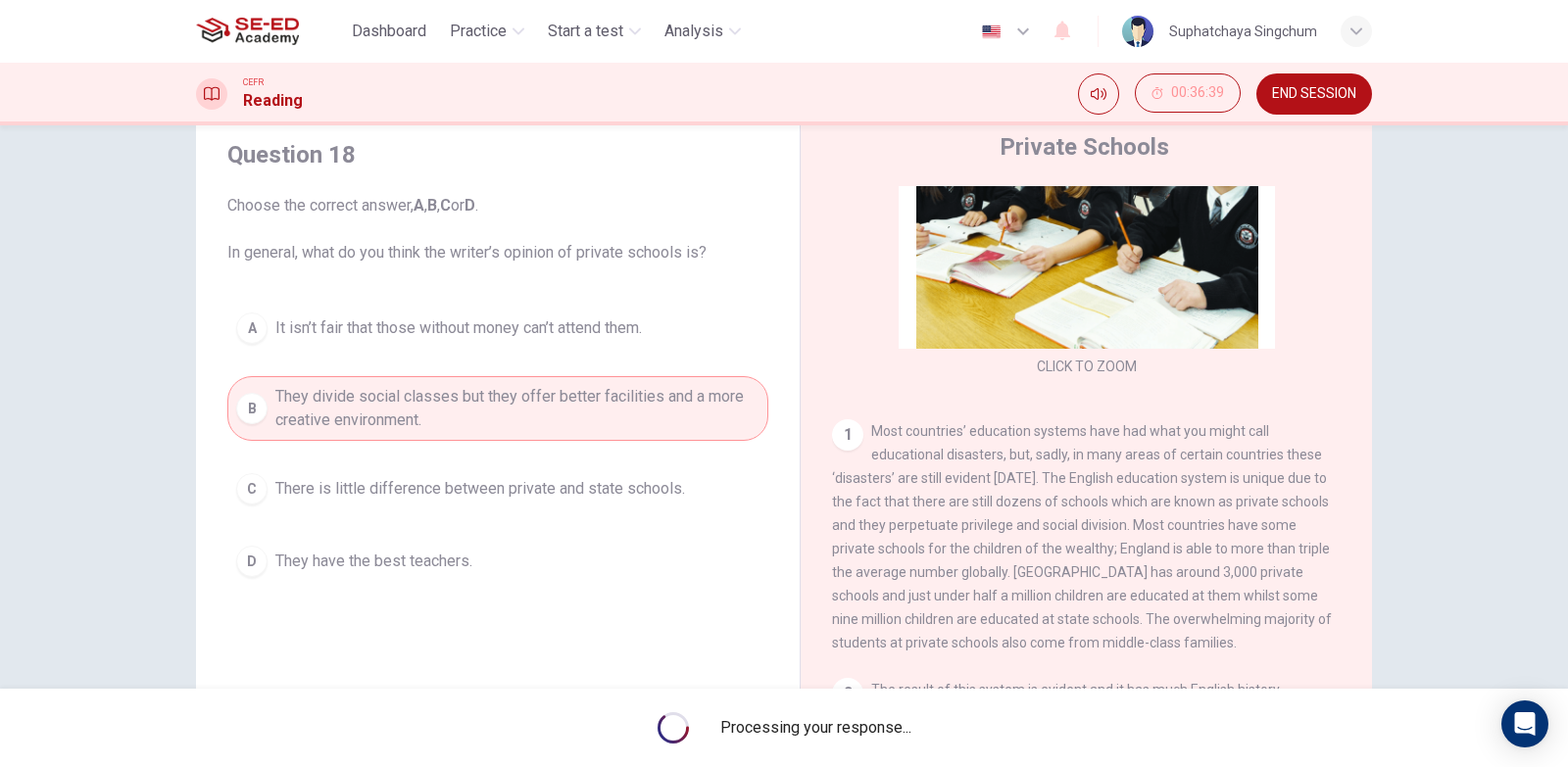 scroll, scrollTop: 98, scrollLeft: 0, axis: vertical 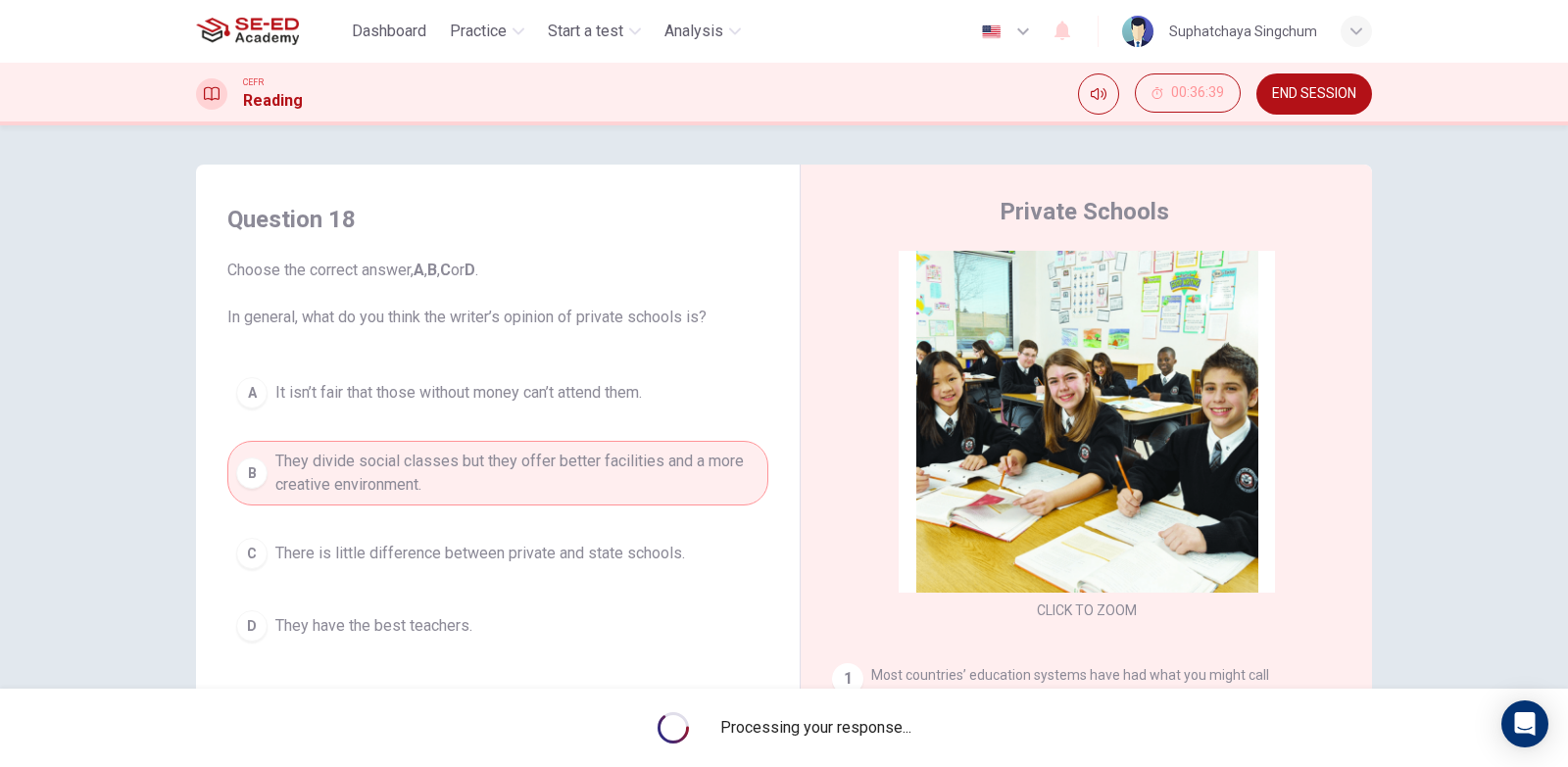 click on "They divide social classes but they offer better facilities and a more
creative environment." at bounding box center [517, 473] 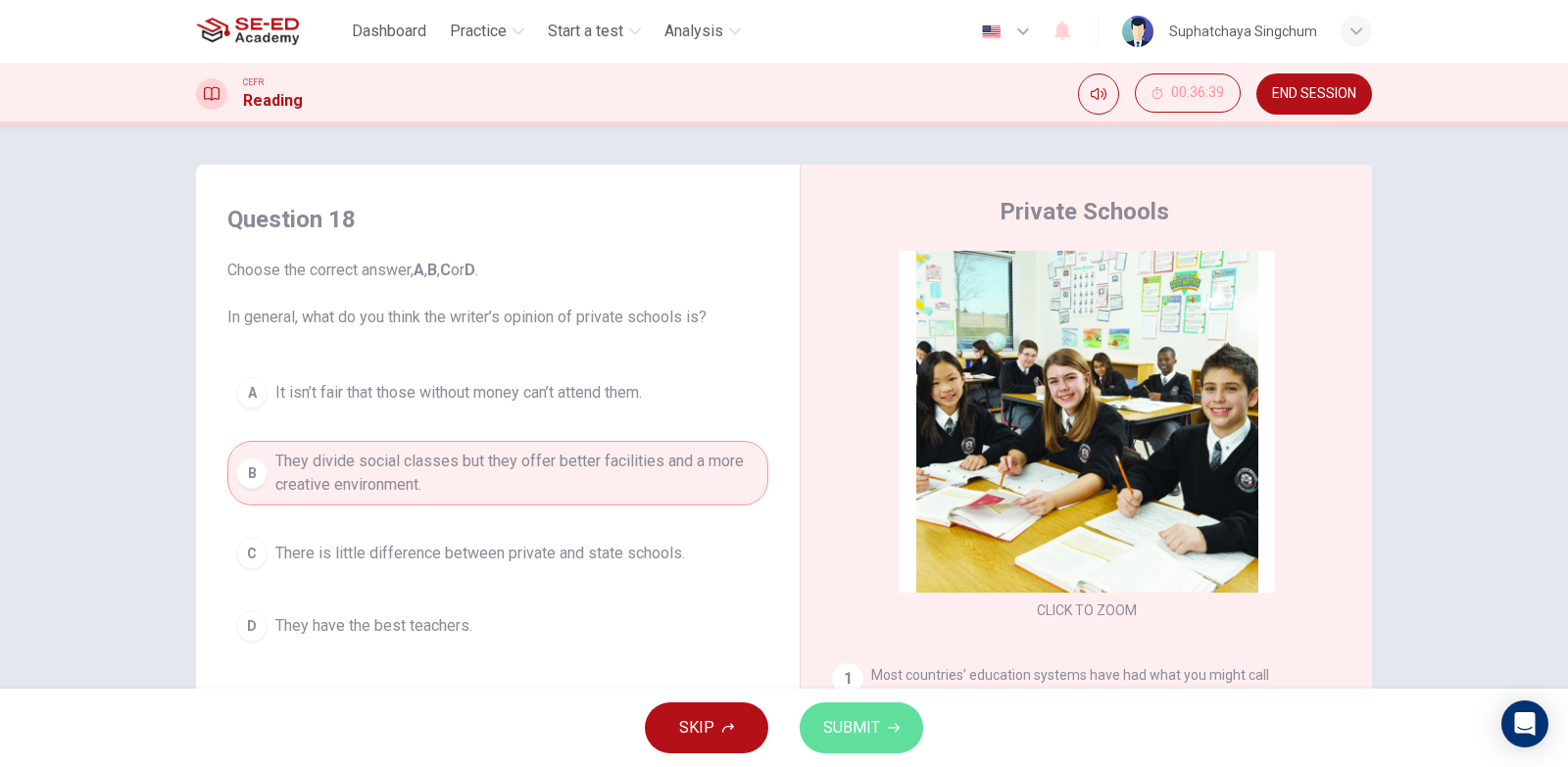 click on "SUBMIT" at bounding box center [852, 728] 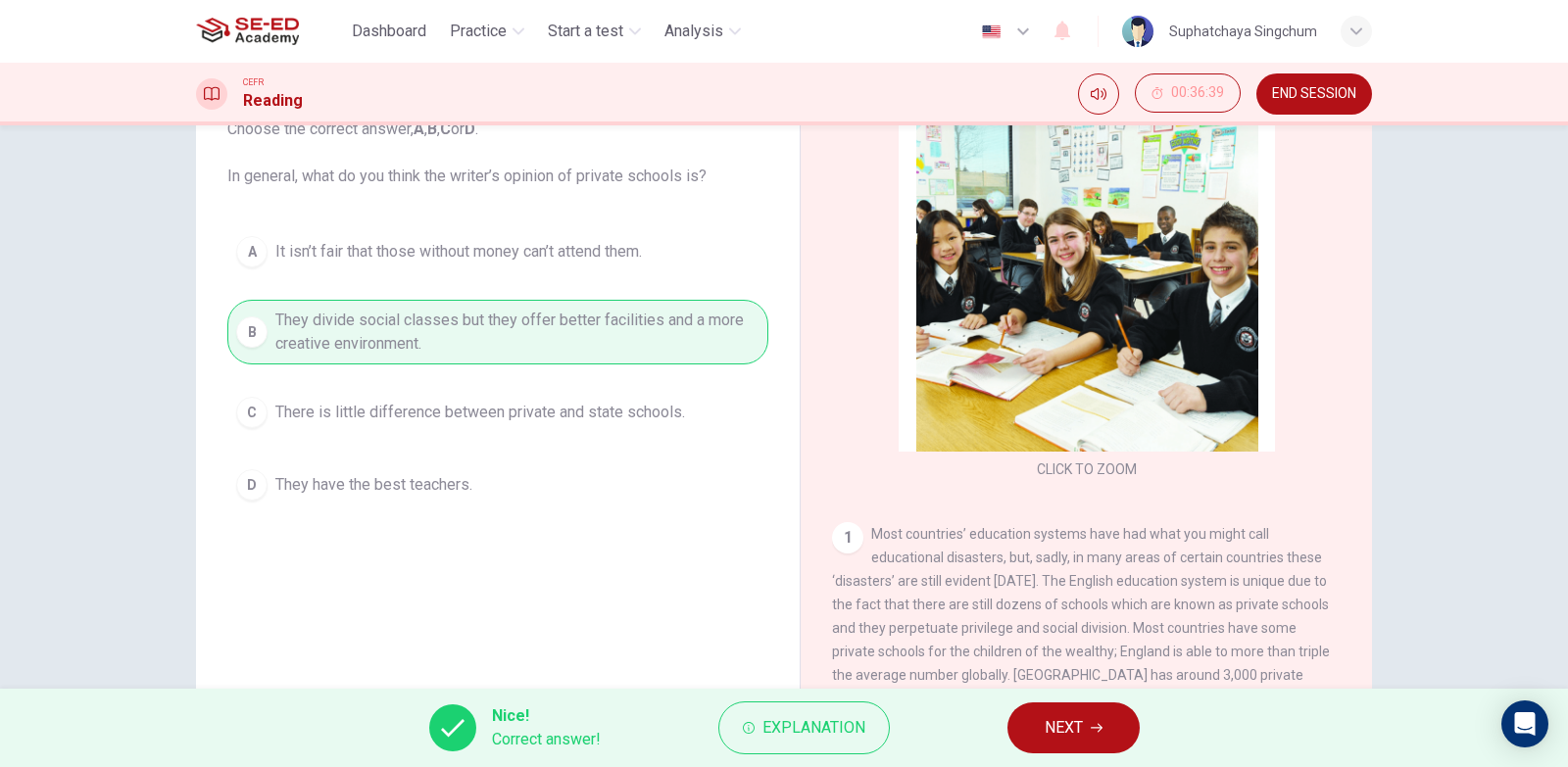 scroll, scrollTop: 196, scrollLeft: 0, axis: vertical 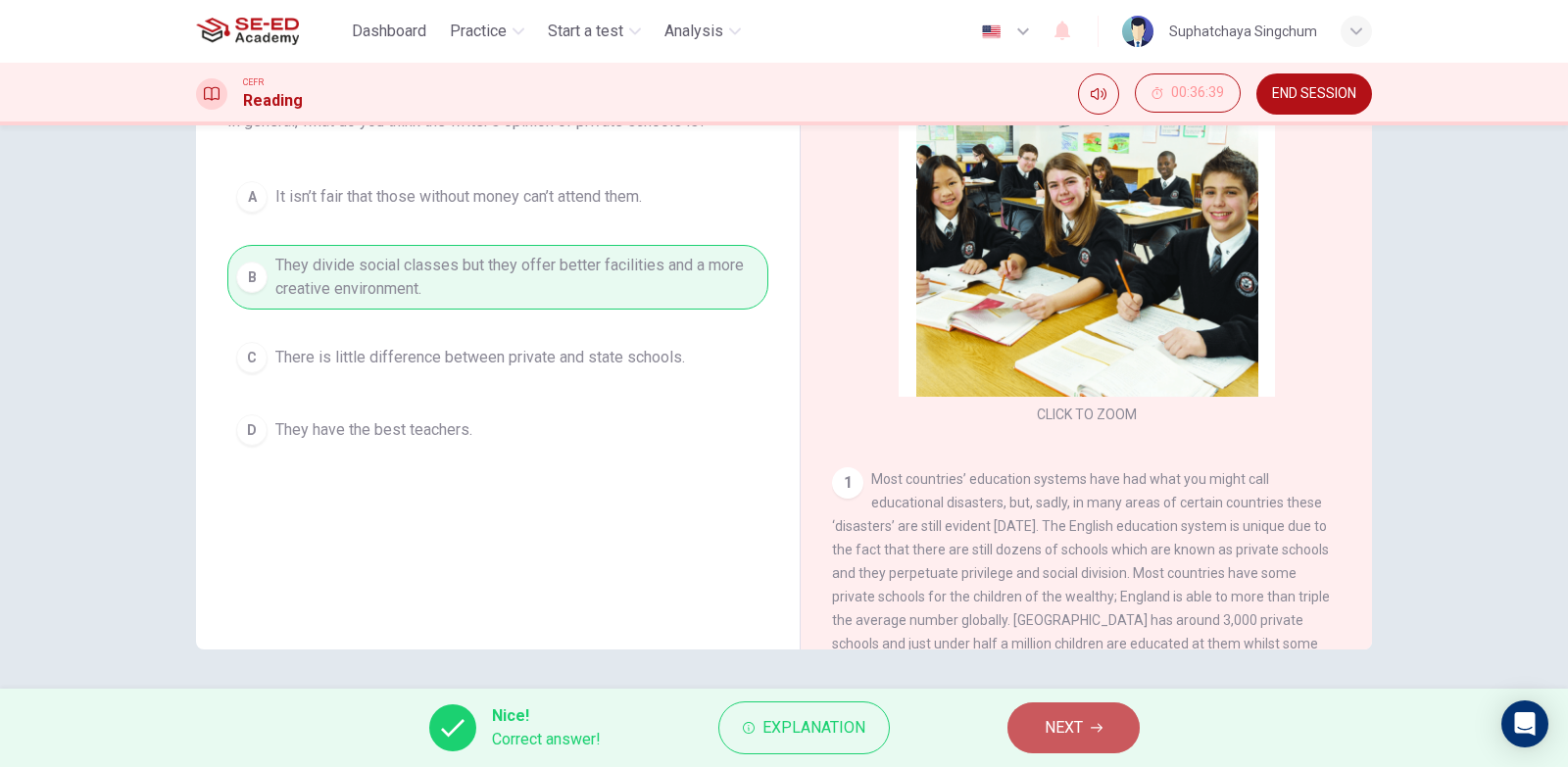 click on "NEXT" at bounding box center [1063, 728] 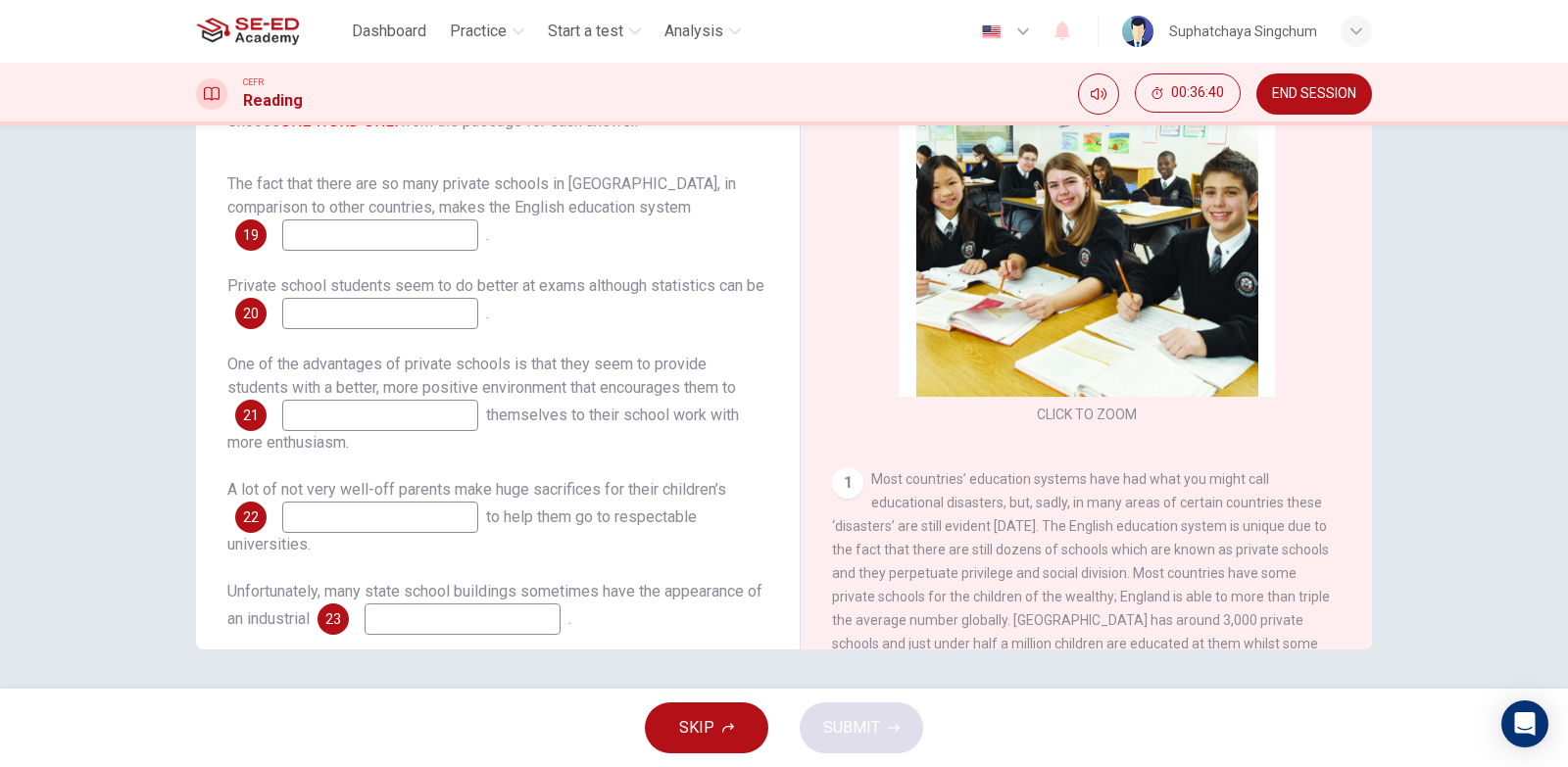click at bounding box center [380, 235] 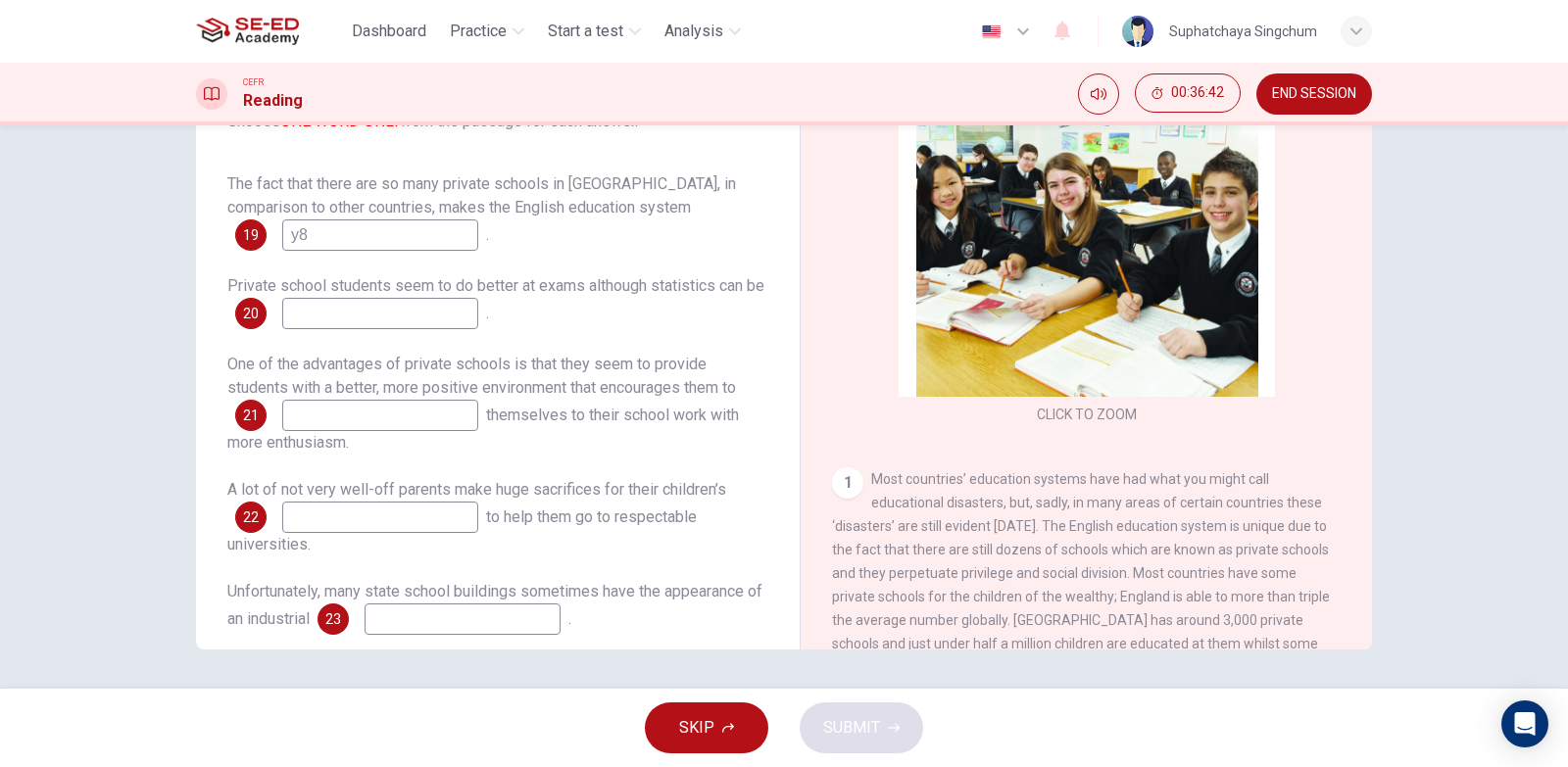 type on "y8" 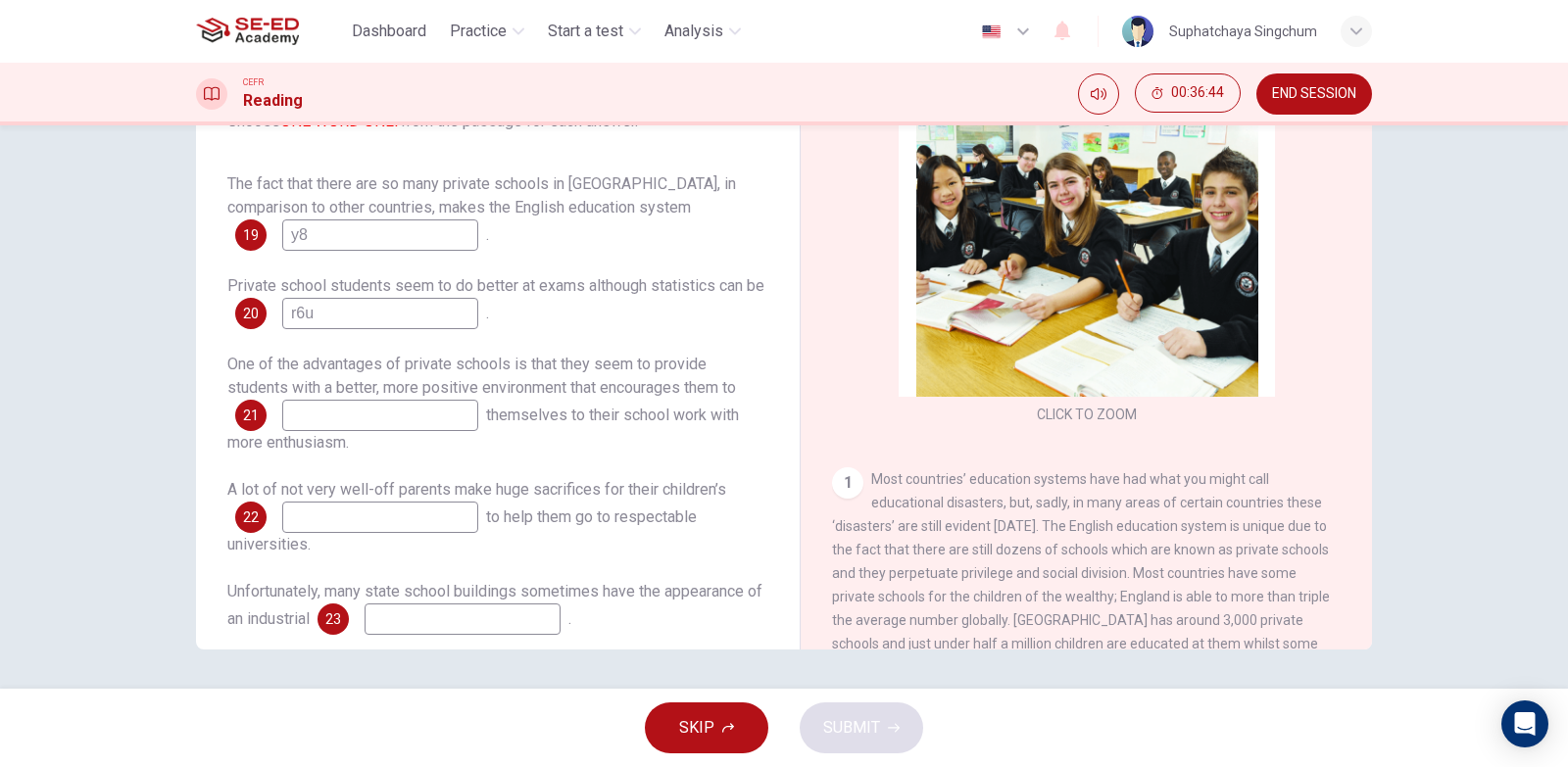 type on "r6u" 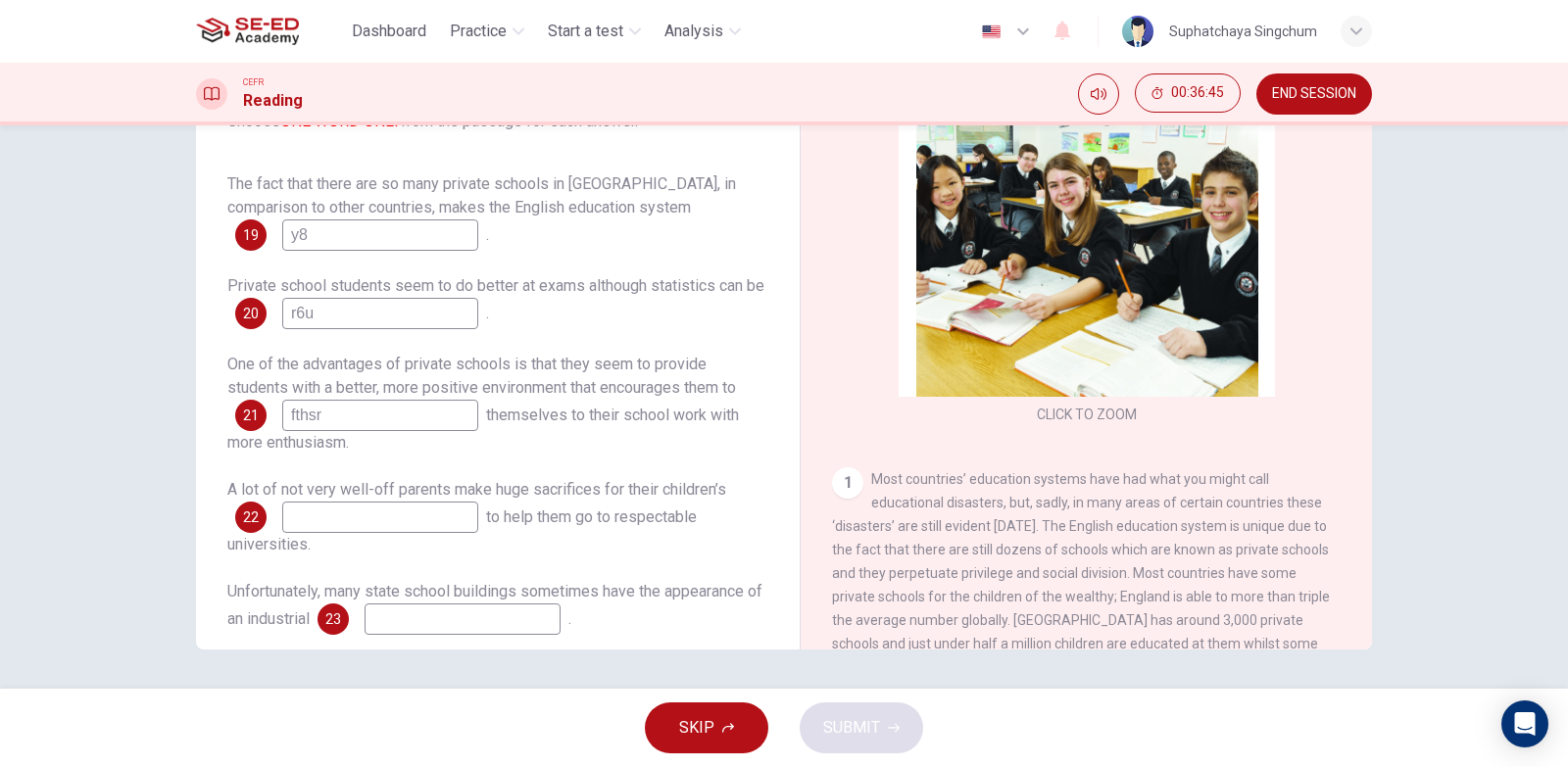 type on "fthsr" 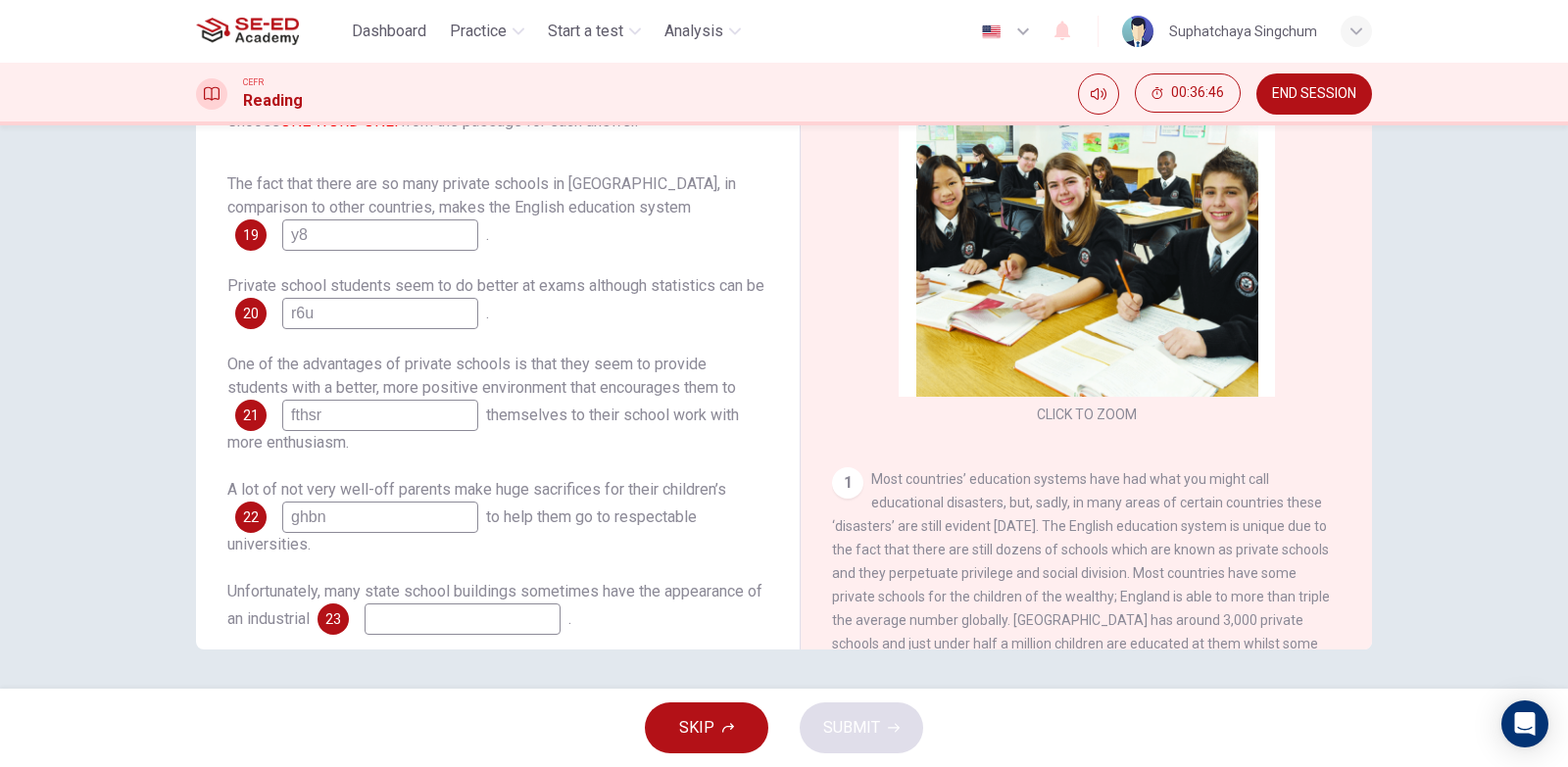 type on "ghbn" 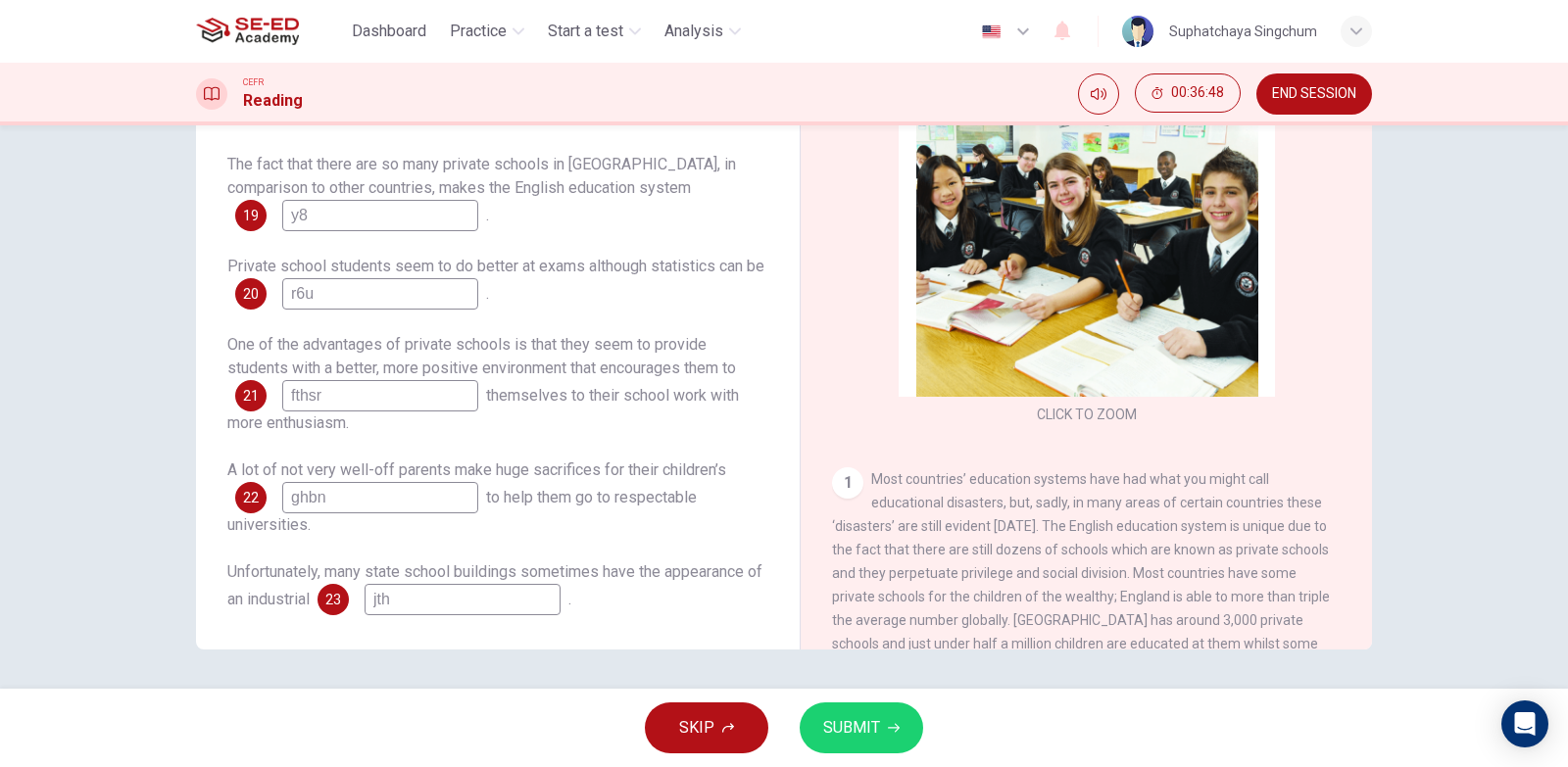 scroll, scrollTop: 24, scrollLeft: 0, axis: vertical 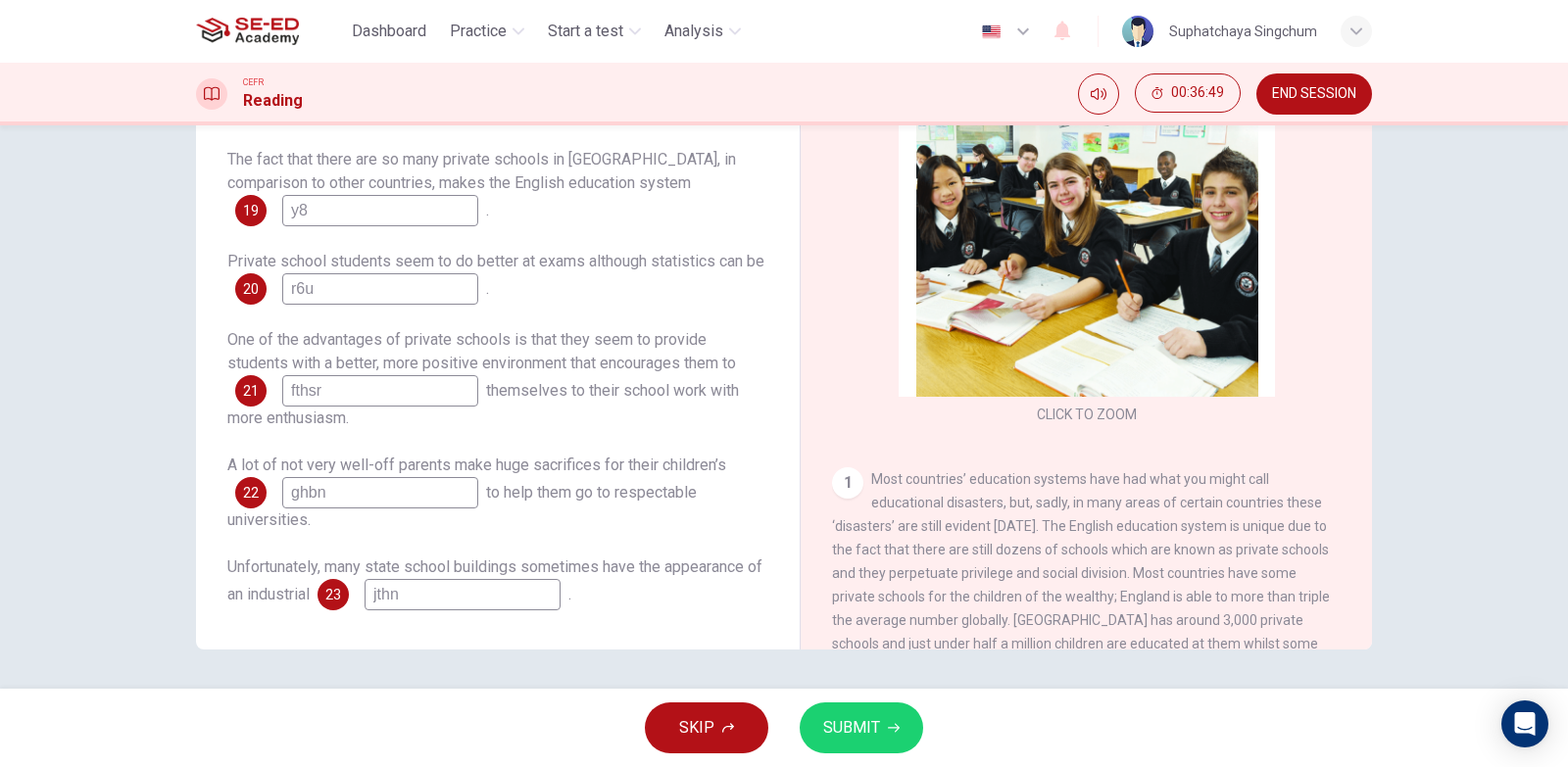 type on "jthn" 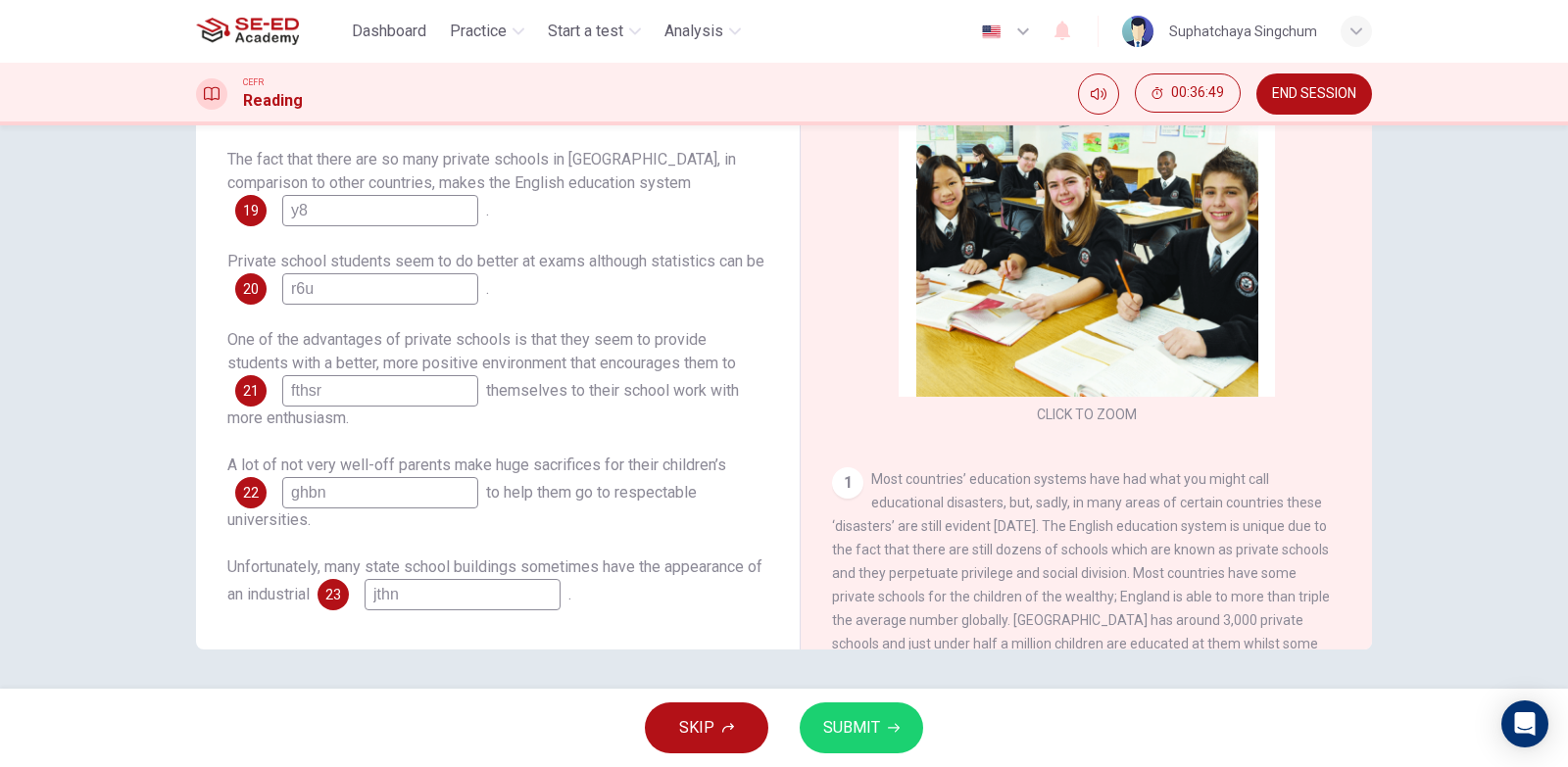 click on "SUBMIT" at bounding box center (852, 728) 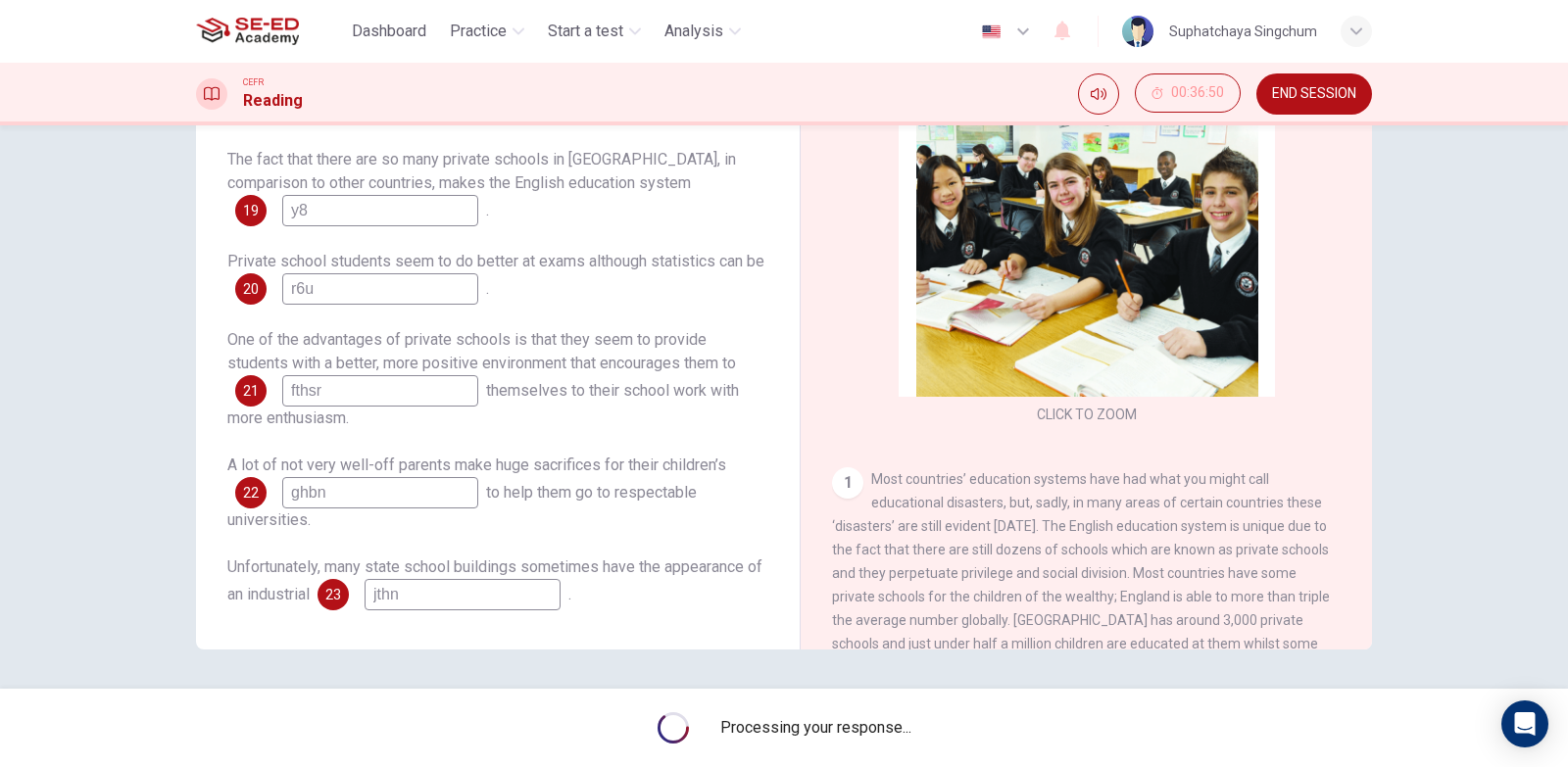 scroll, scrollTop: 0, scrollLeft: 0, axis: both 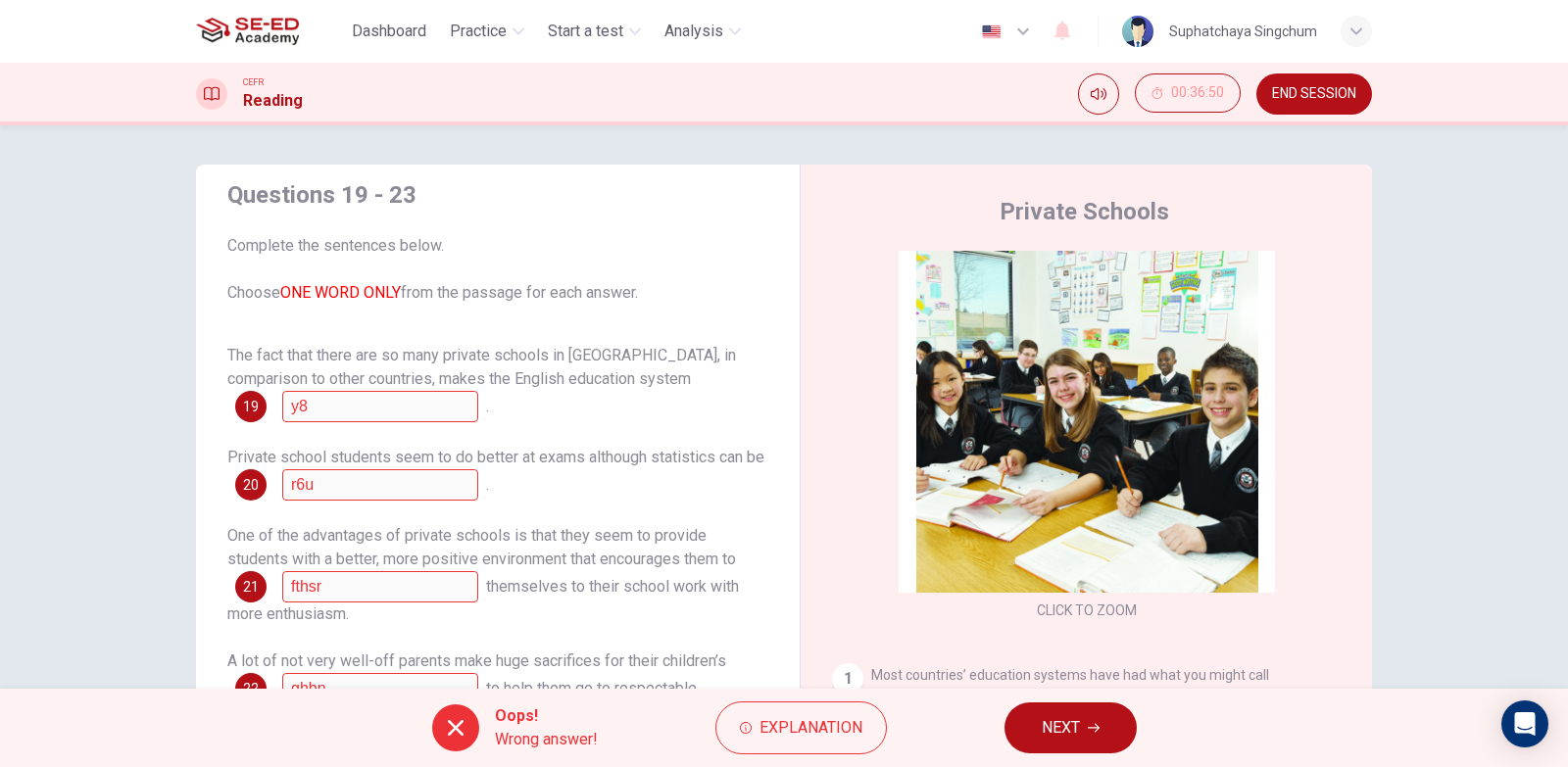 click 